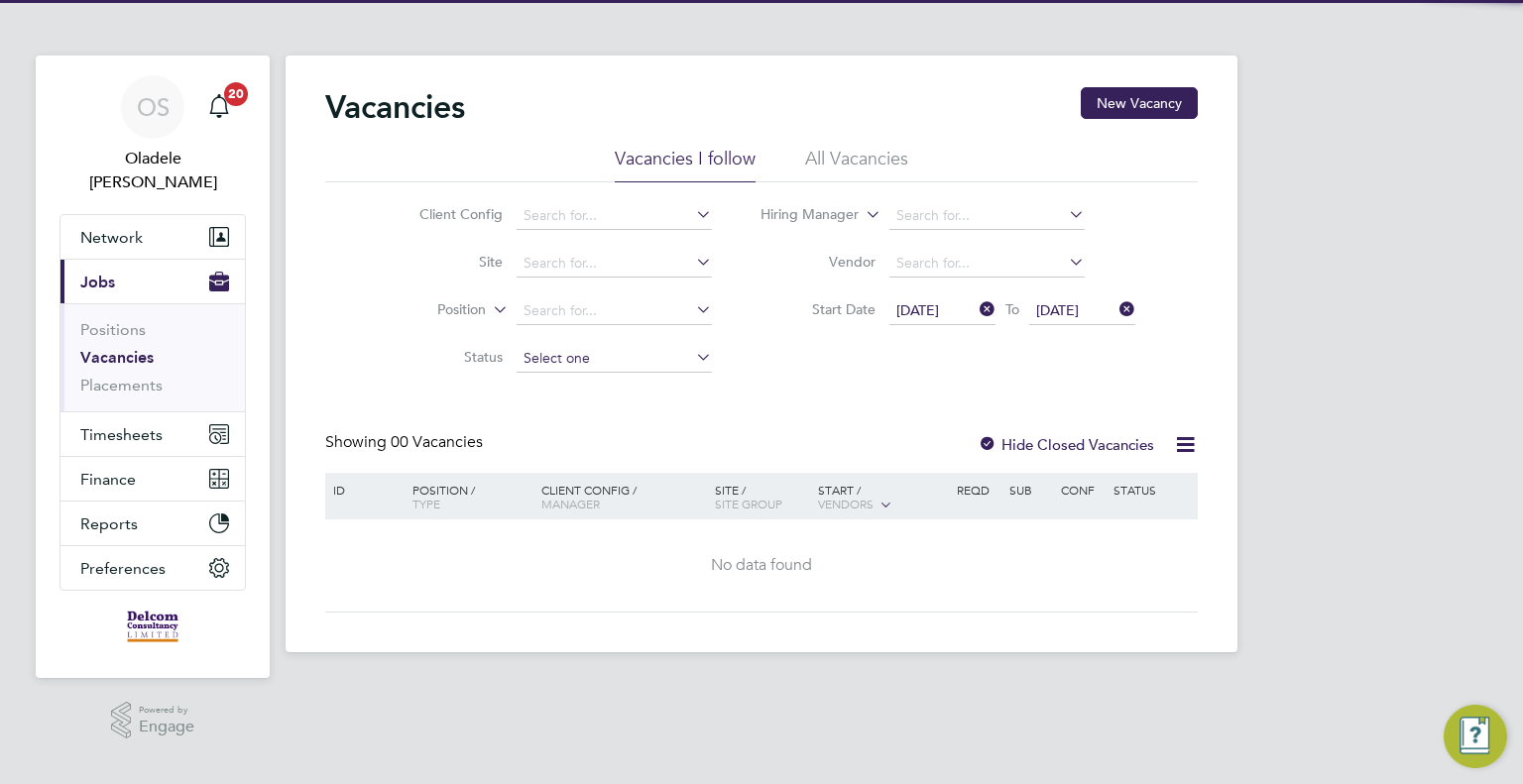 scroll, scrollTop: 0, scrollLeft: 0, axis: both 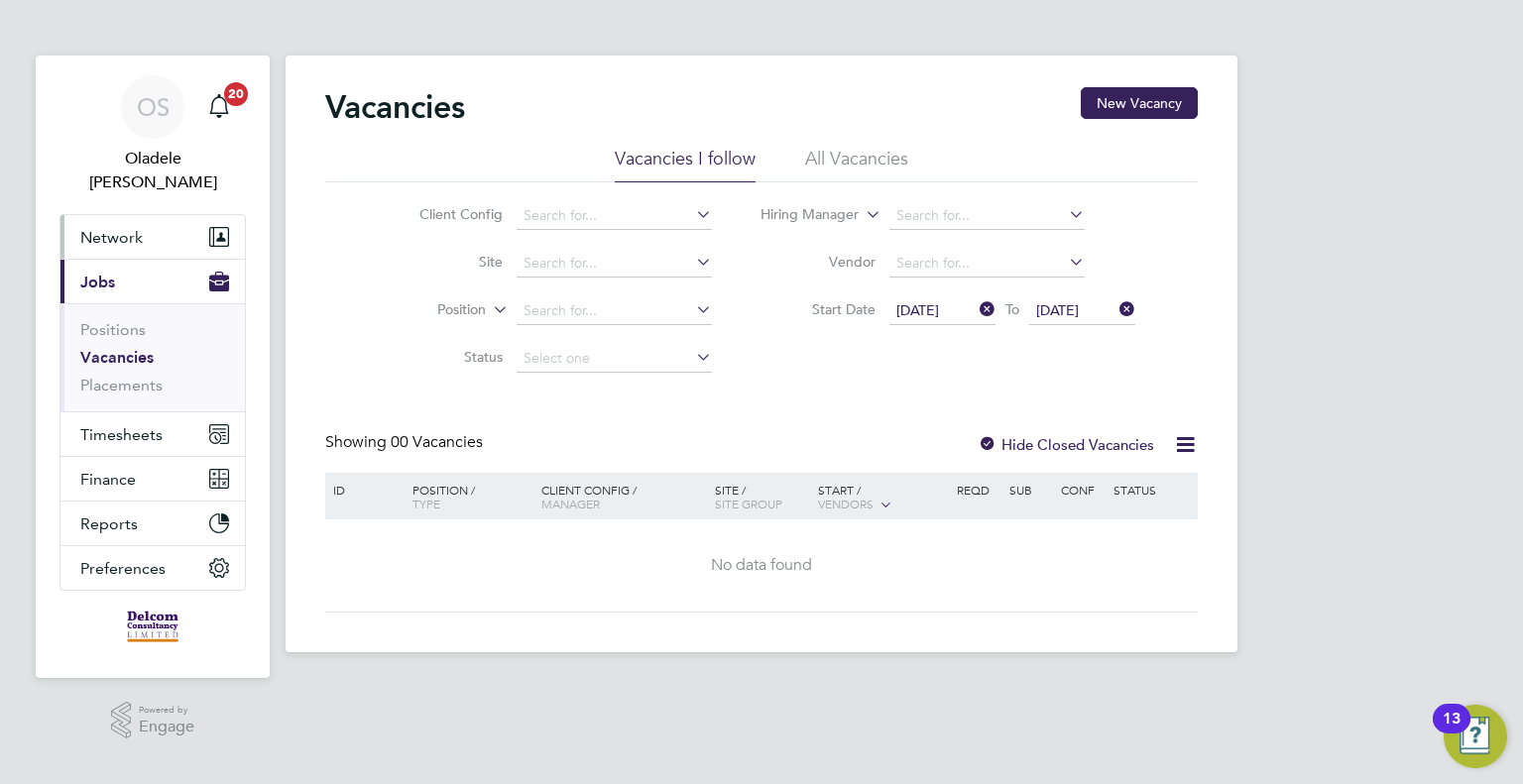 click on "Network" at bounding box center [111, 237] 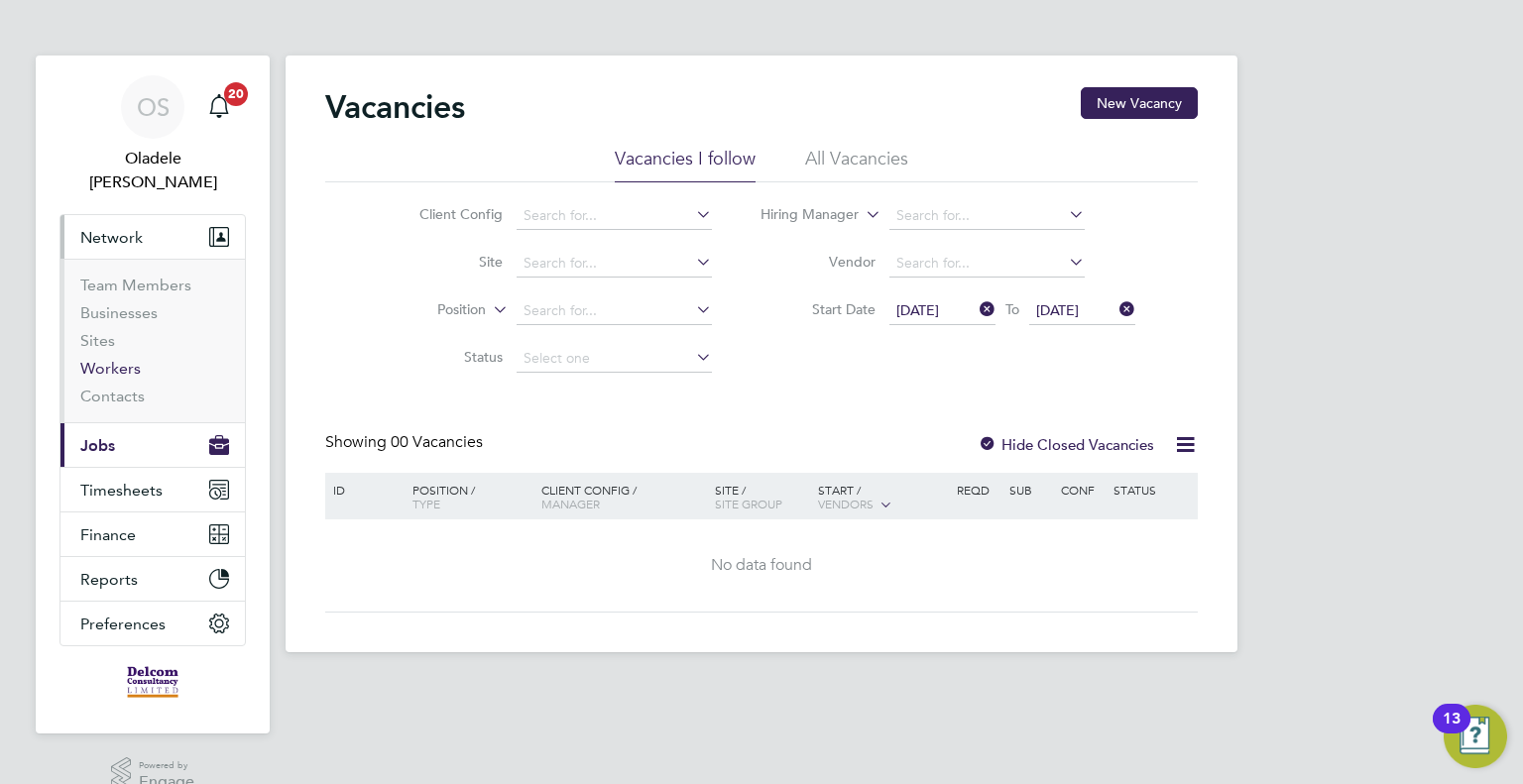 click on "Workers" at bounding box center [110, 368] 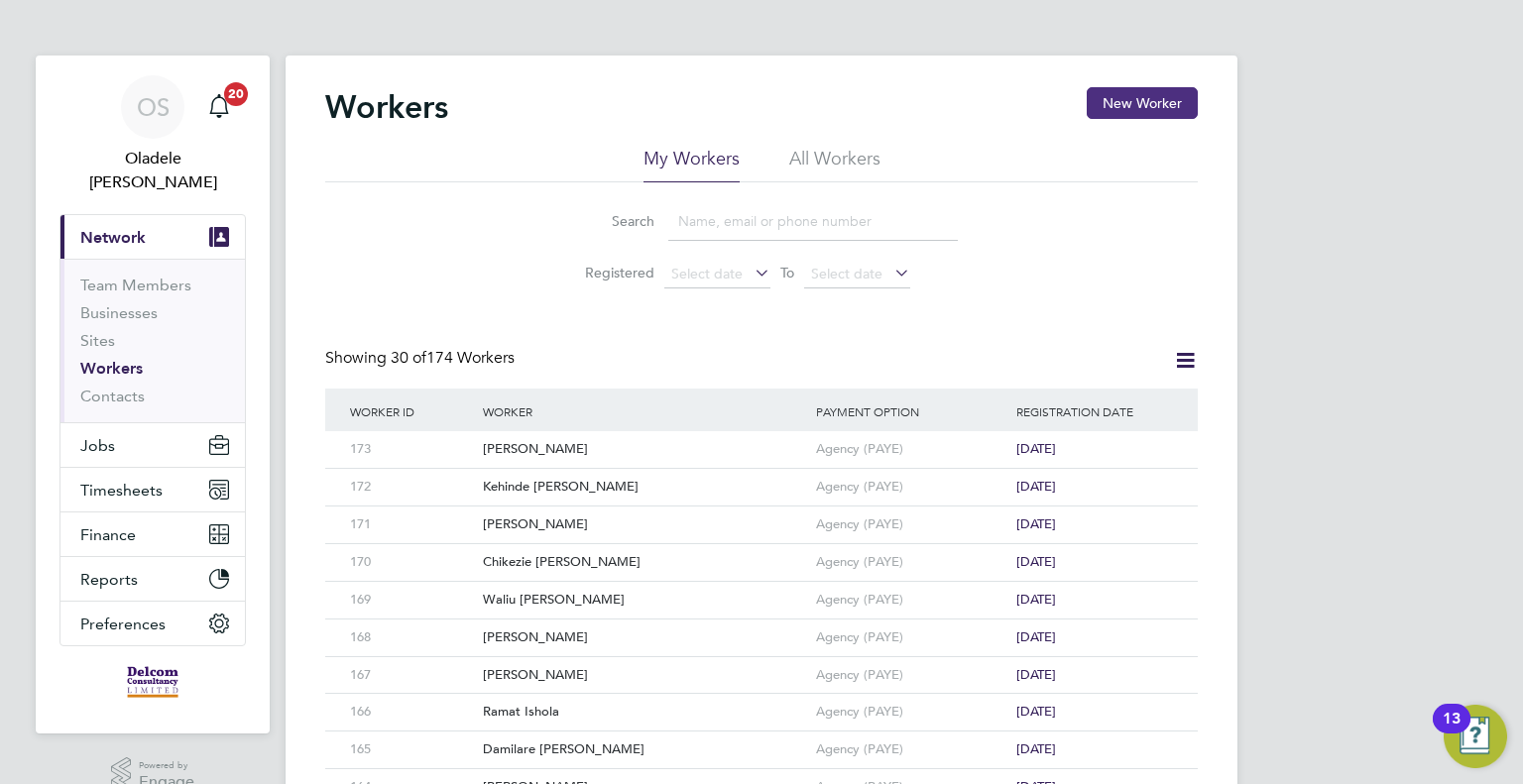 click on "New Worker" 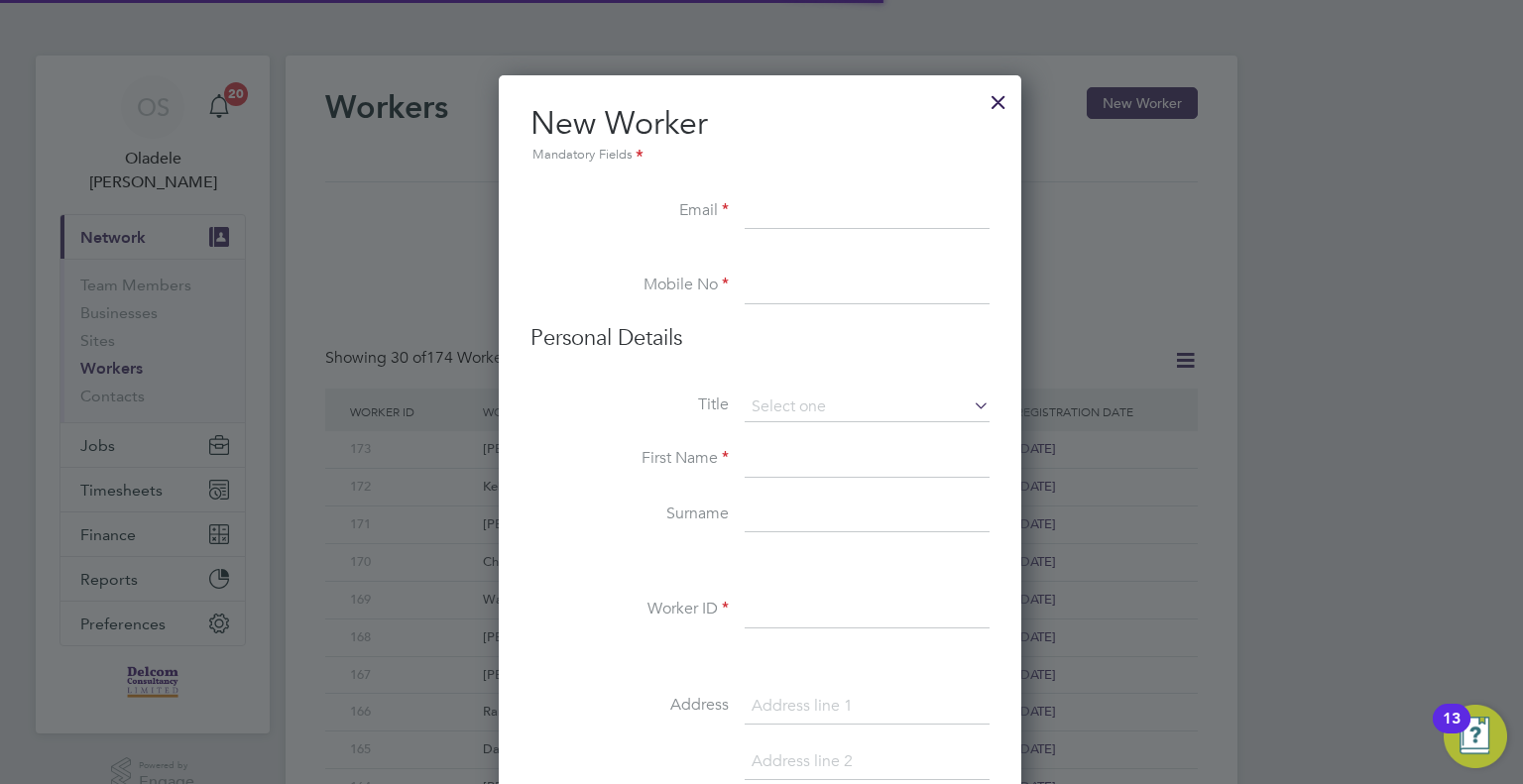 scroll, scrollTop: 10, scrollLeft: 10, axis: both 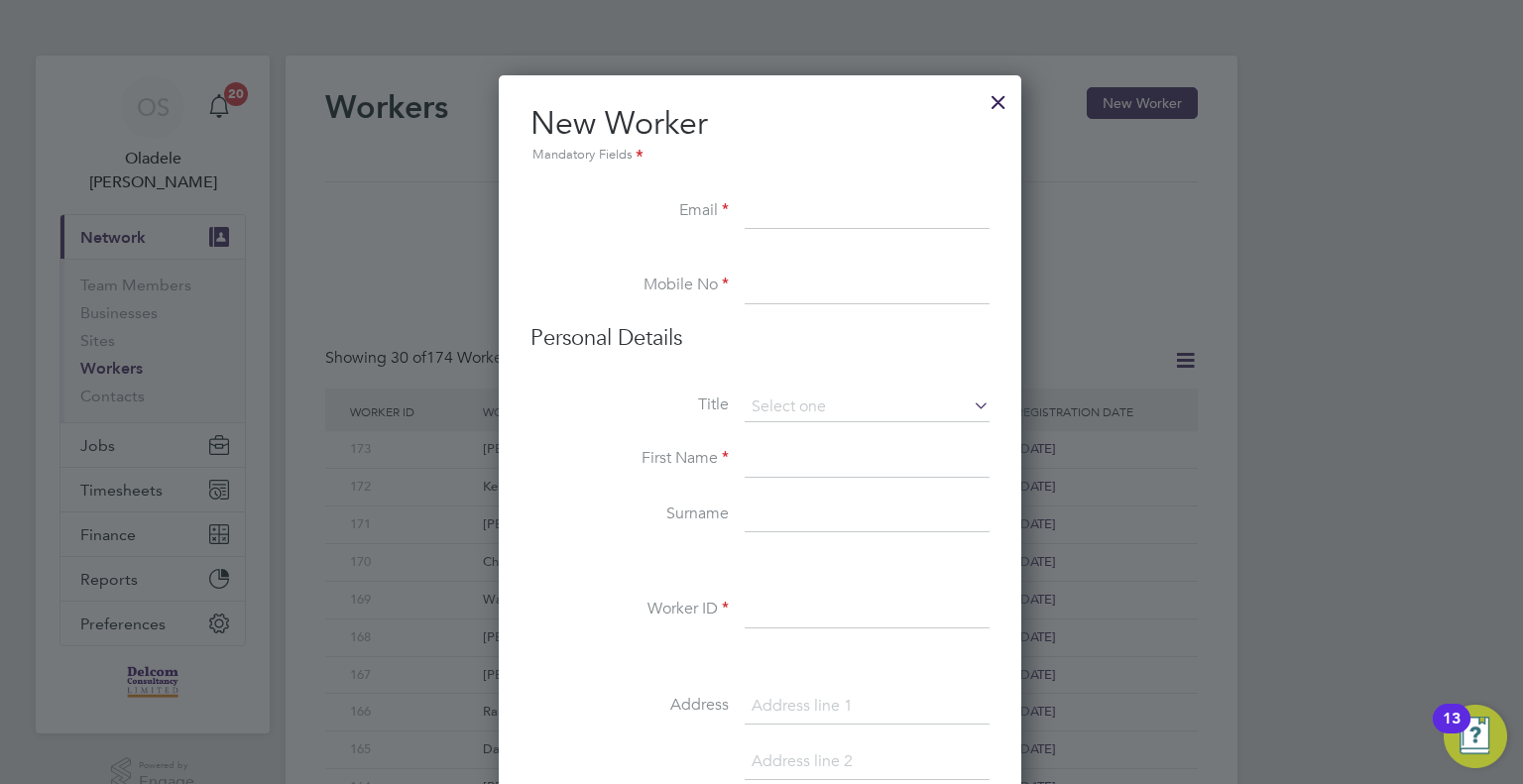click at bounding box center (867, 286) 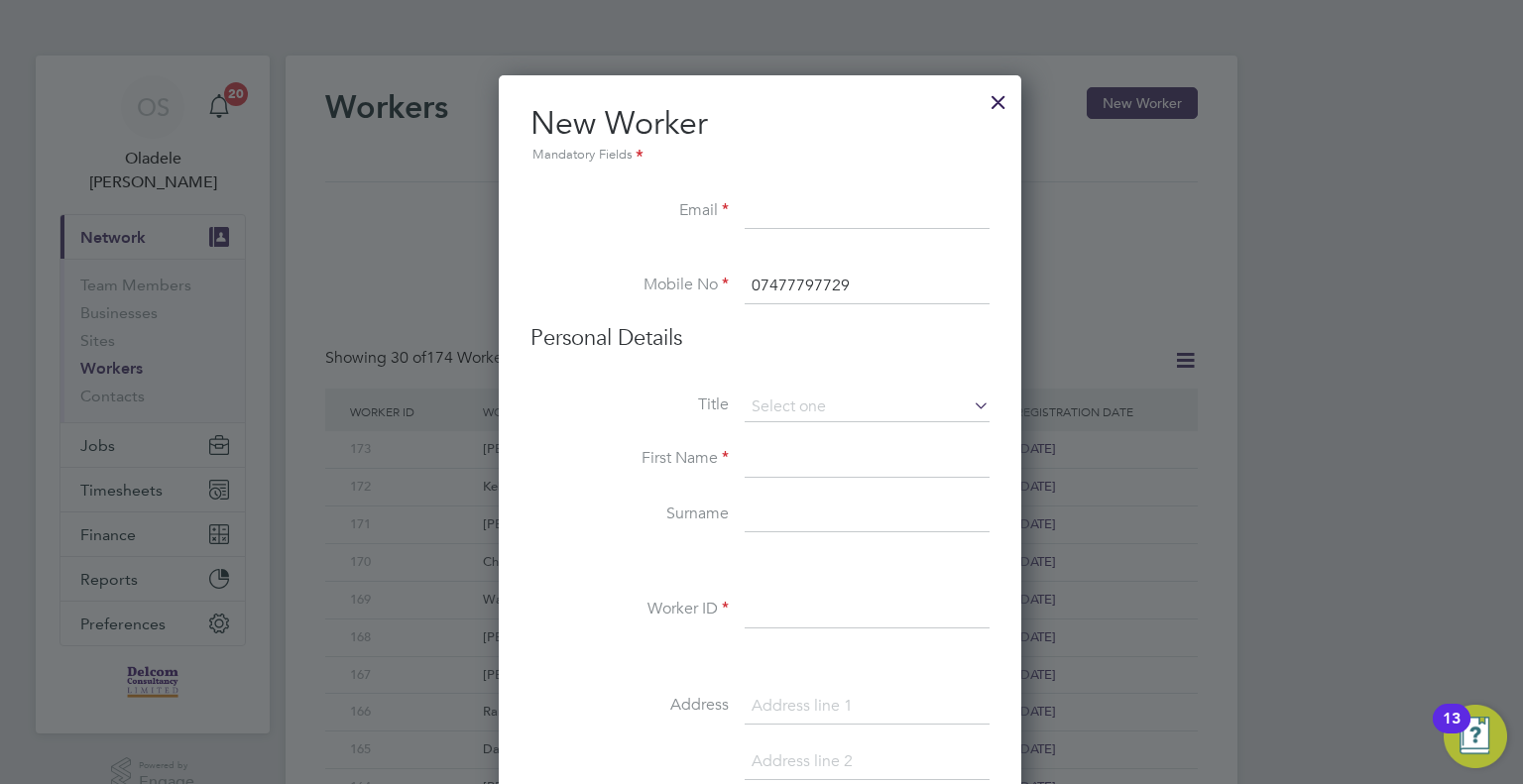 type on "07477797729" 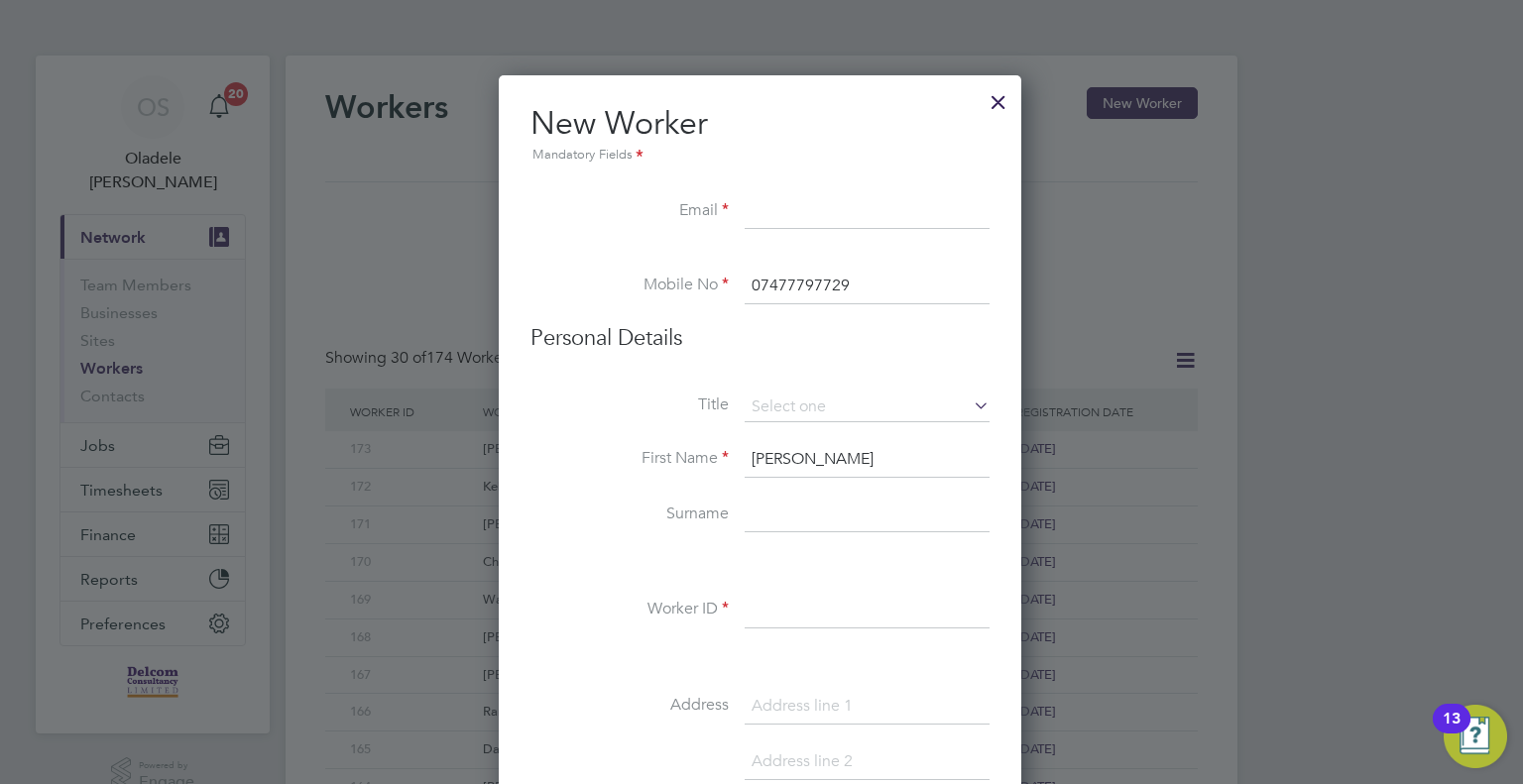 type on "WASIU OLANREWAJU" 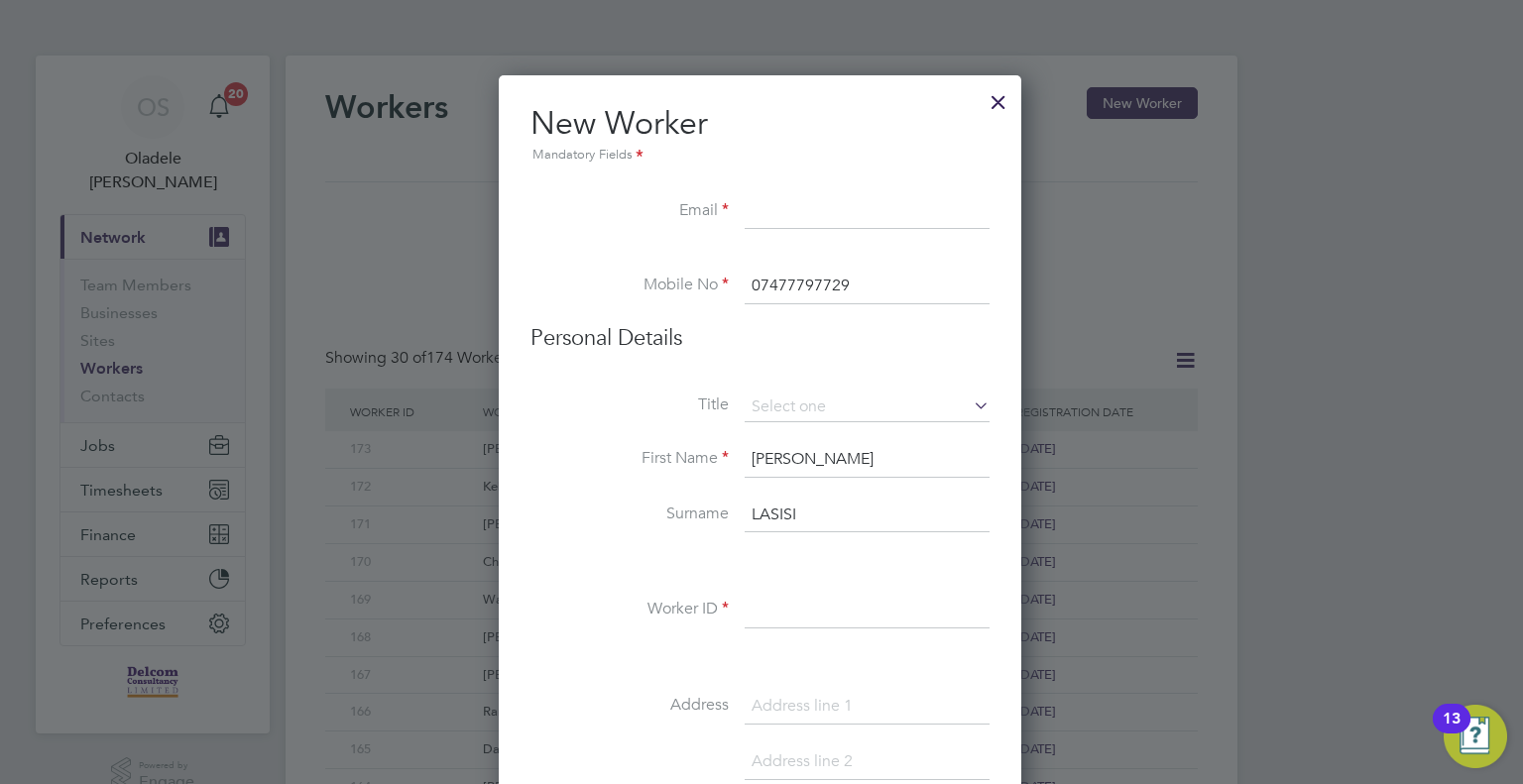 type on "LASISI" 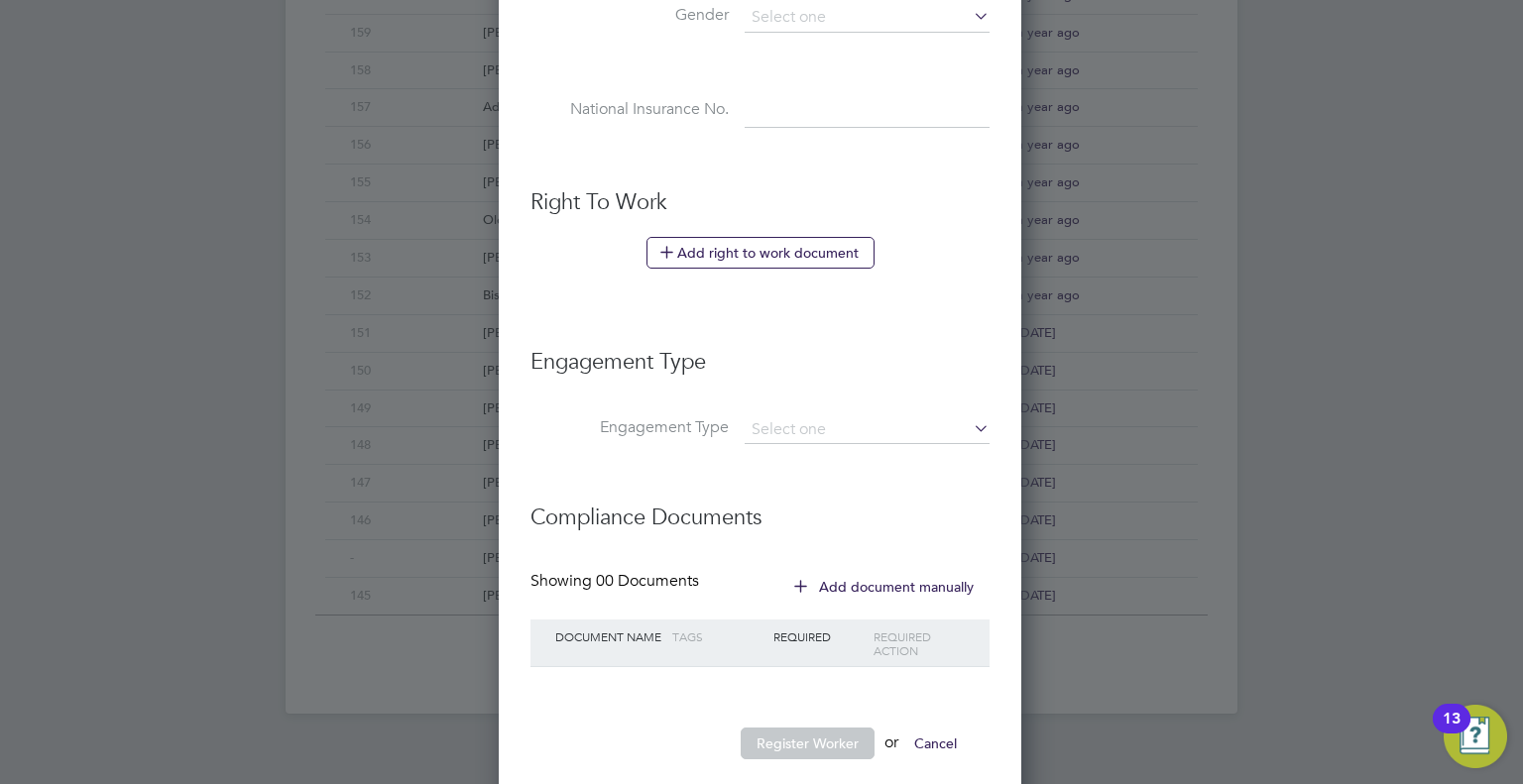 scroll, scrollTop: 970, scrollLeft: 0, axis: vertical 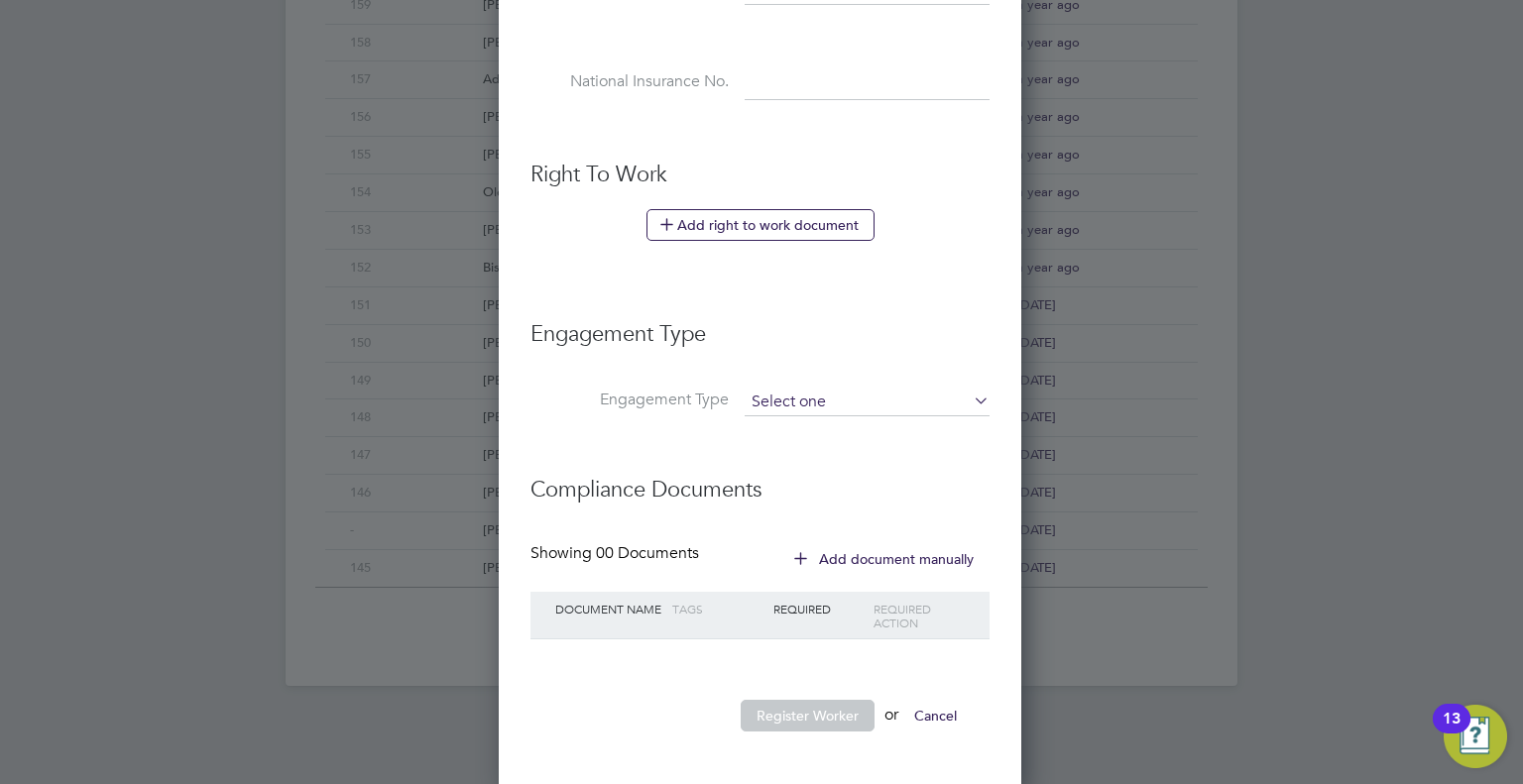 type on "174" 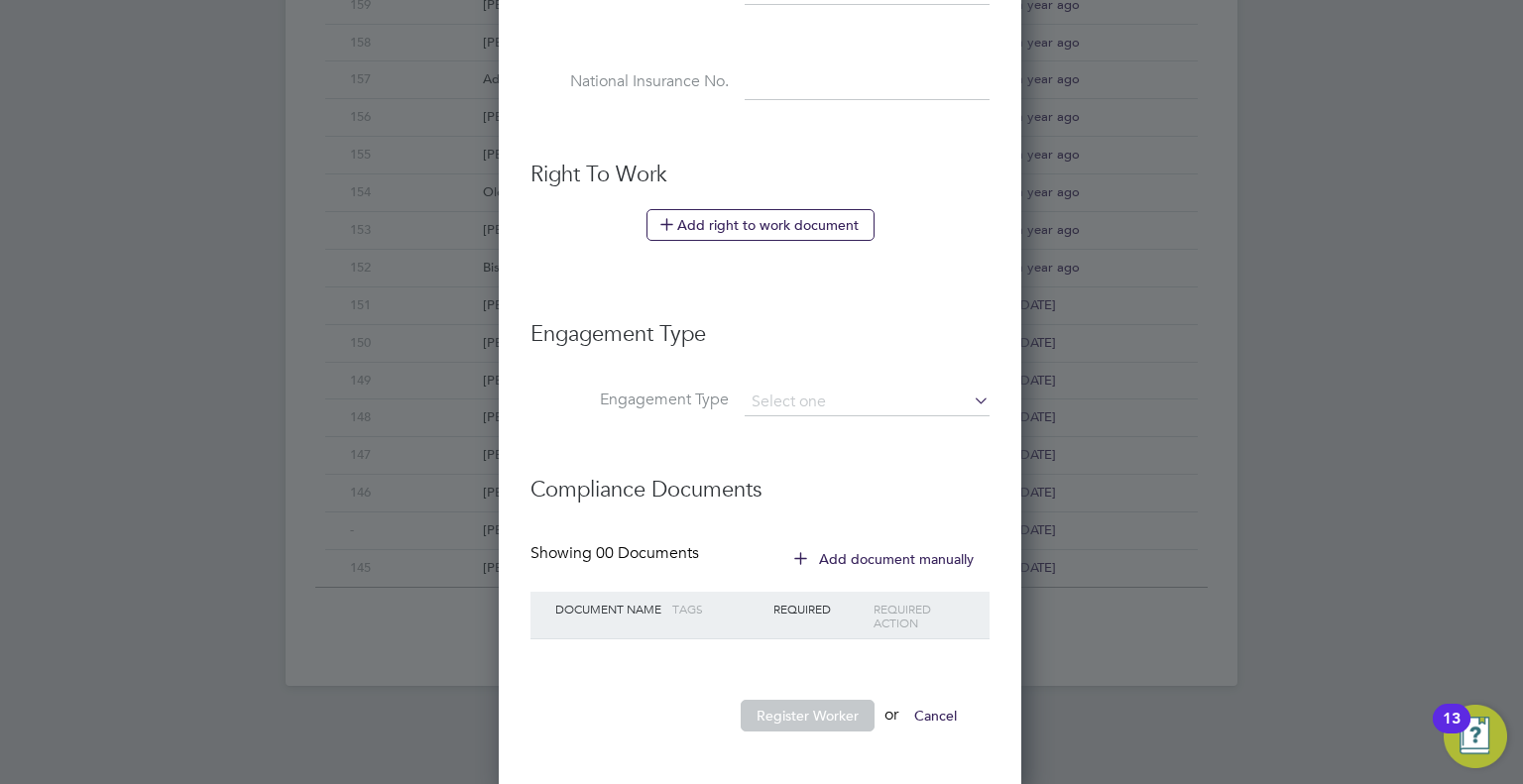click on "PAYE Direct" 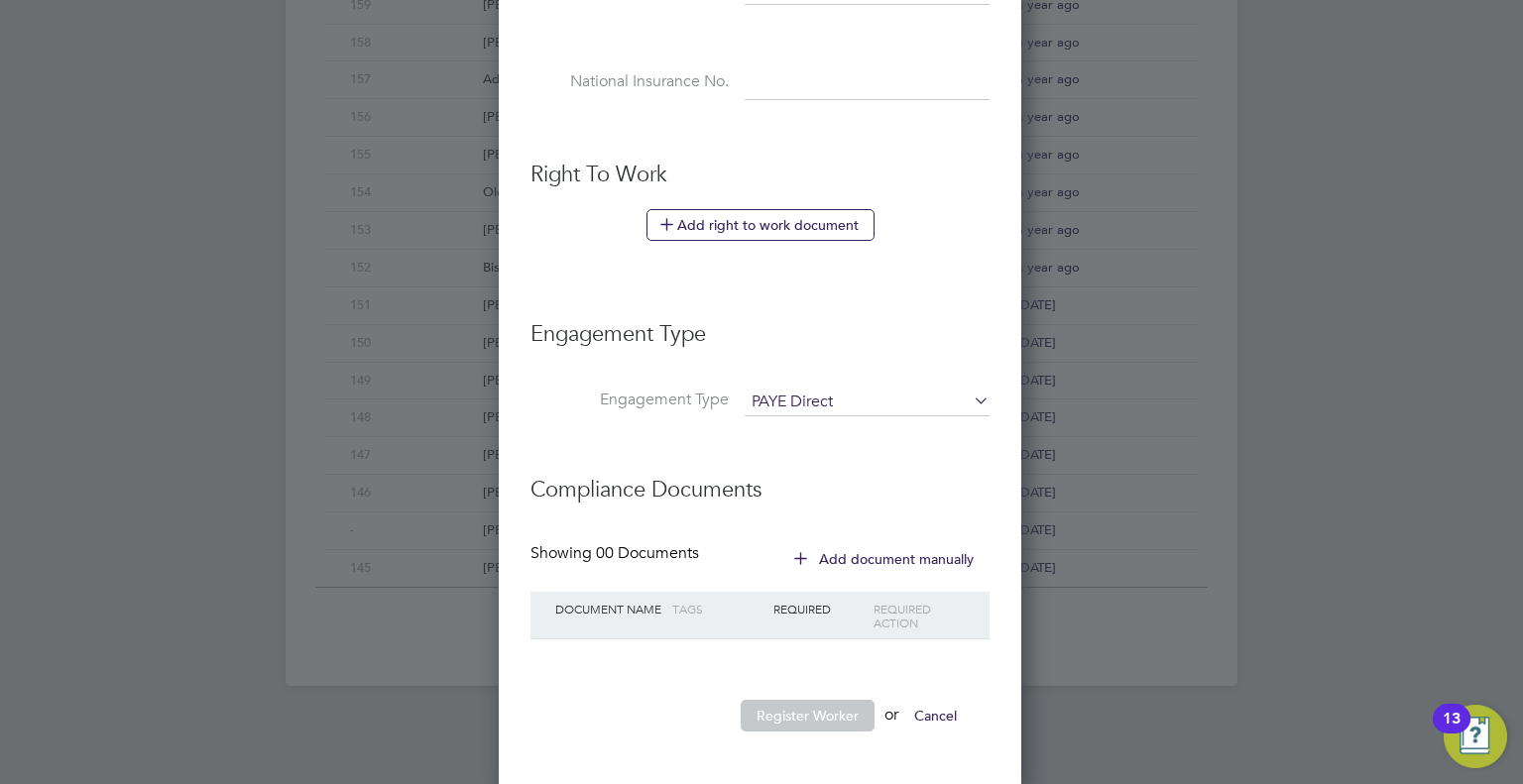 scroll, scrollTop: 10, scrollLeft: 9, axis: both 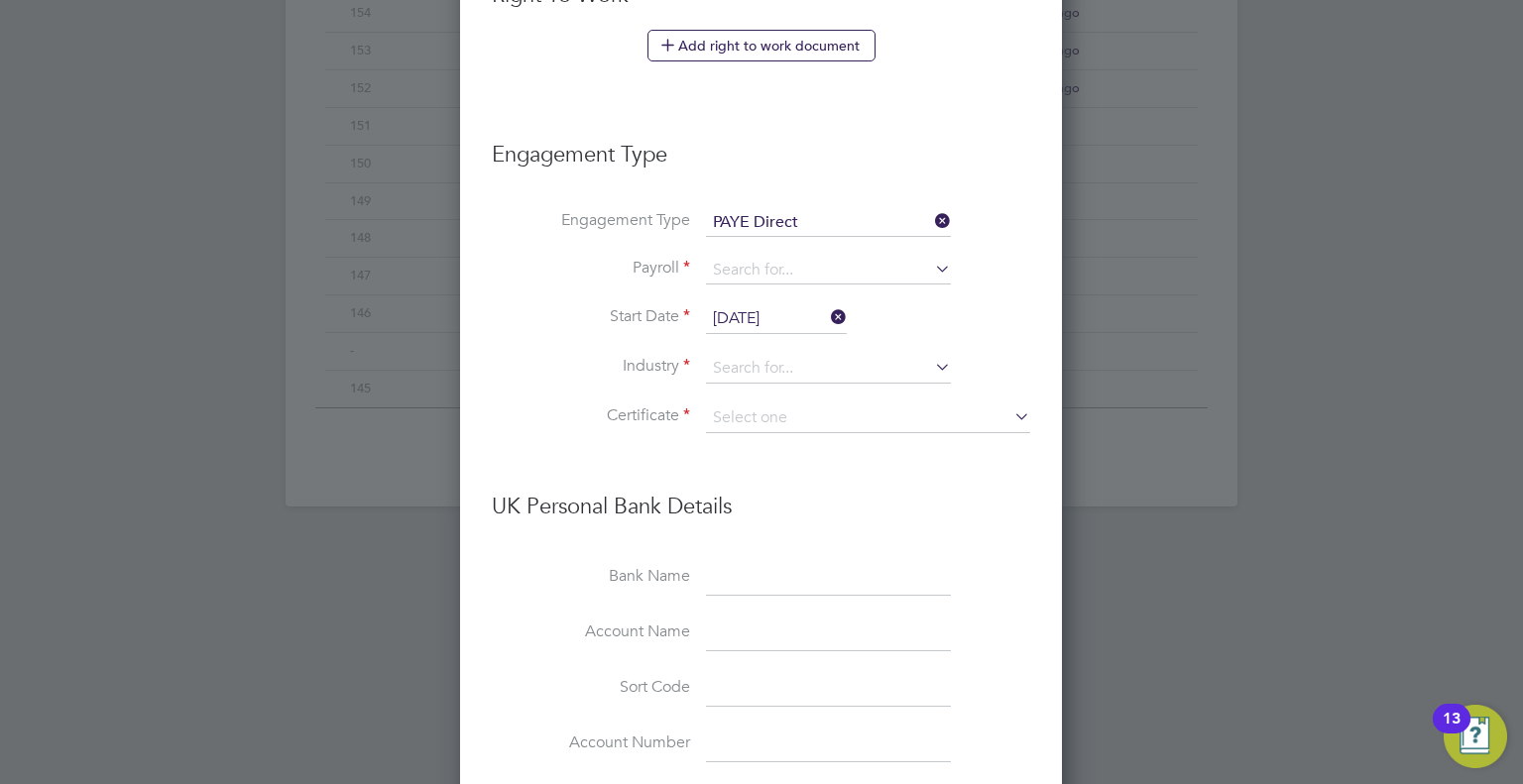 click at bounding box center [931, 269] 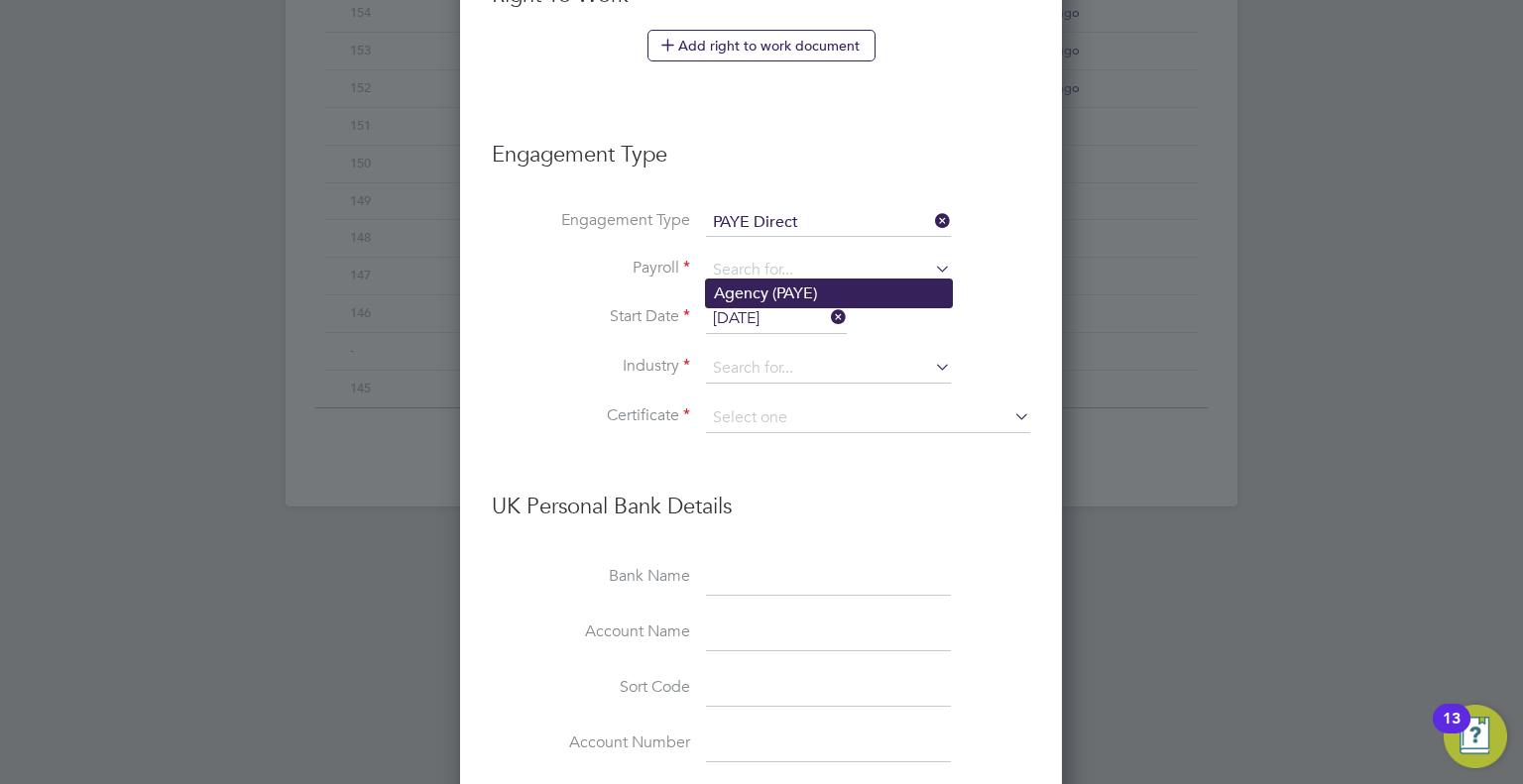 click on "Agency (PAYE)" 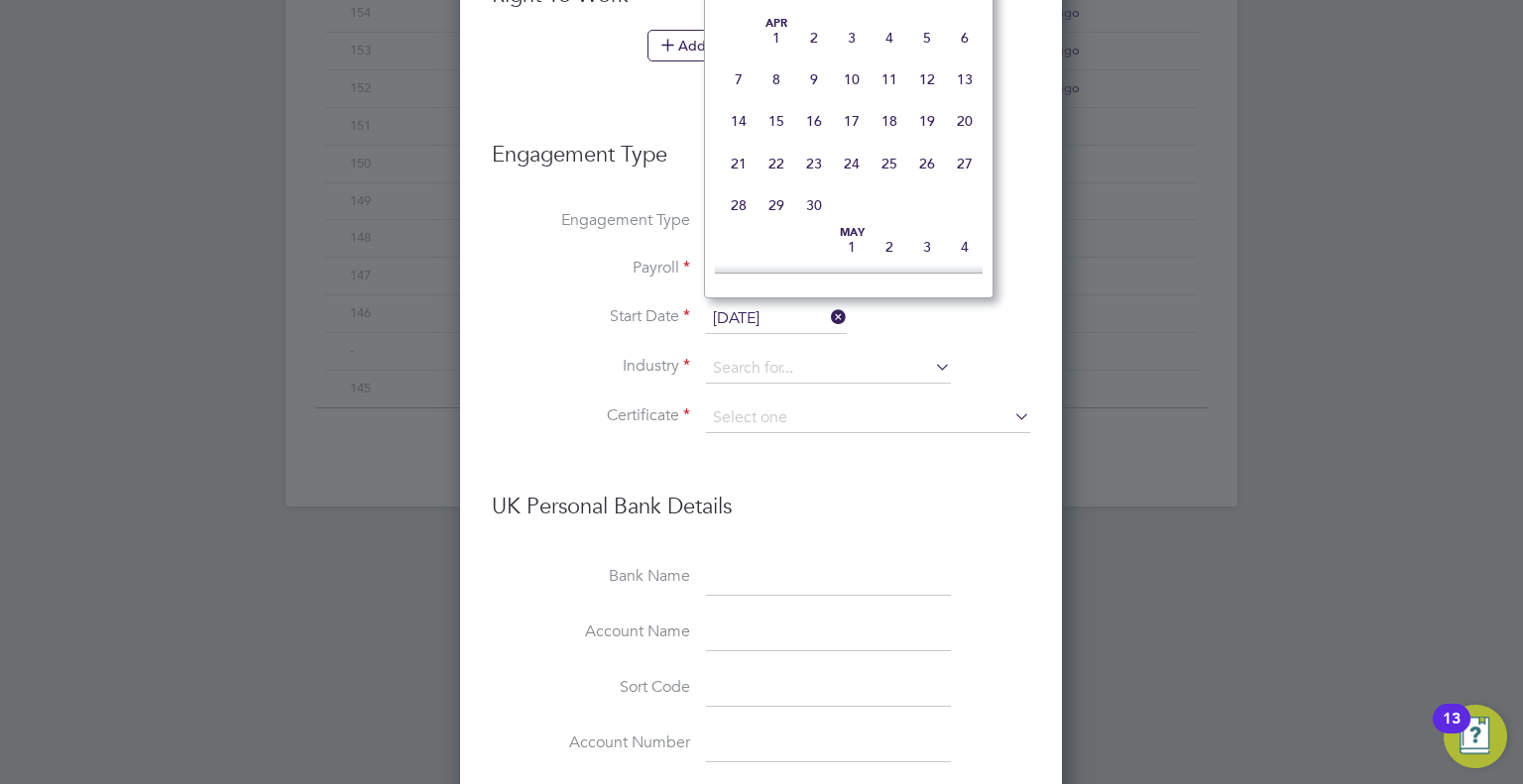 click on "[DATE]" at bounding box center [776, 319] 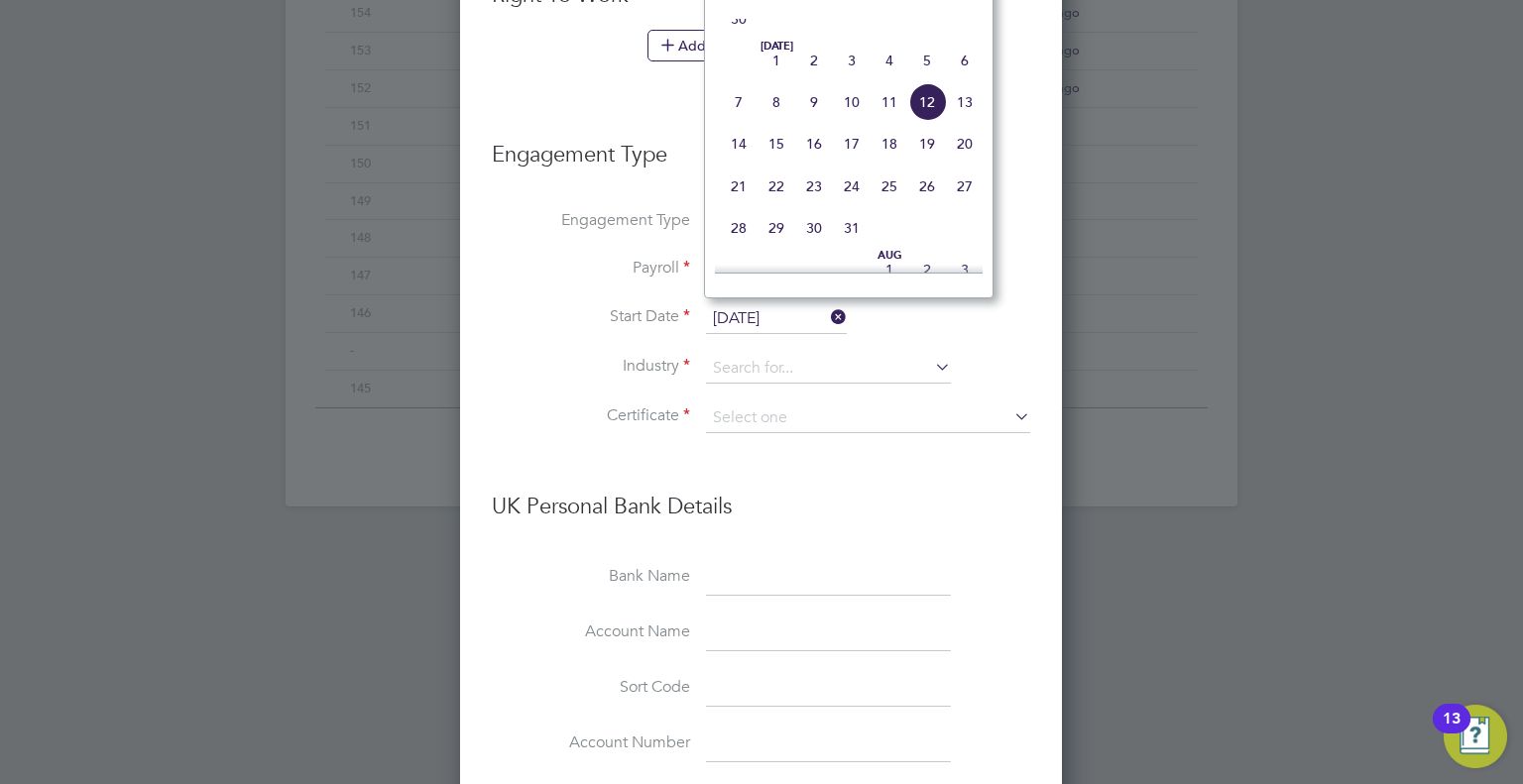 click on "14" 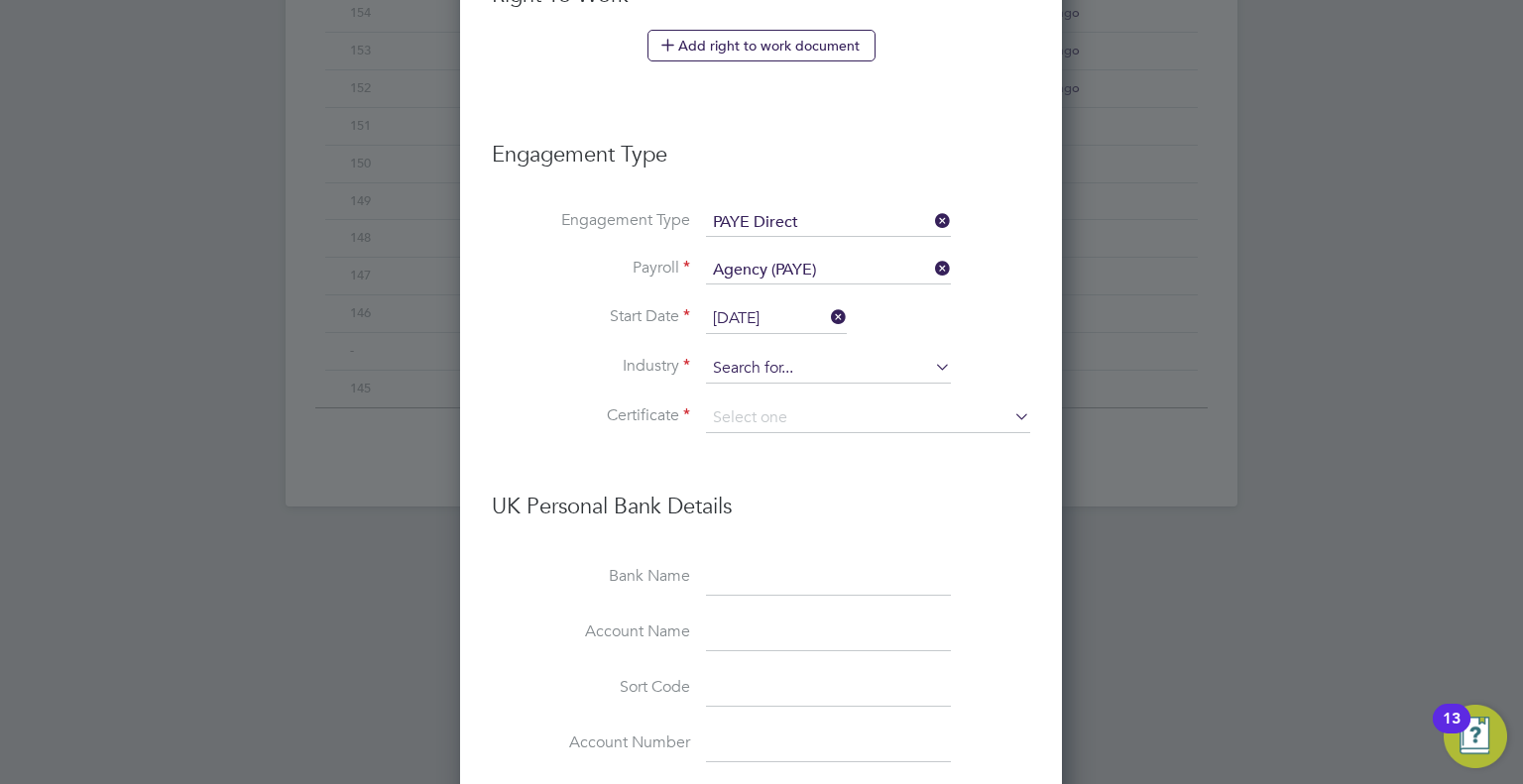click at bounding box center [828, 369] 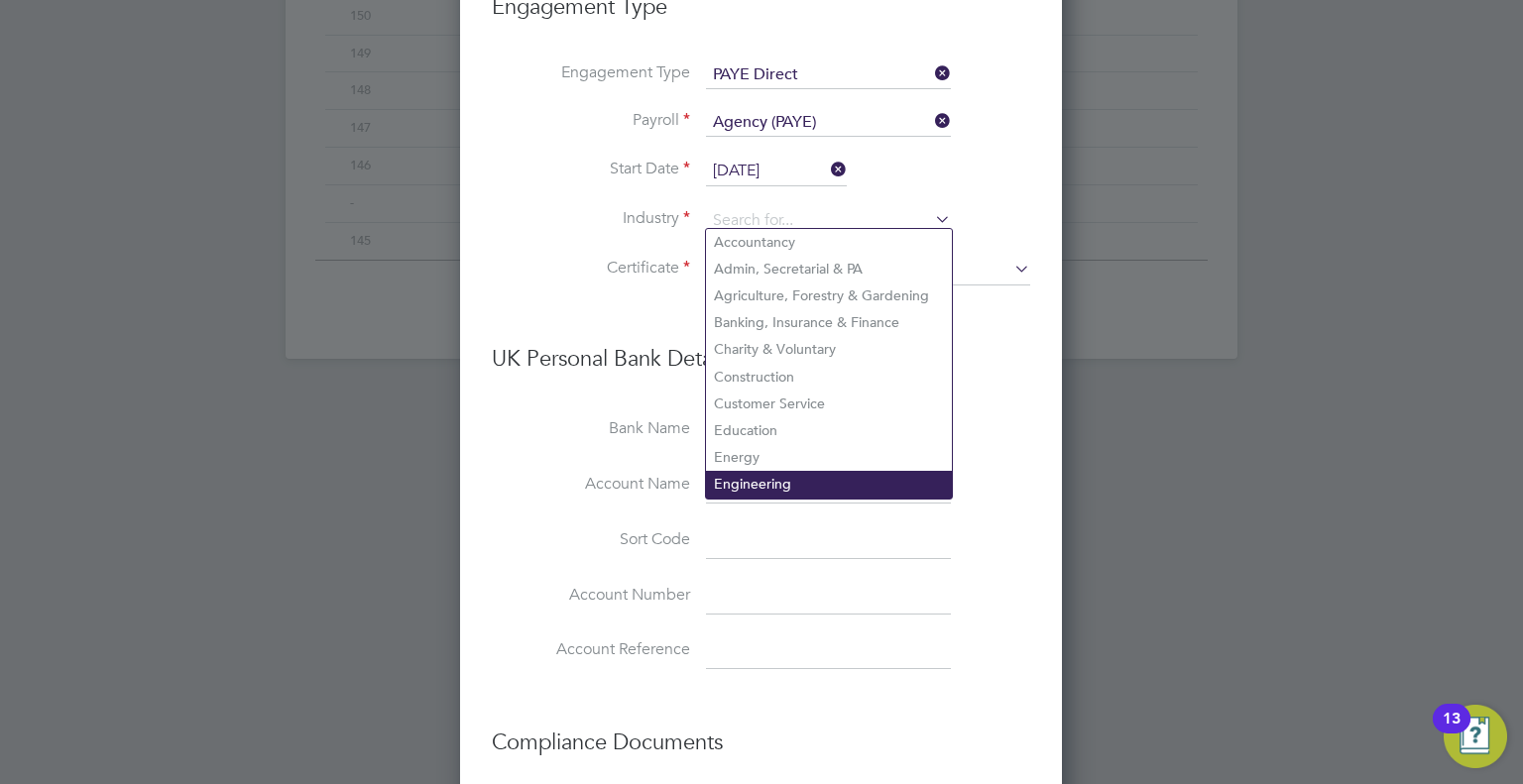scroll, scrollTop: 1249, scrollLeft: 0, axis: vertical 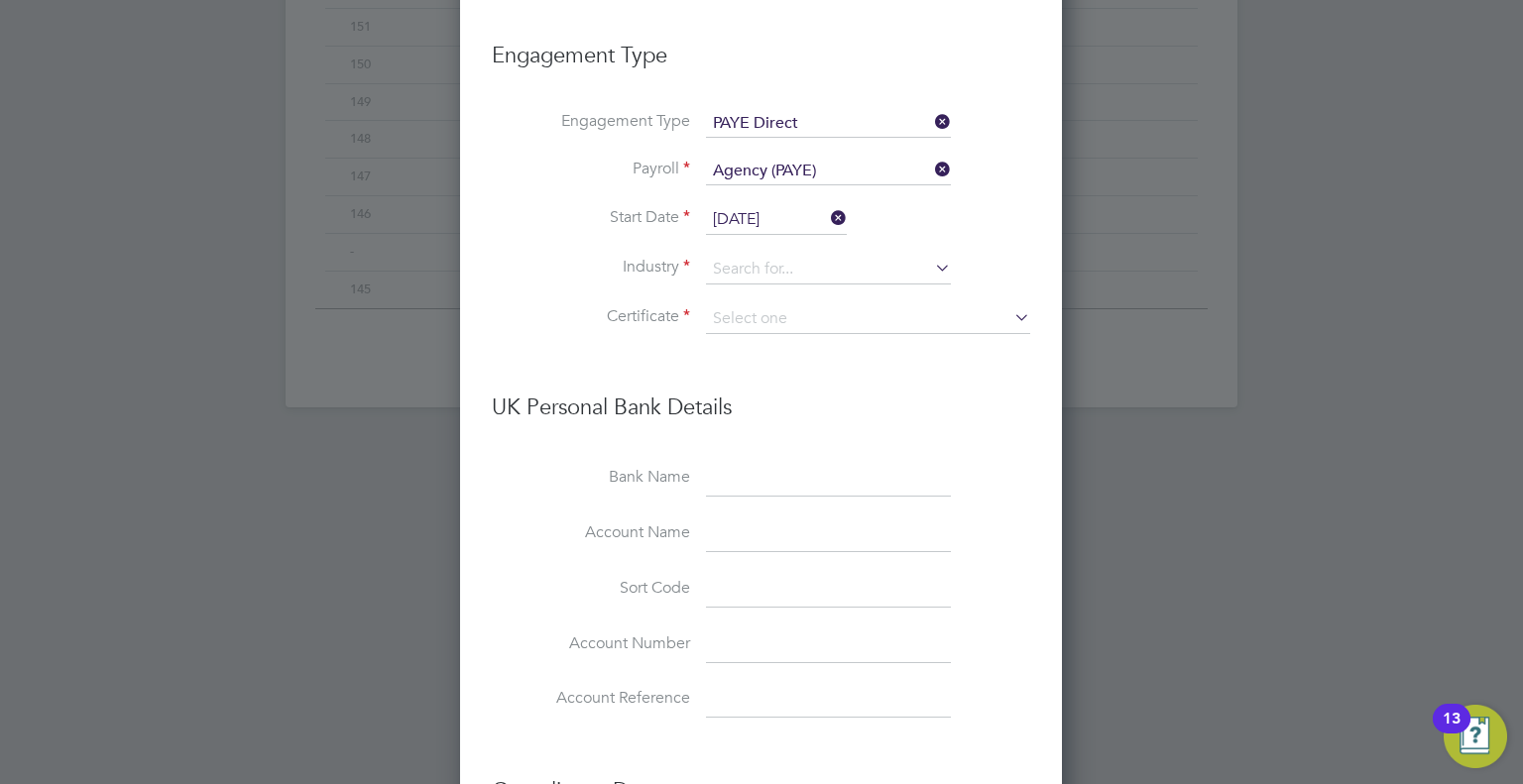 click on "Customer Service" 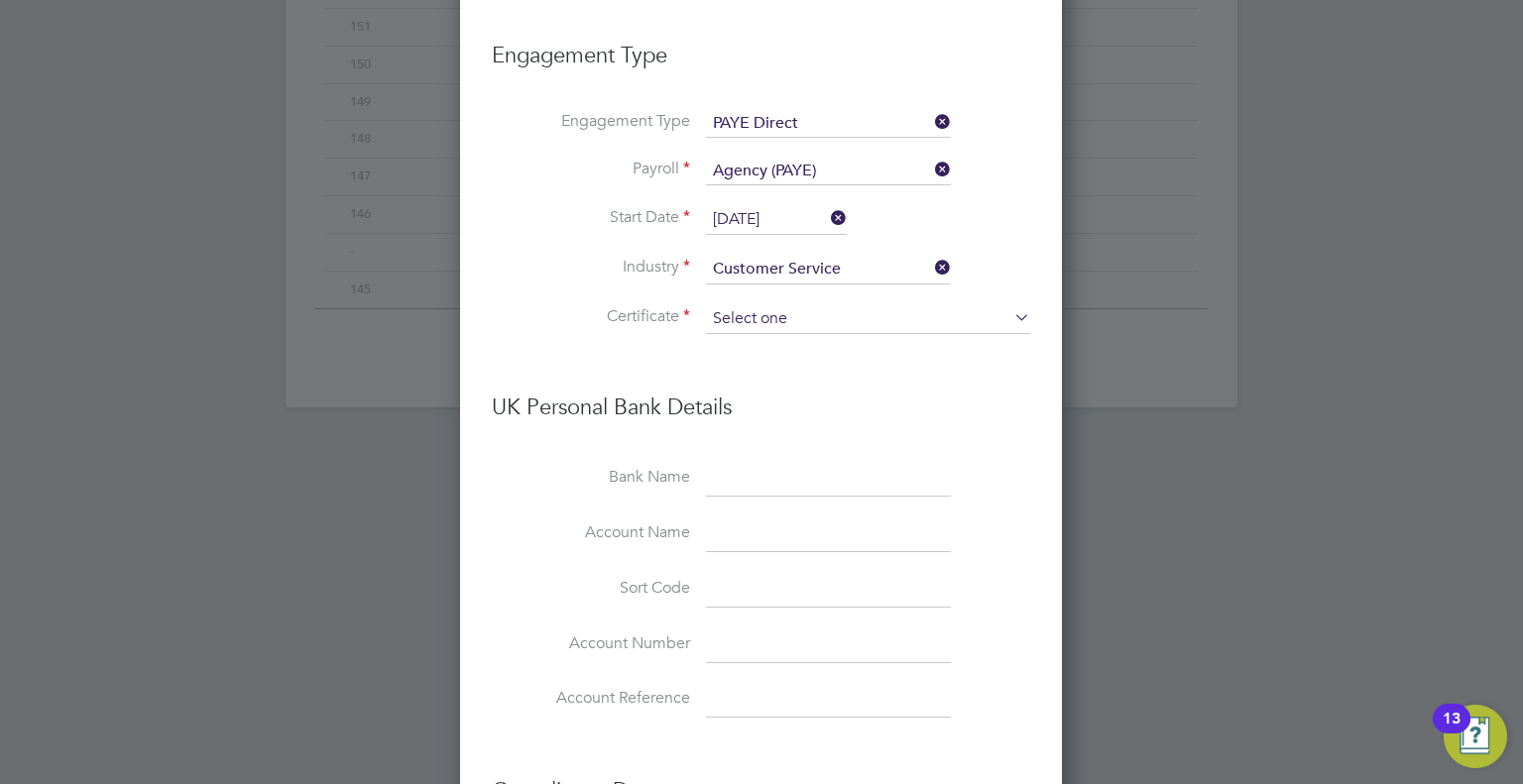 click at bounding box center [868, 319] 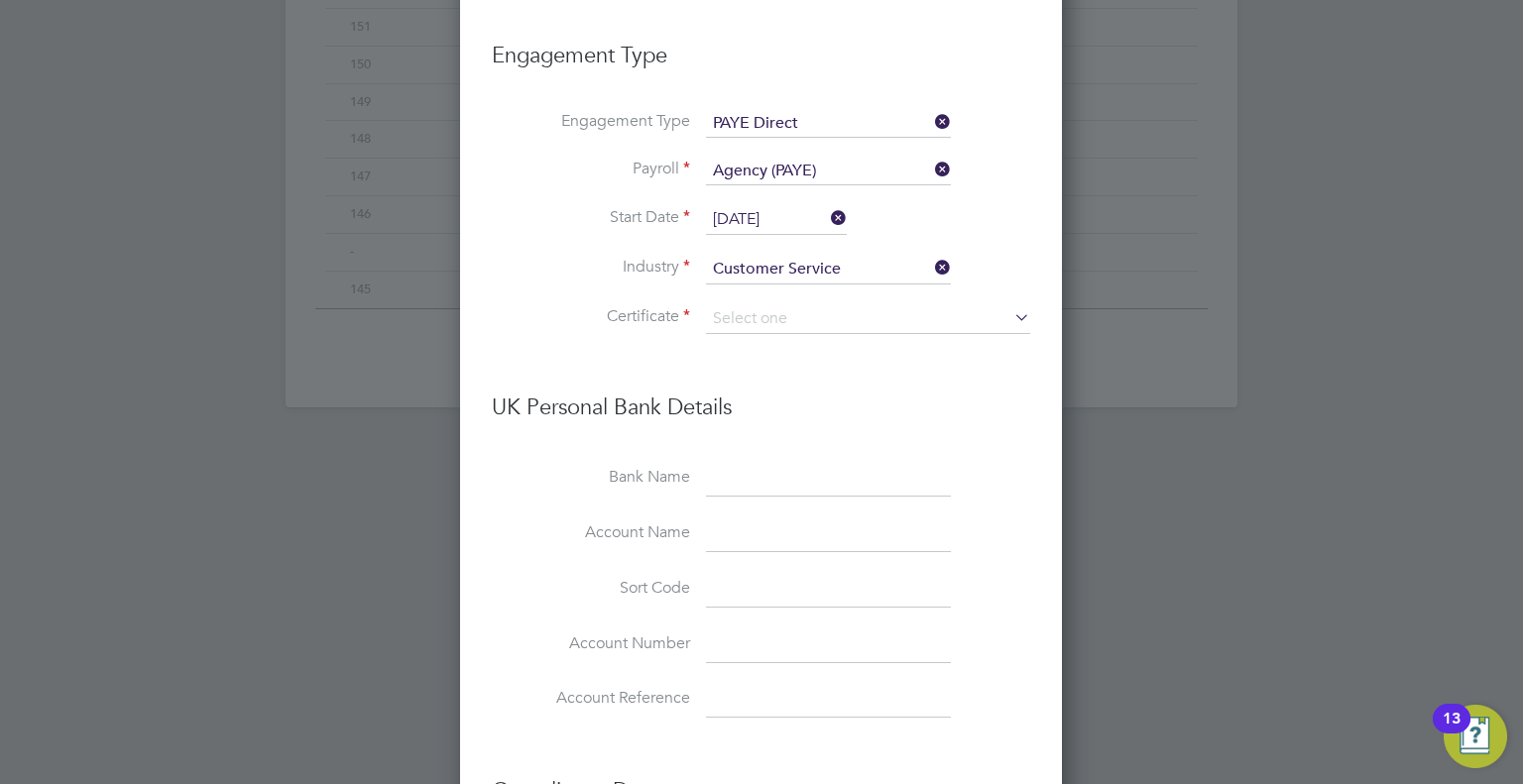 click on "No, worker doesn't have a P45 certificate" 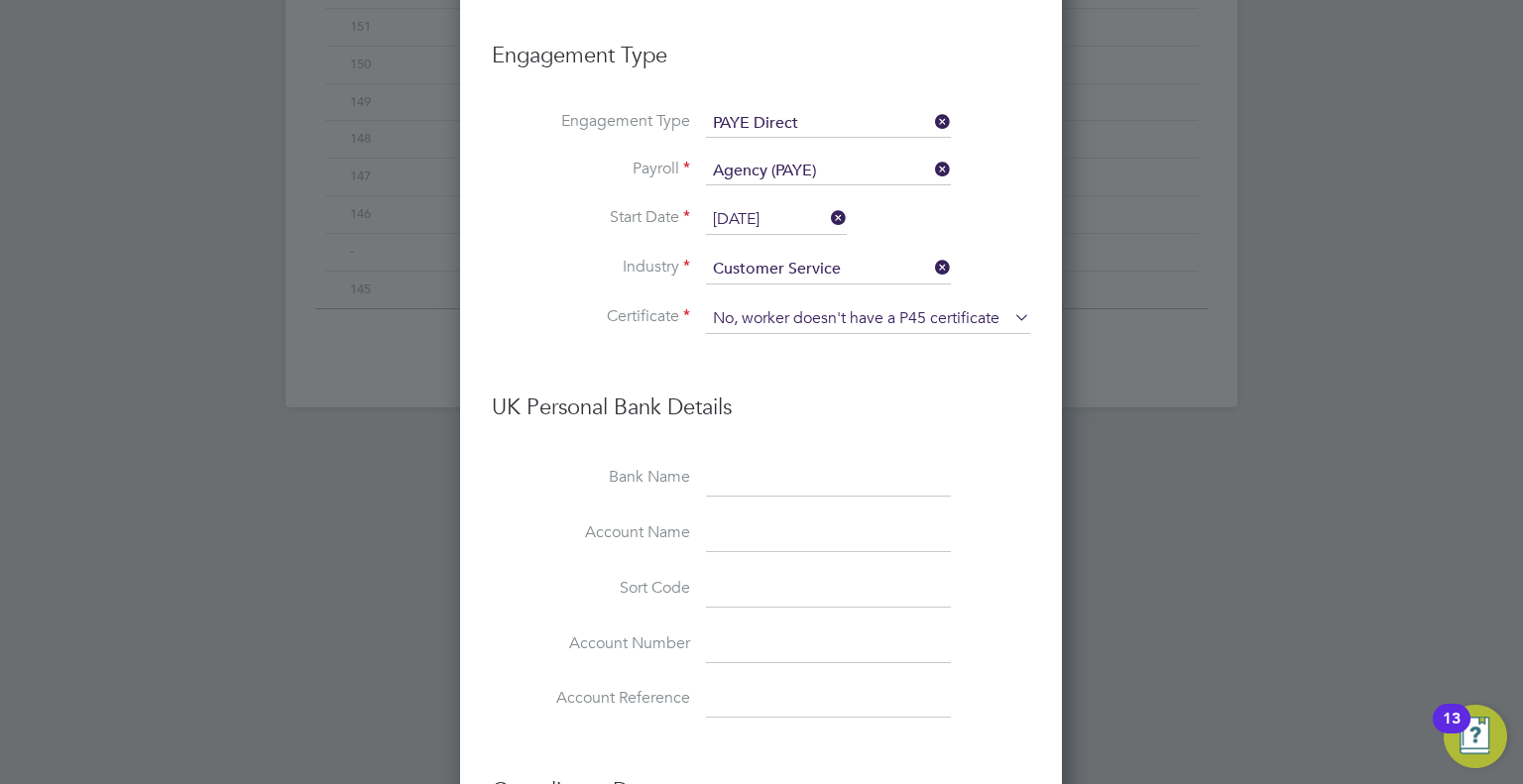 scroll, scrollTop: 10, scrollLeft: 9, axis: both 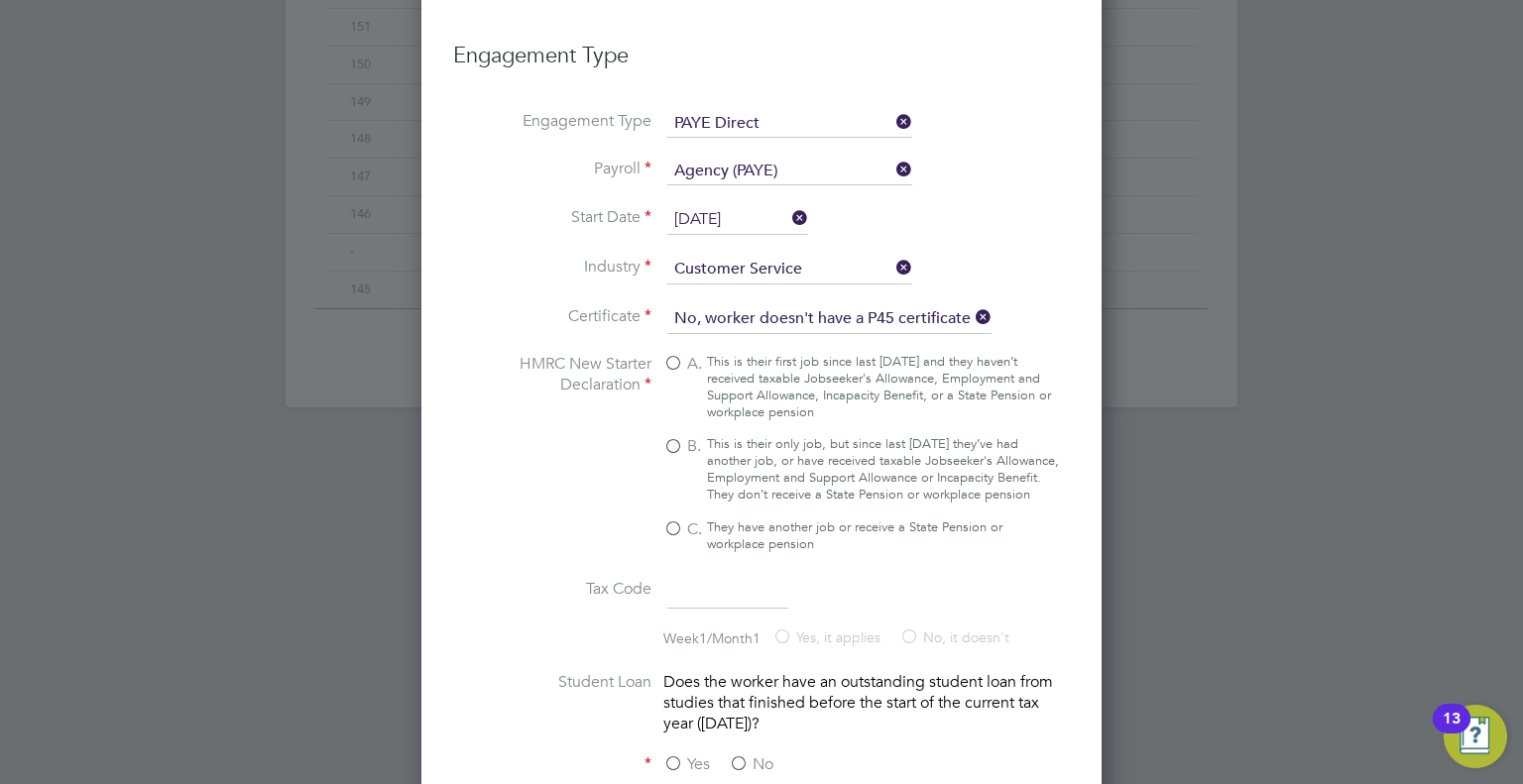click on "A. This is their first job since last 6 April and they haven’t received taxable Jobseeker's Allowance, Employment and Support Allowance, Incapacity Benefit, or a State Pension or workplace pension" at bounding box center (862, 388) 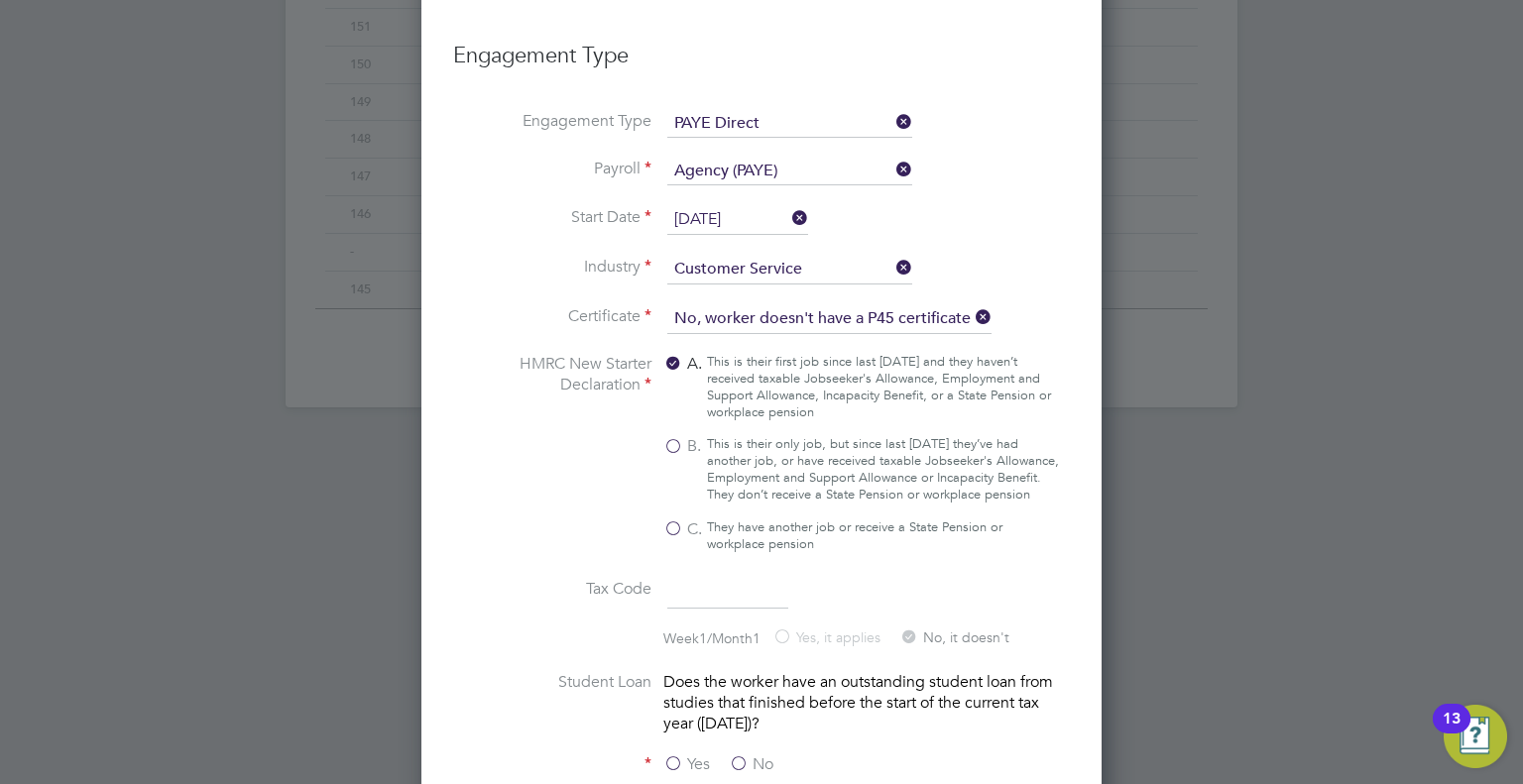 type on "1257L" 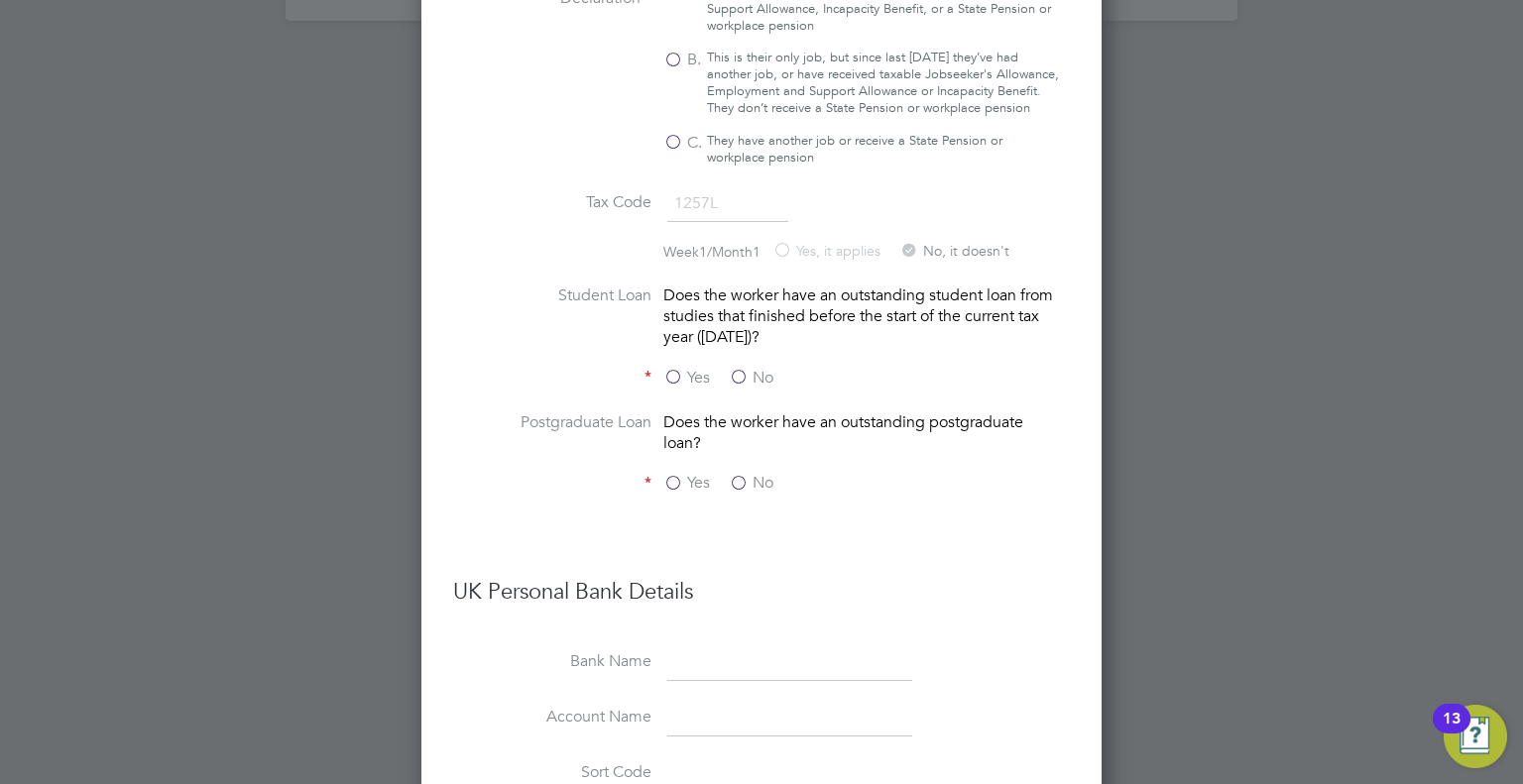 scroll, scrollTop: 1645, scrollLeft: 0, axis: vertical 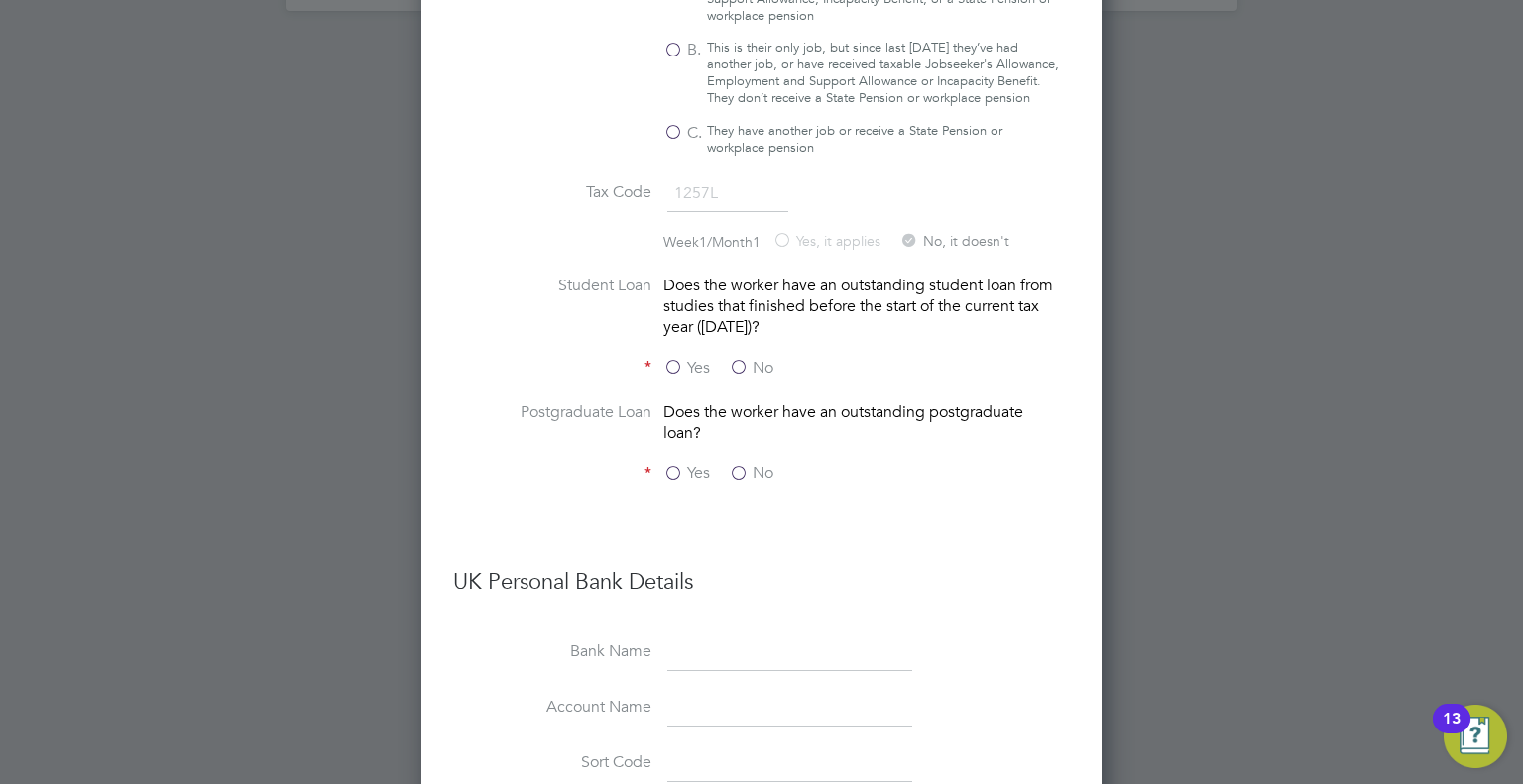 click on "No" at bounding box center [751, 368] 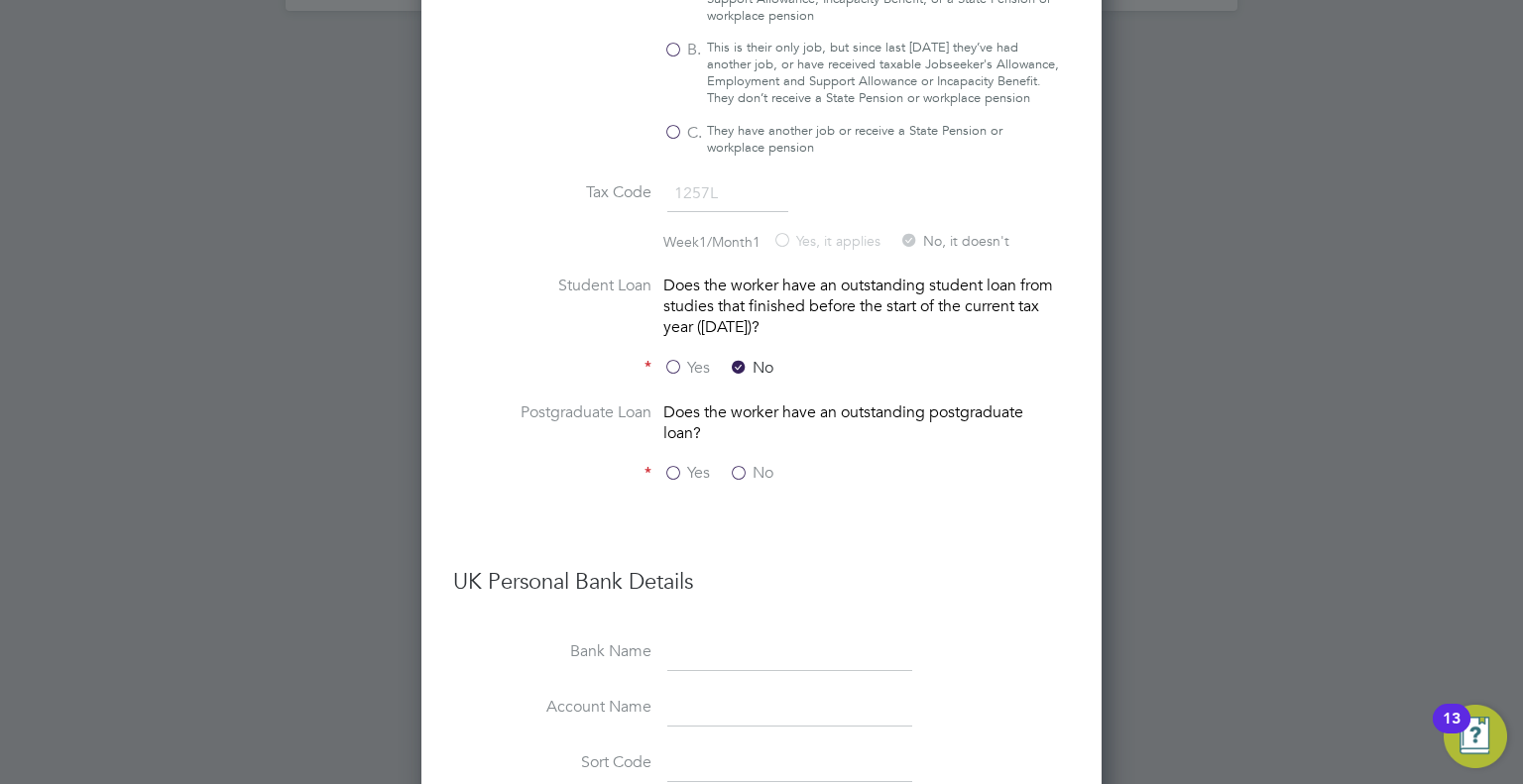 click on "No" at bounding box center (751, 473) 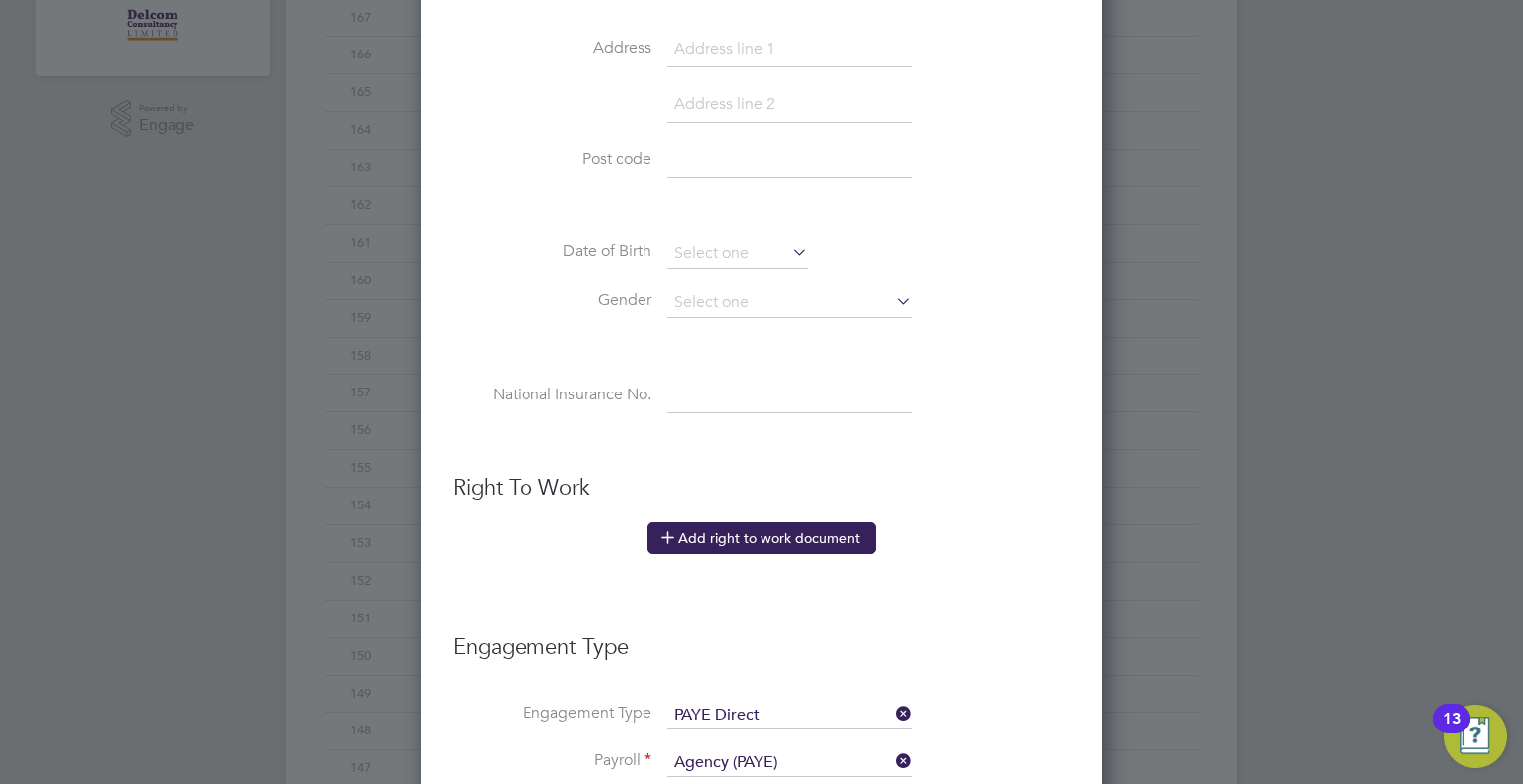 scroll, scrollTop: 647, scrollLeft: 0, axis: vertical 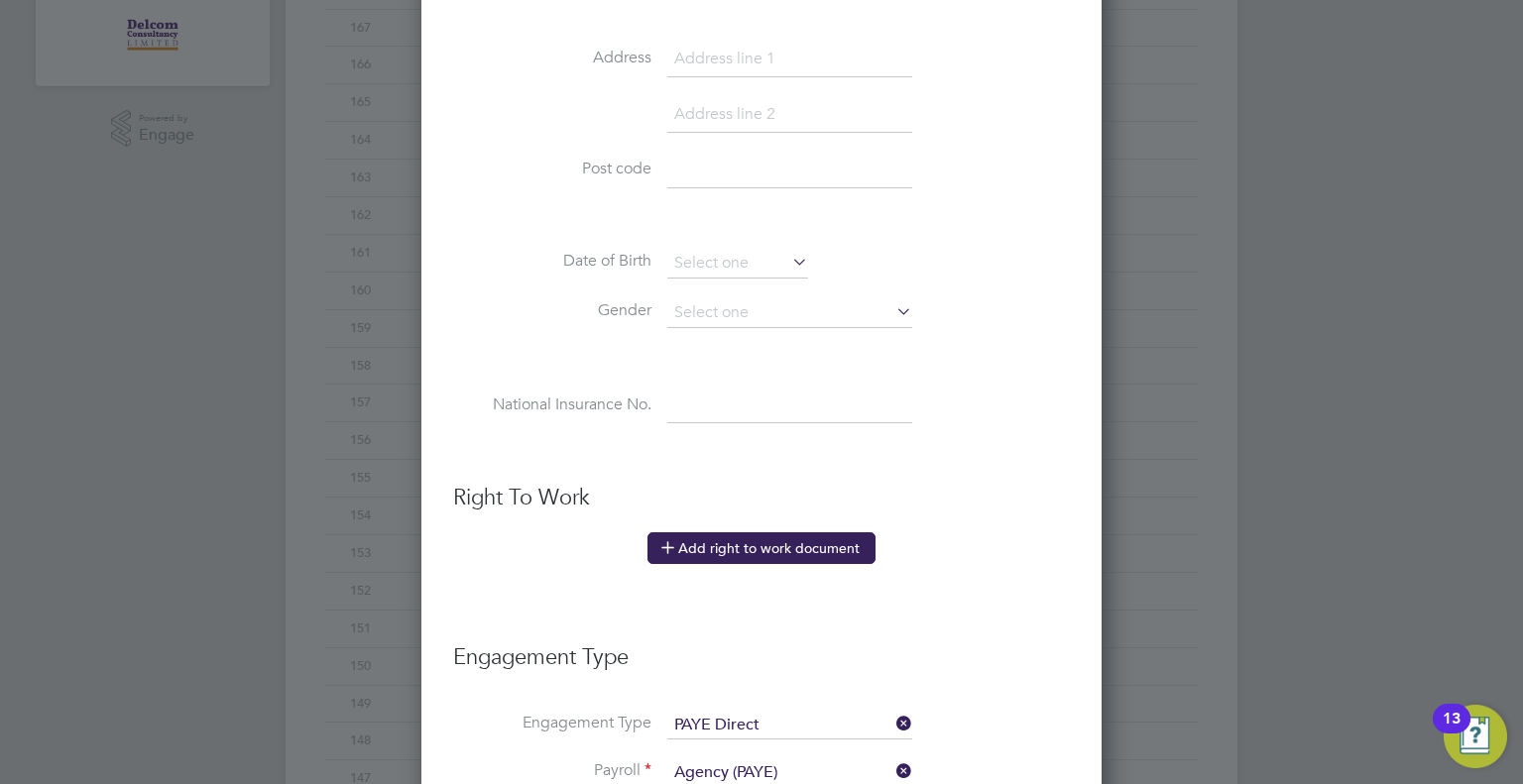 click on "Add right to work document" at bounding box center (762, 548) 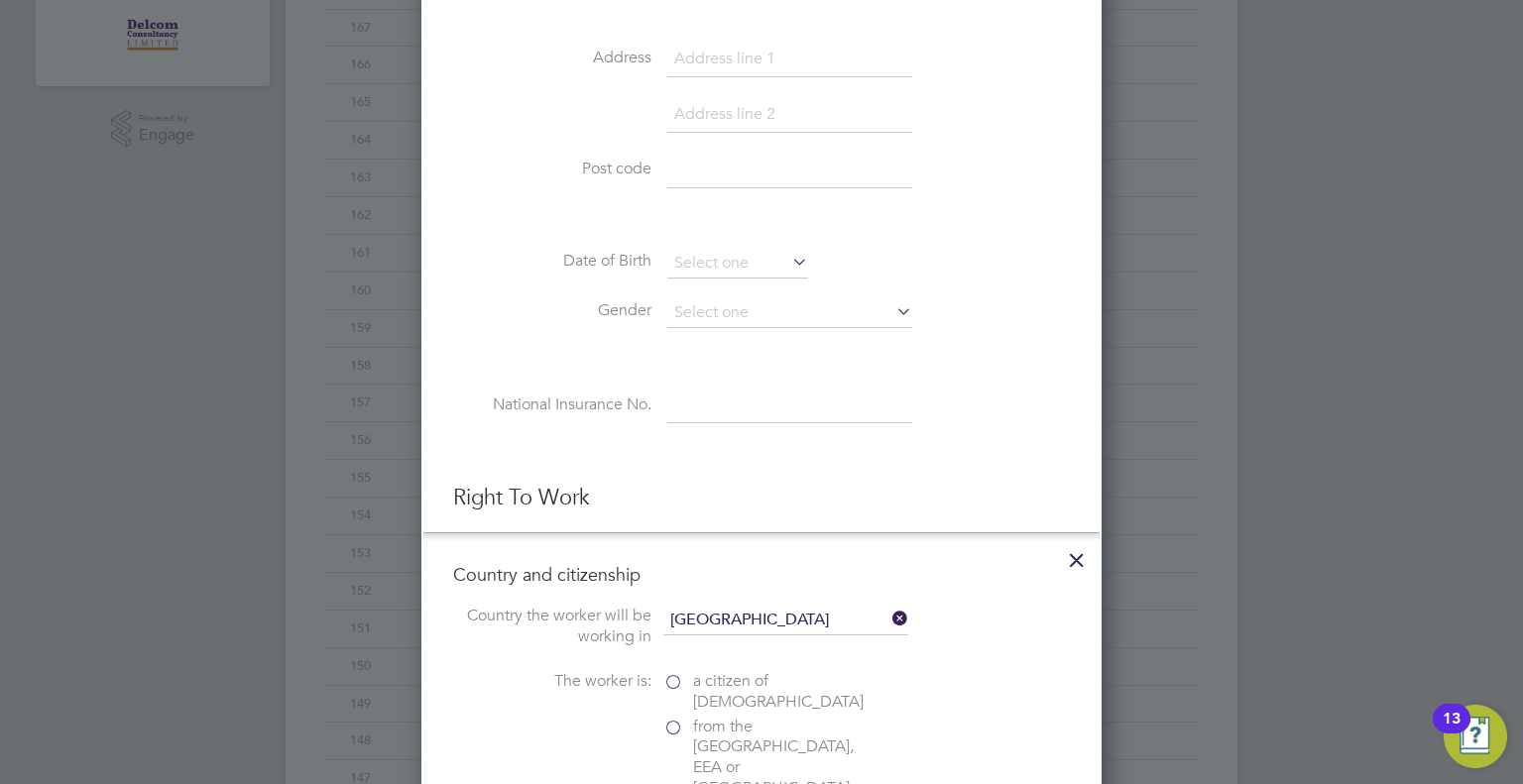scroll, scrollTop: 9, scrollLeft: 9, axis: both 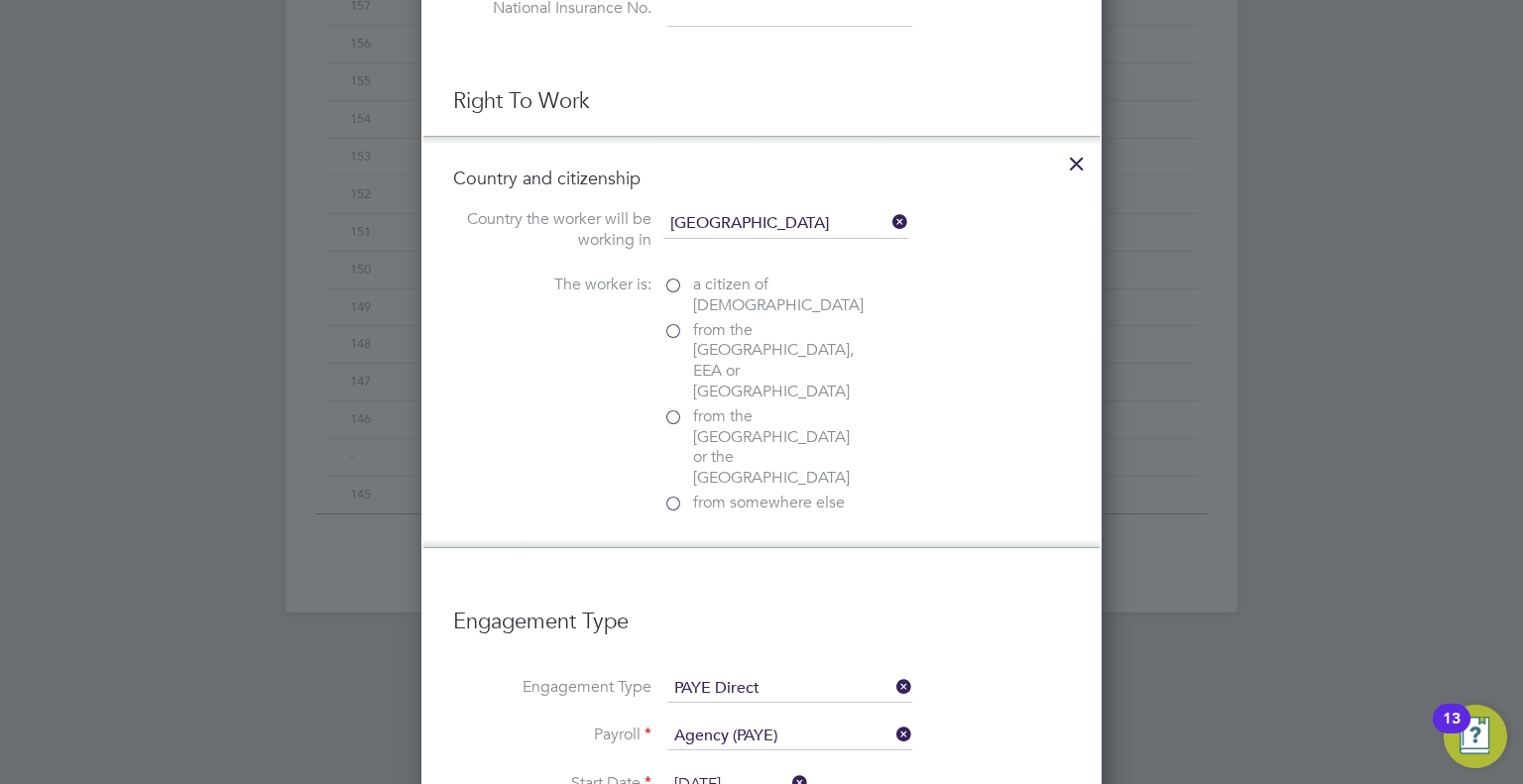 click on "from somewhere else" at bounding box center (762, 503) 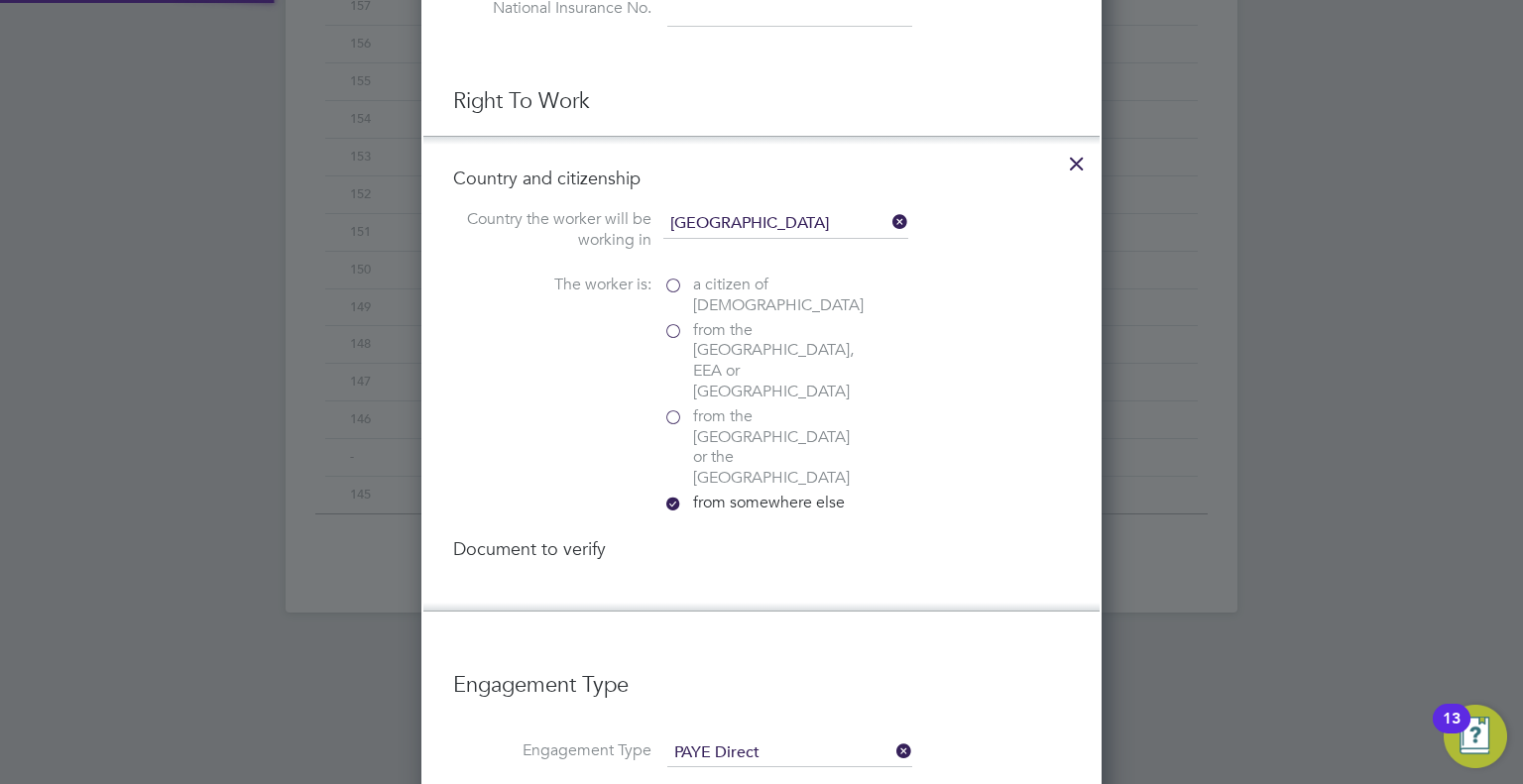 scroll, scrollTop: 9, scrollLeft: 9, axis: both 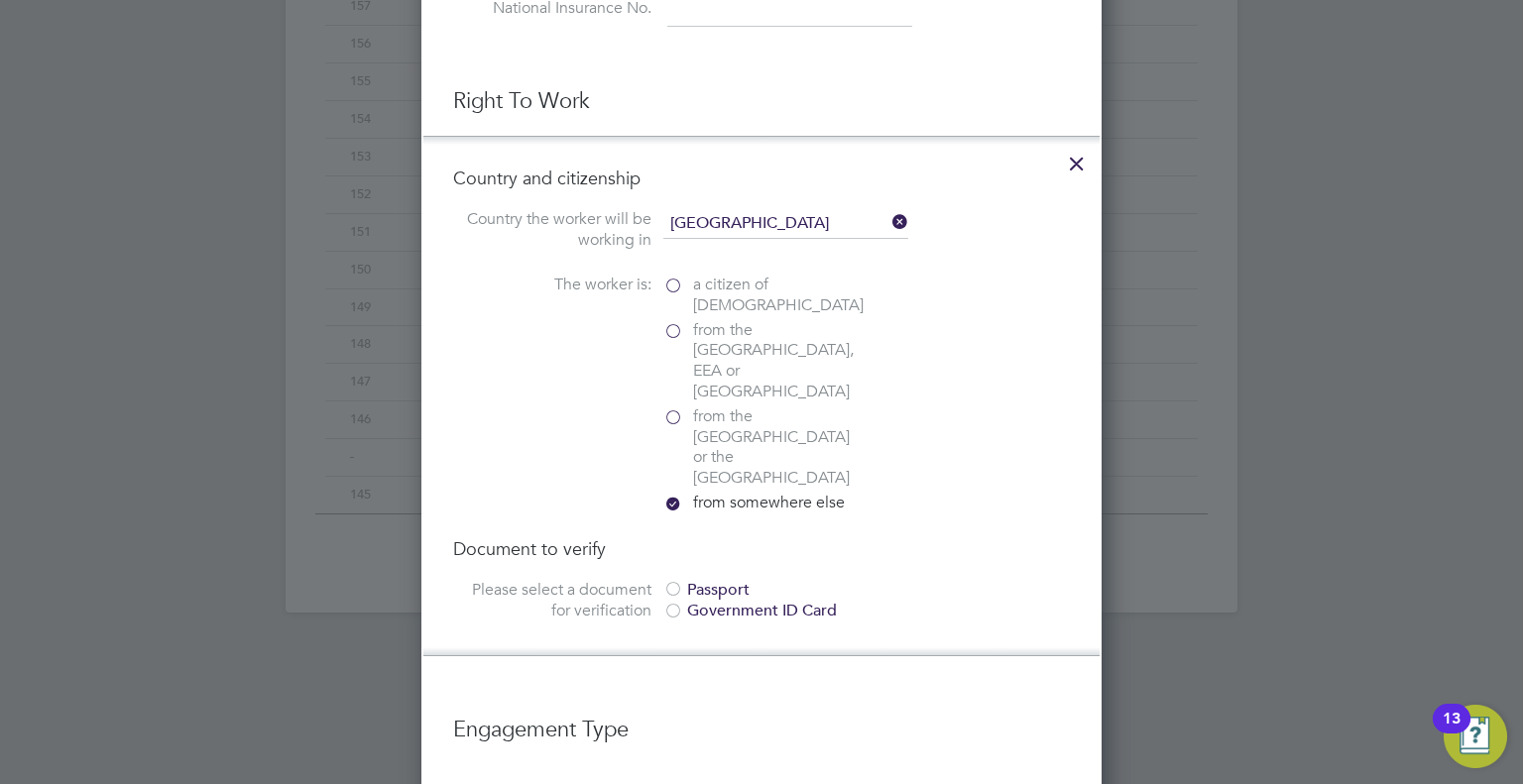 click at bounding box center [673, 591] 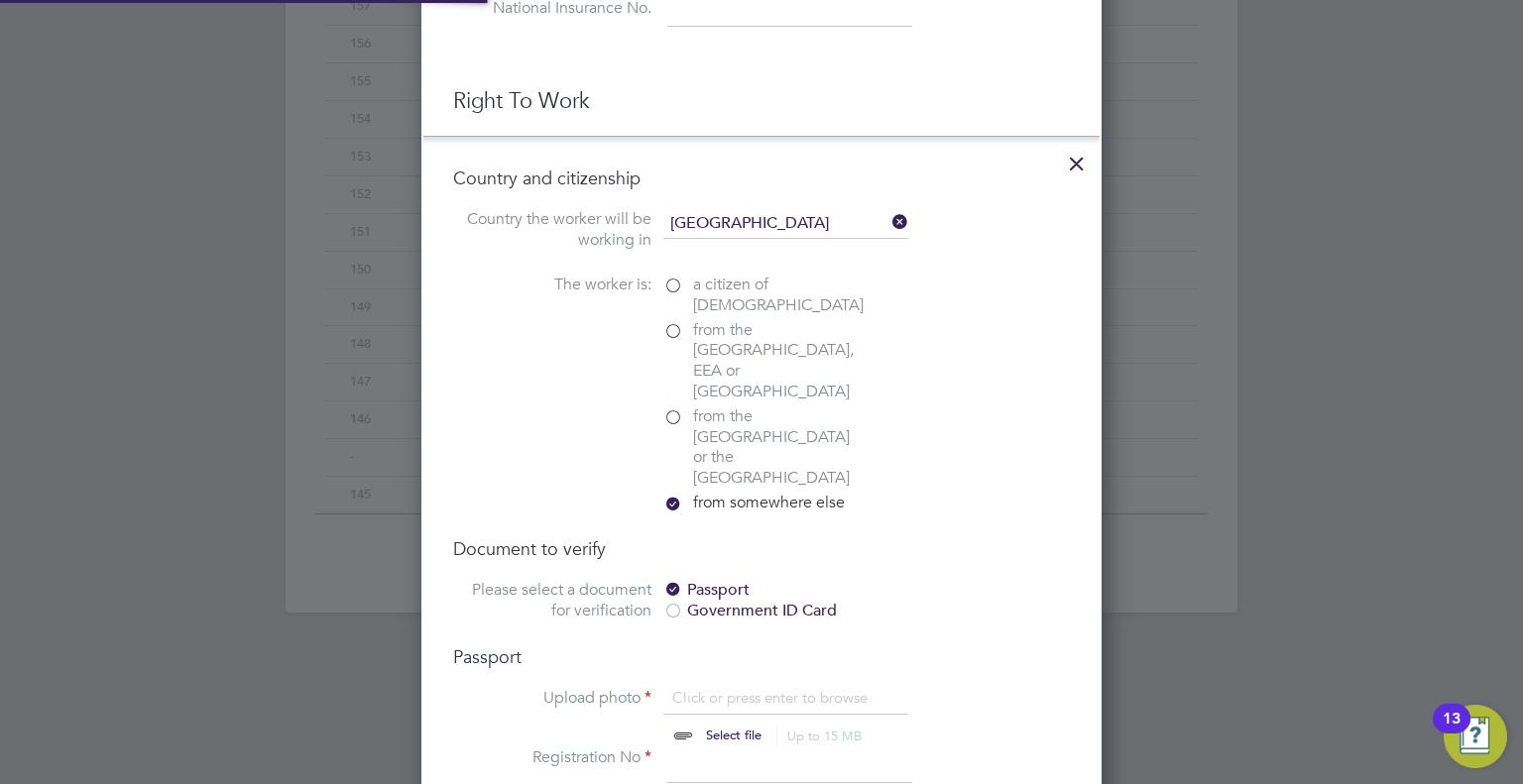 scroll, scrollTop: 10, scrollLeft: 9, axis: both 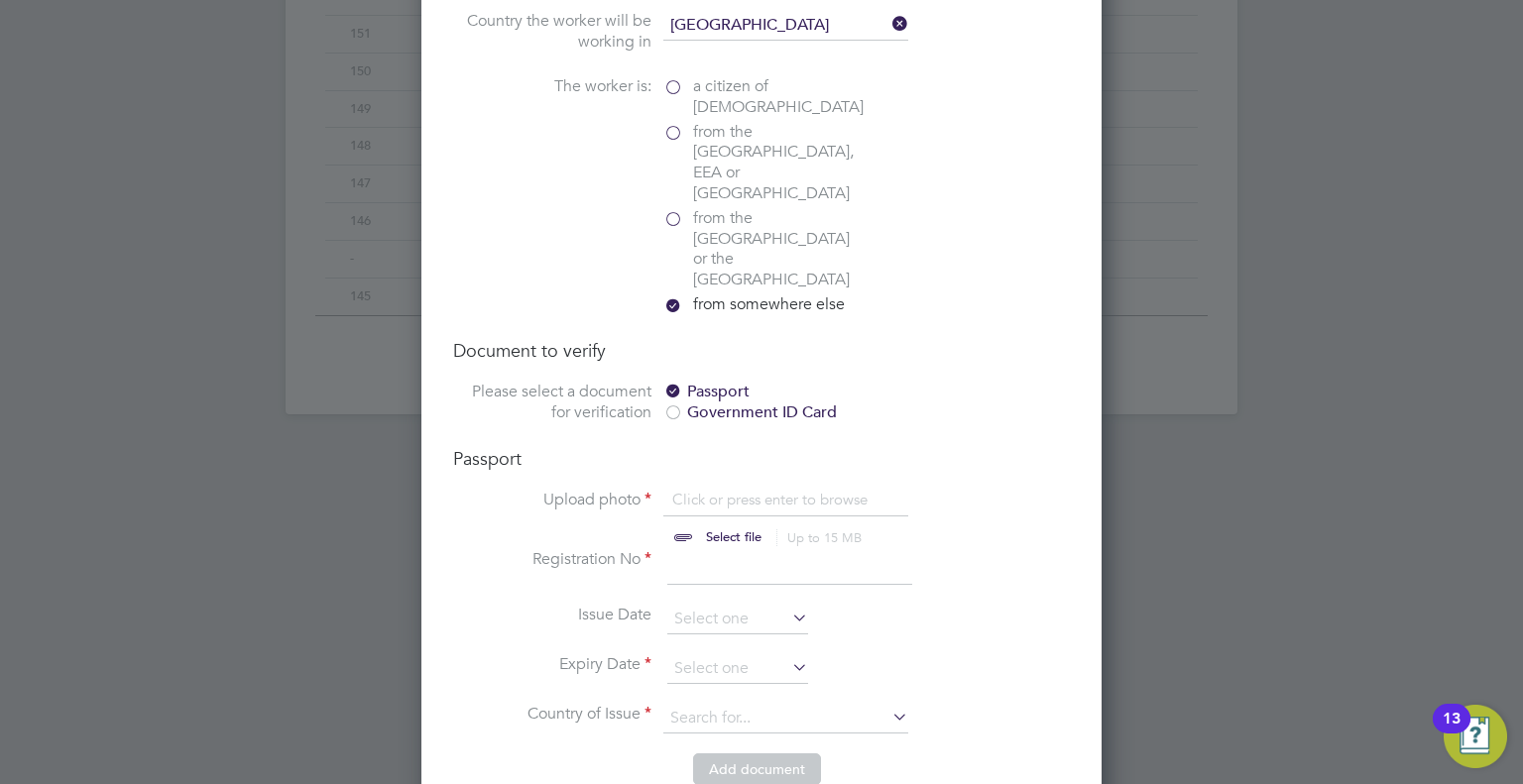 click at bounding box center (753, 519) 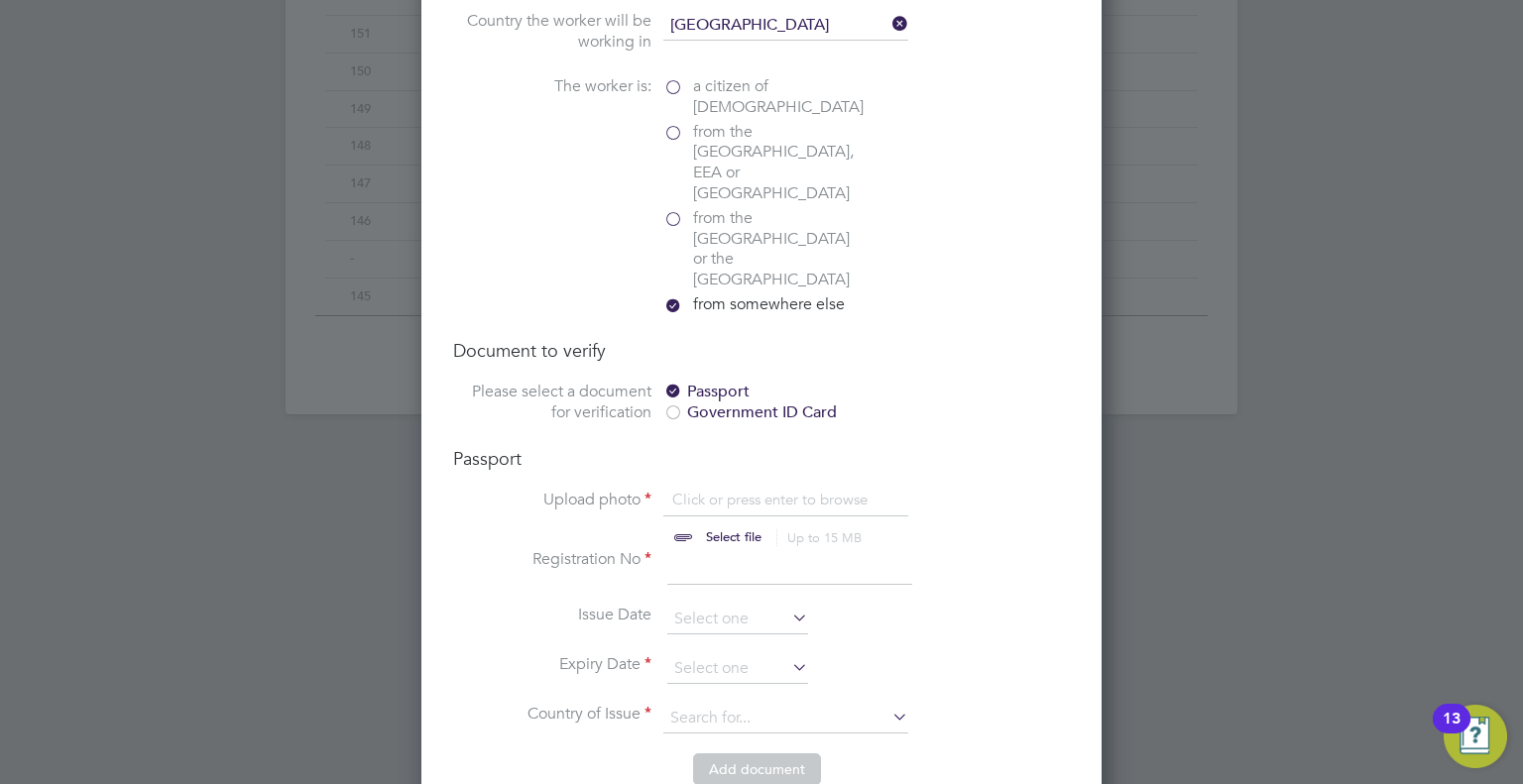 type on "C:\fakepath\IMG_E7508[1].JPG" 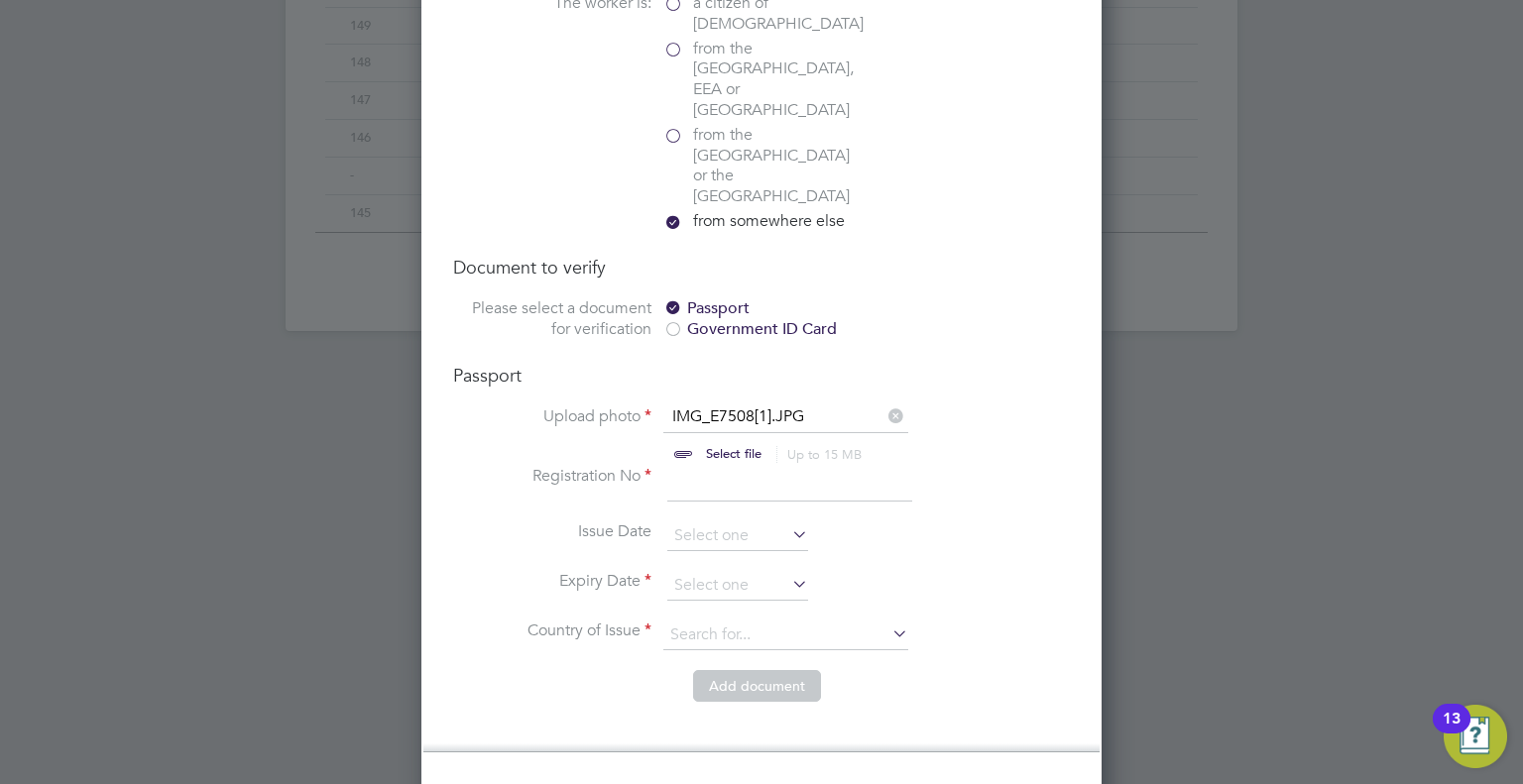 scroll, scrollTop: 1341, scrollLeft: 0, axis: vertical 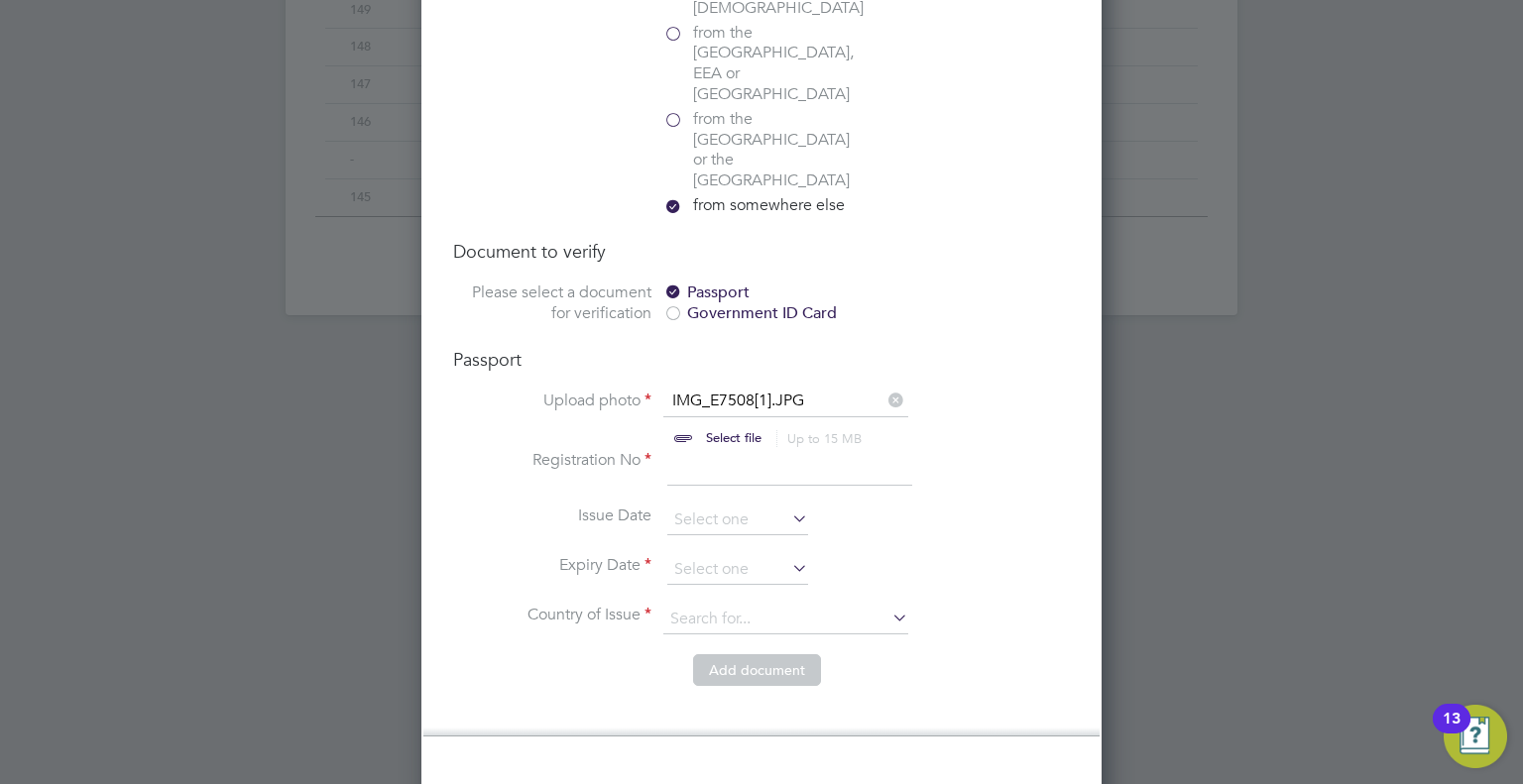click at bounding box center [789, 468] 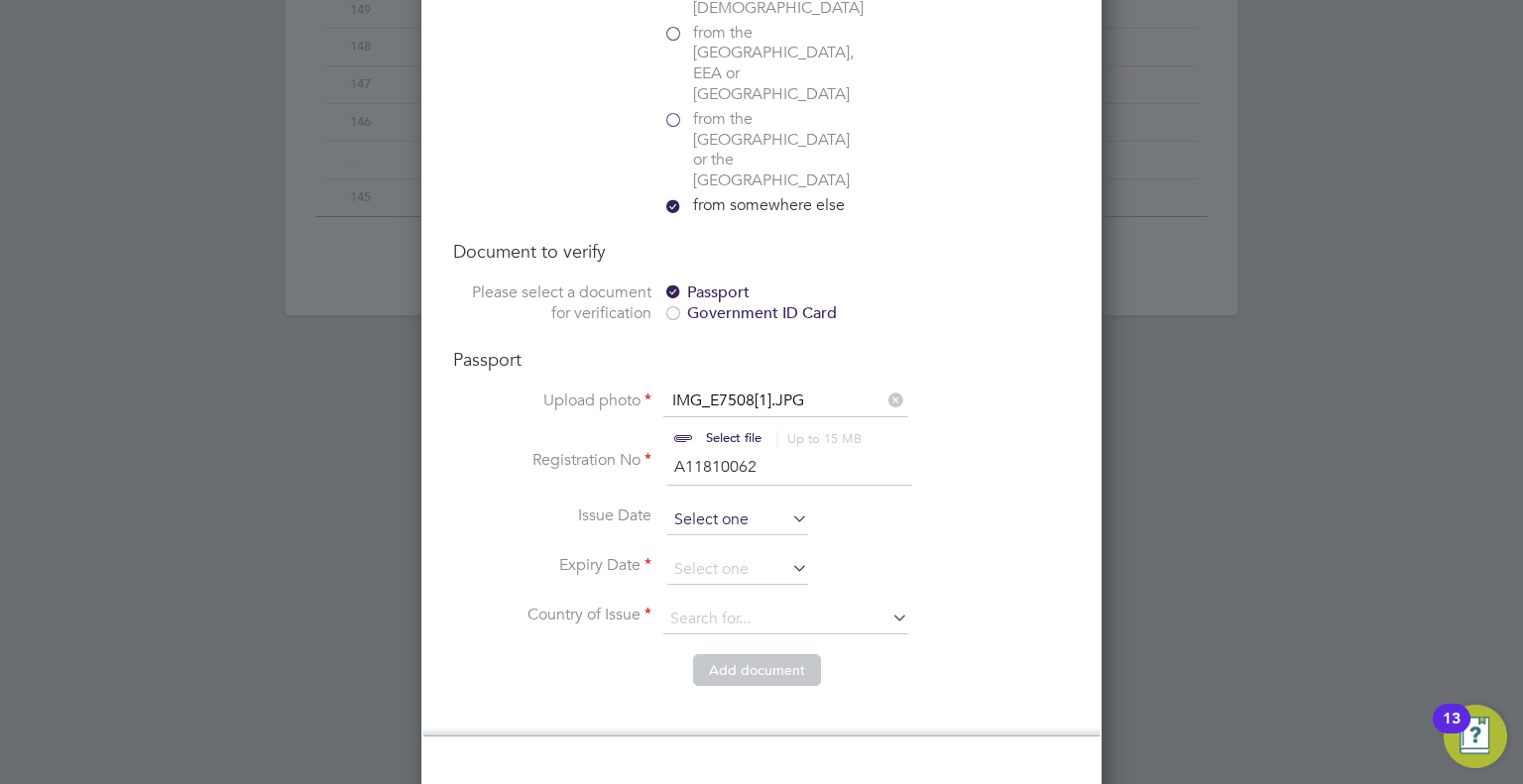 type on "A11810062" 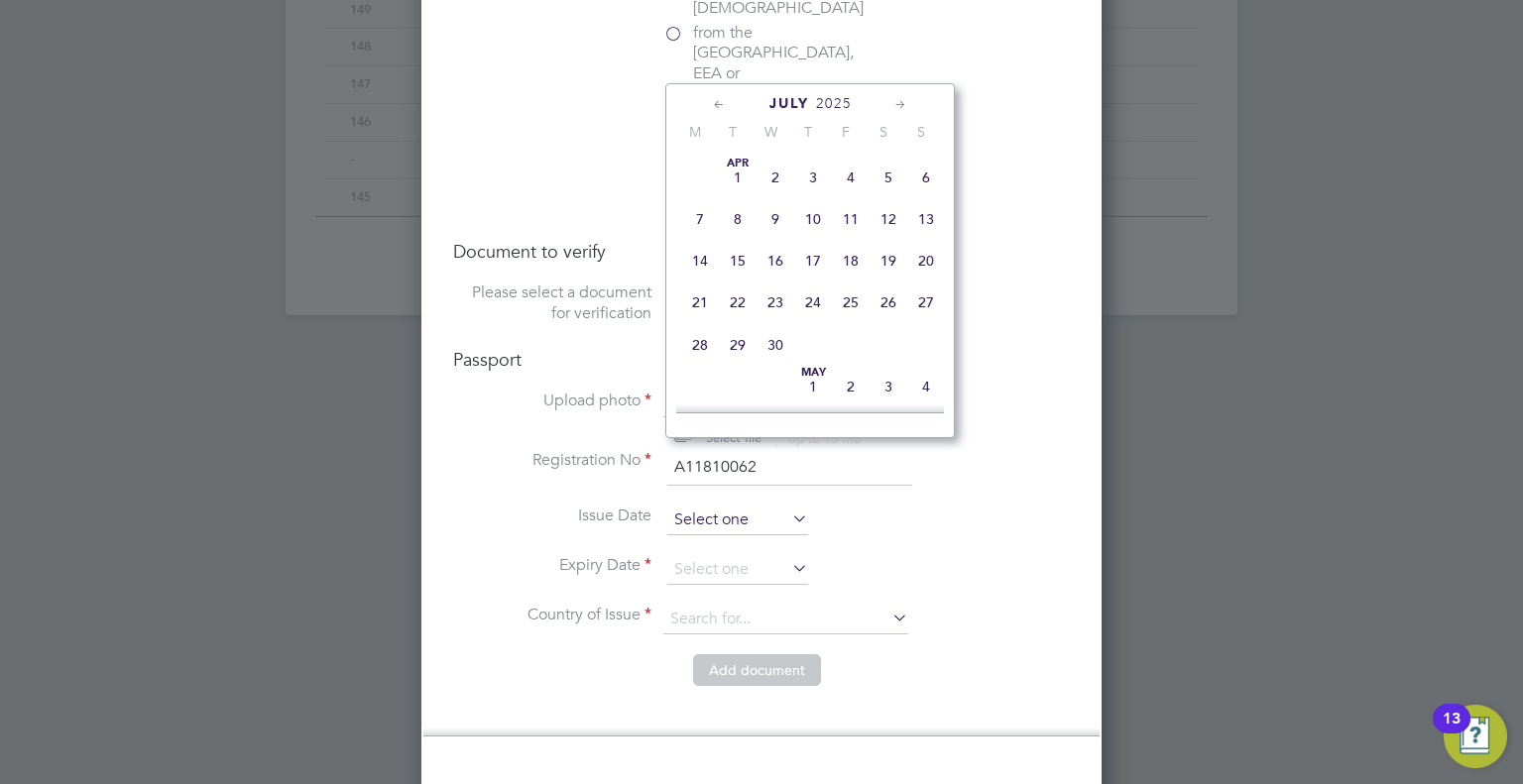 scroll, scrollTop: 646, scrollLeft: 0, axis: vertical 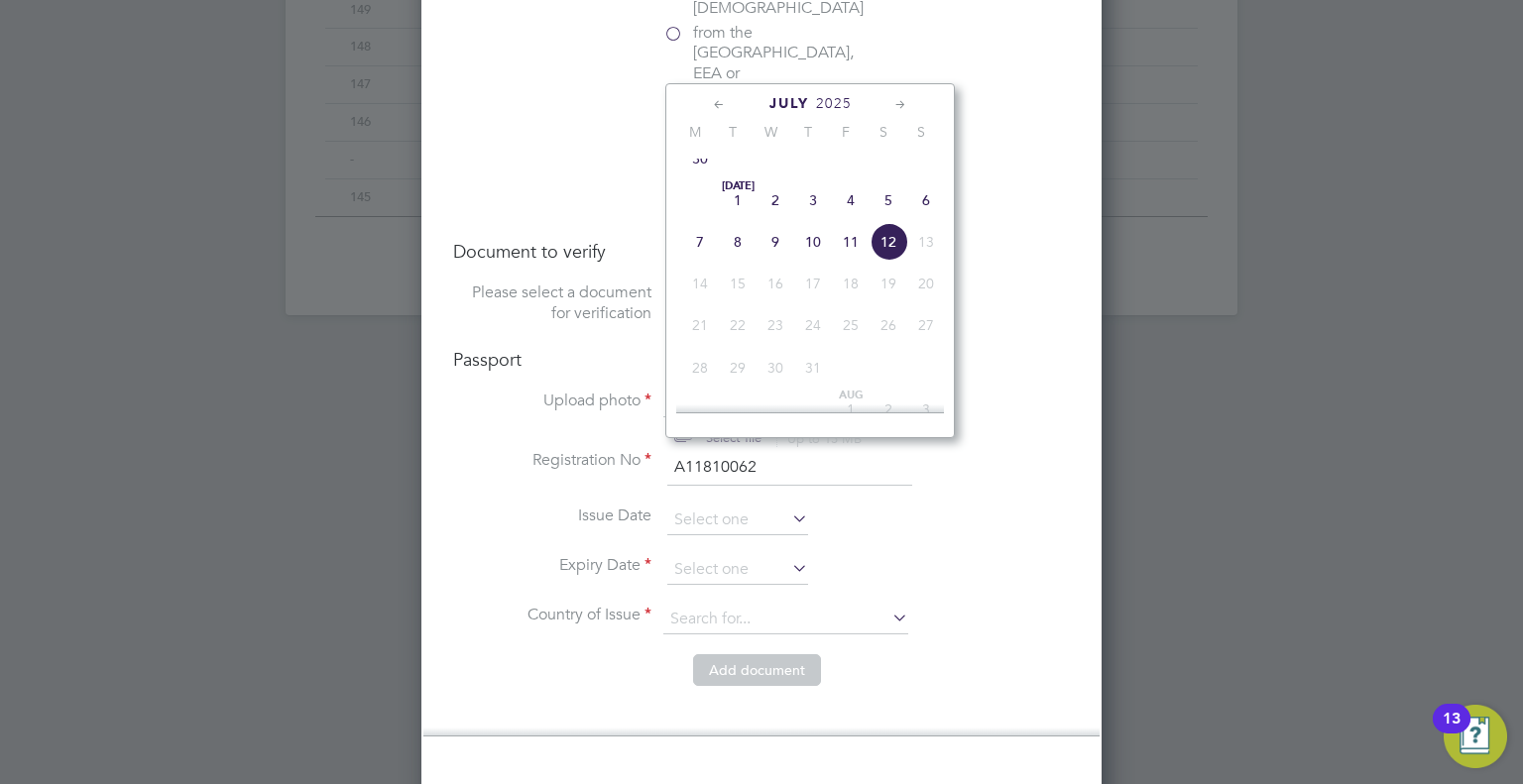 click on "July 2025 M T W T F S S   Apr 1 2 3 4 5 6 7 8 9 10 11 12 13 14 15 16 17 18 19 20 21 22 23 24 25 26 27 28 29 30               May 1 2 3 4 5 6 7 8 9 10 11 12 13 14 15 16 17 18 19 20 21 22 23 24 25 26 27 28 29 30 31               Jun 1 2 3 4 5 6 7 8 9 10 11 12 13 14 15 16 17 18 19 20 21 22 23 24 25 26 27 28 29 30               Jul 1 2 3 4 5 6 7 8 9 10 11 12 13 14 15 16 17 18 19 20 21 22 23 24 25 26 27 28 29 30 31               Aug 1 2 3 4 5 6 7 8 9 10 11 12 13 14 15 16 17 18 19 20 21 22 23 24 25 26 27 28 29 30 31 Sep 1 2 3 4 5 6 7 8 9 10 11 12 13 14 15 16 17 18 19 20 21 22 23 24 25 26 27 28 29 30     Oct 1 2 3 4 5 6 7 8 9 10 11 12 13 14 15 16 17 18 19 20 21 22 23 24 25 26 27 28 29 30 31" 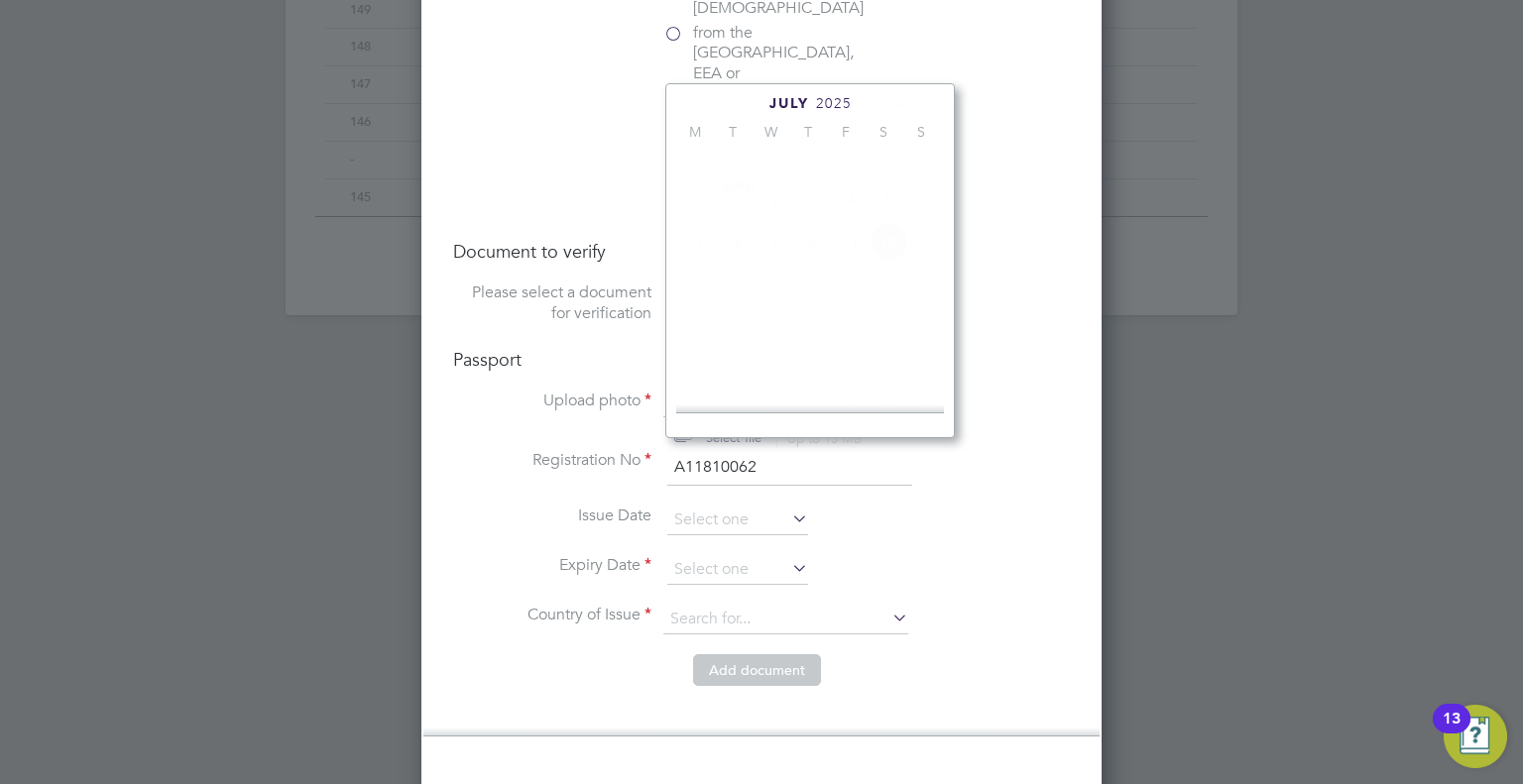 scroll, scrollTop: 530, scrollLeft: 0, axis: vertical 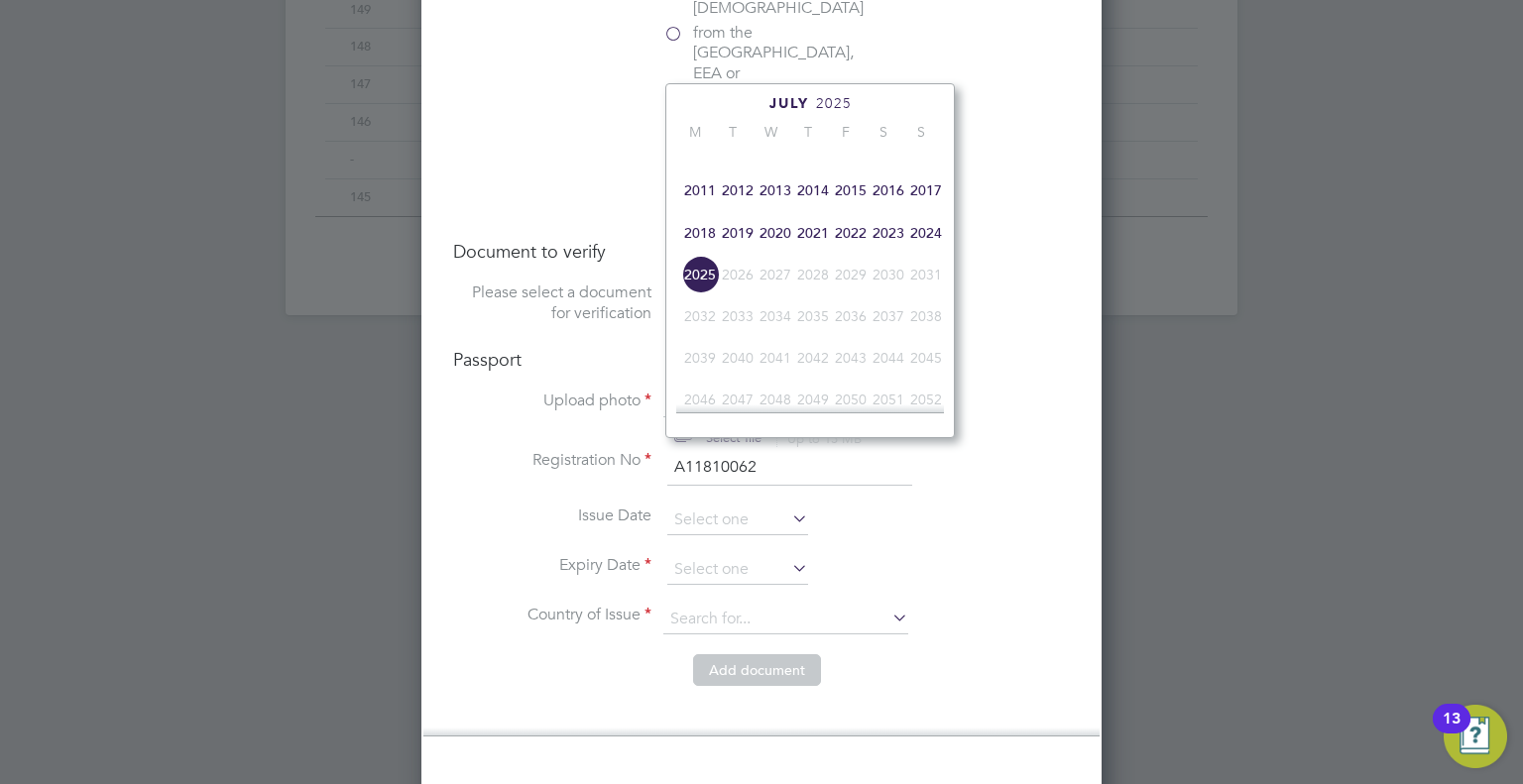 click on "2021" 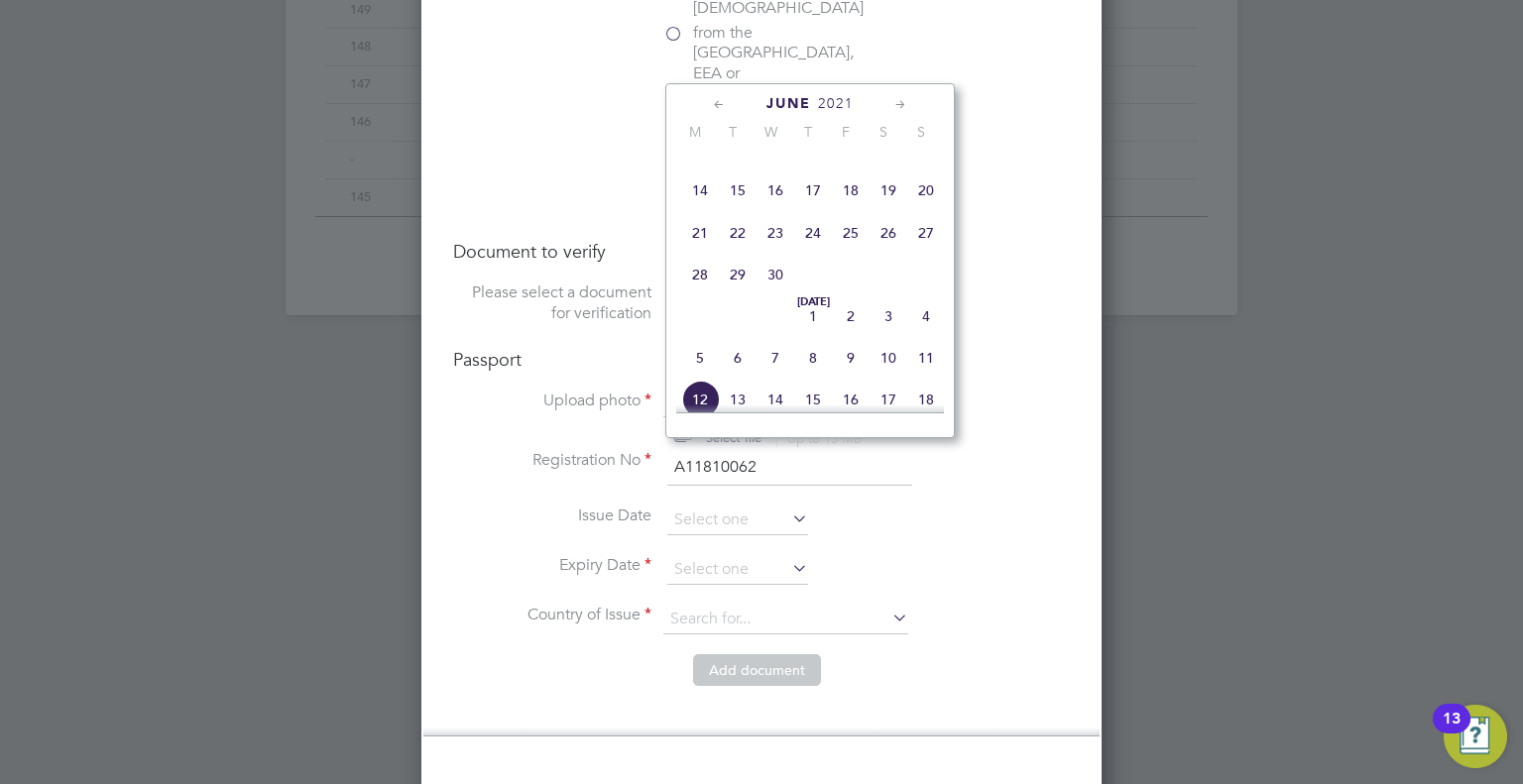 click on "22" 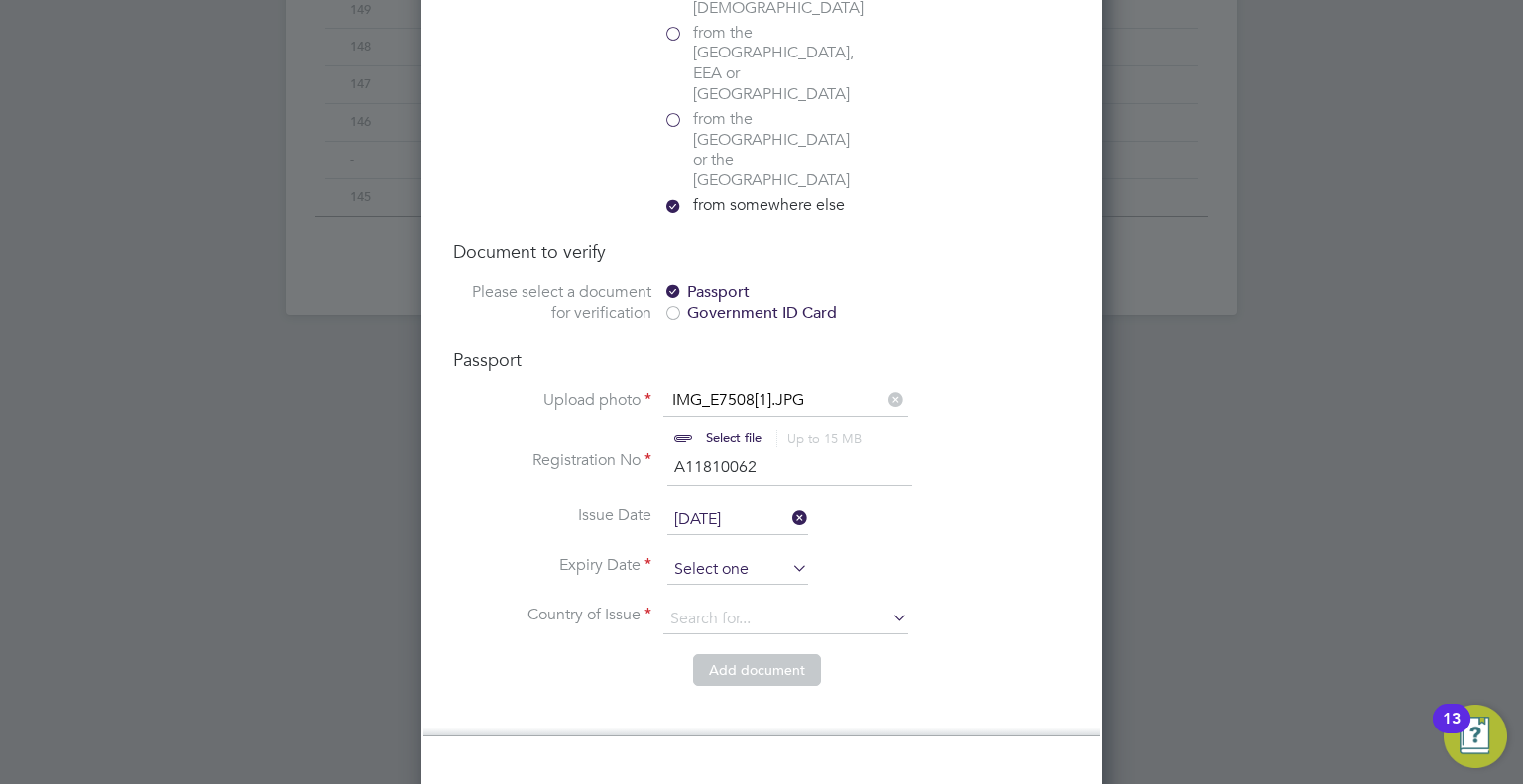click at bounding box center (738, 570) 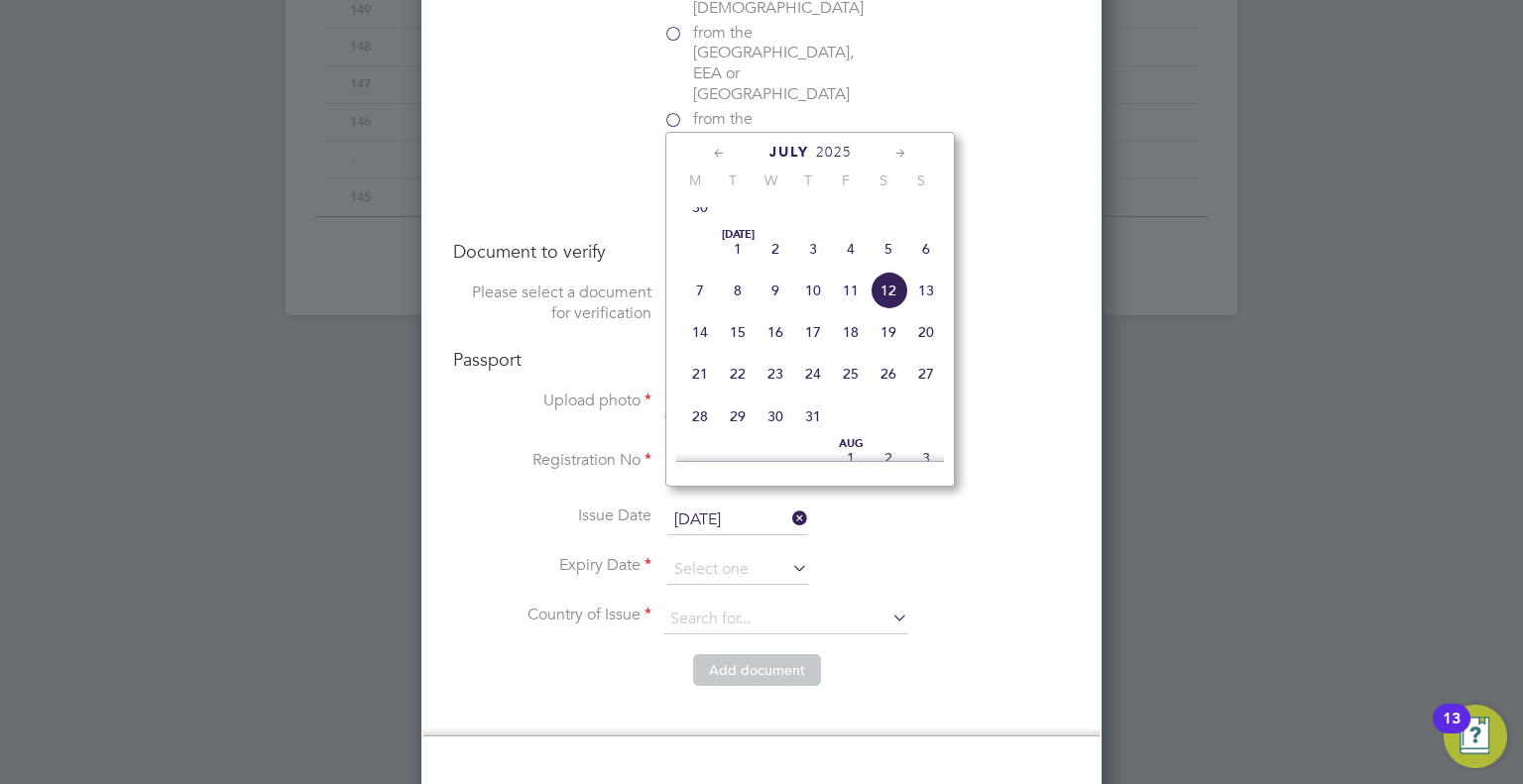 click on "2025" 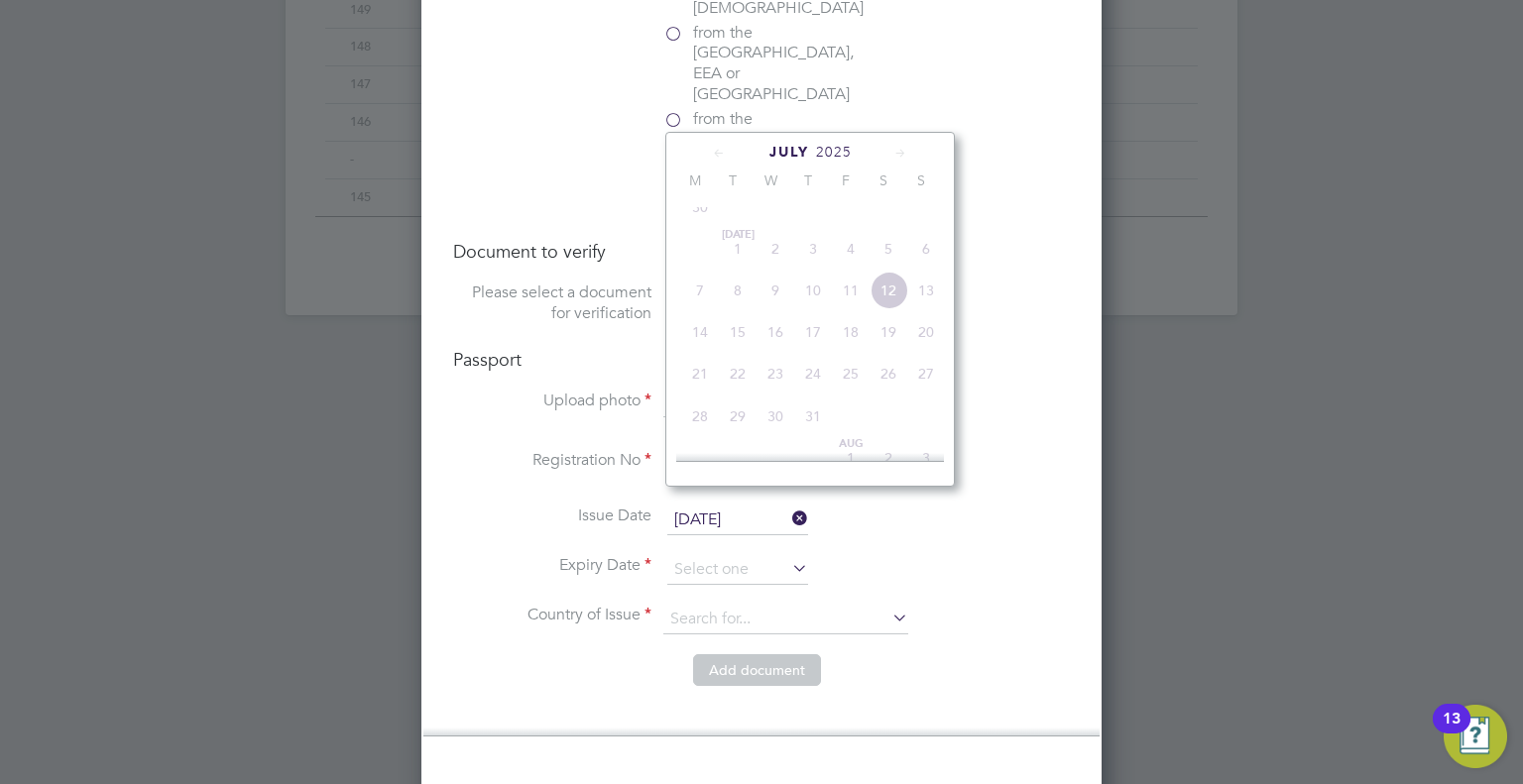 scroll, scrollTop: 530, scrollLeft: 0, axis: vertical 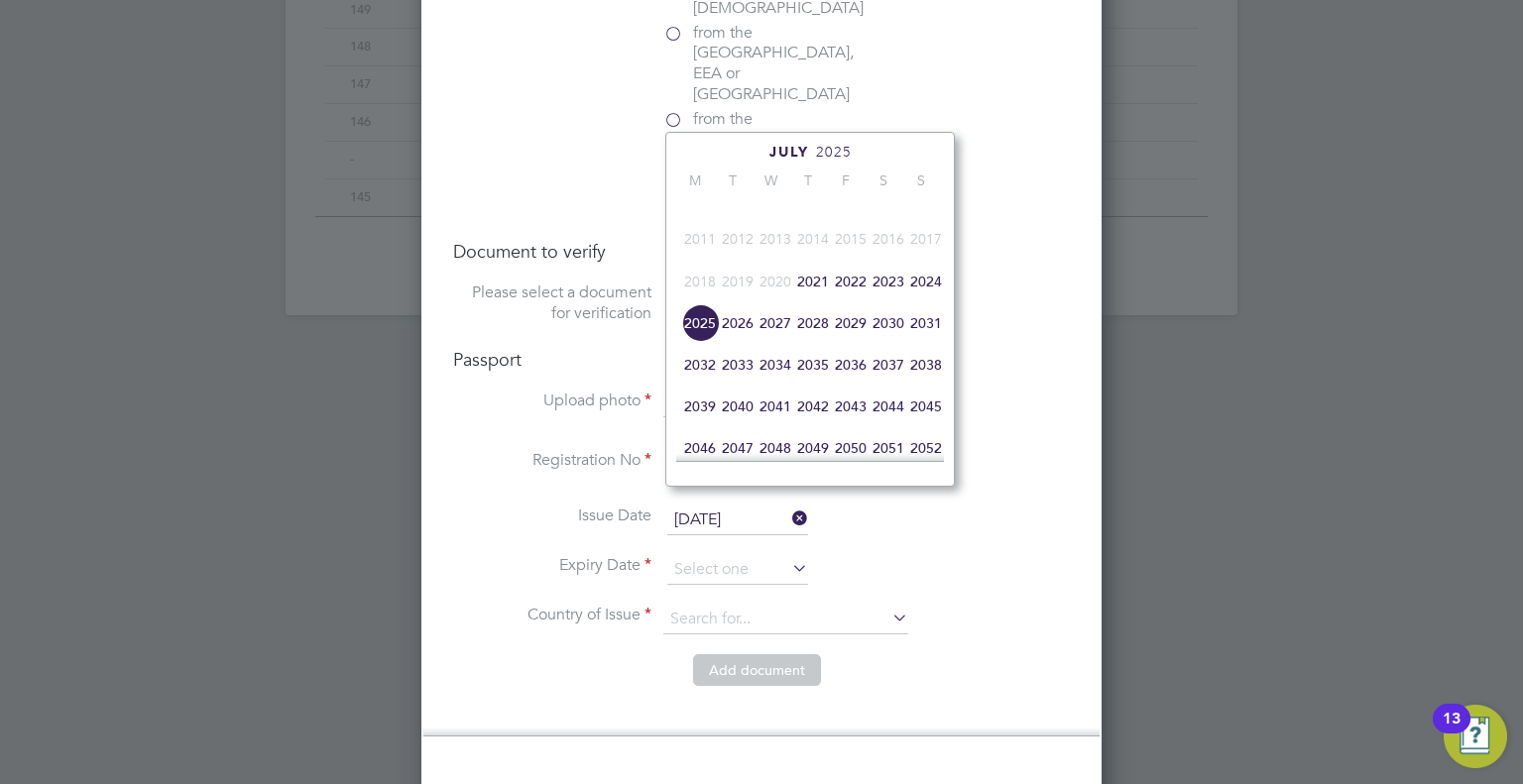click on "2026" 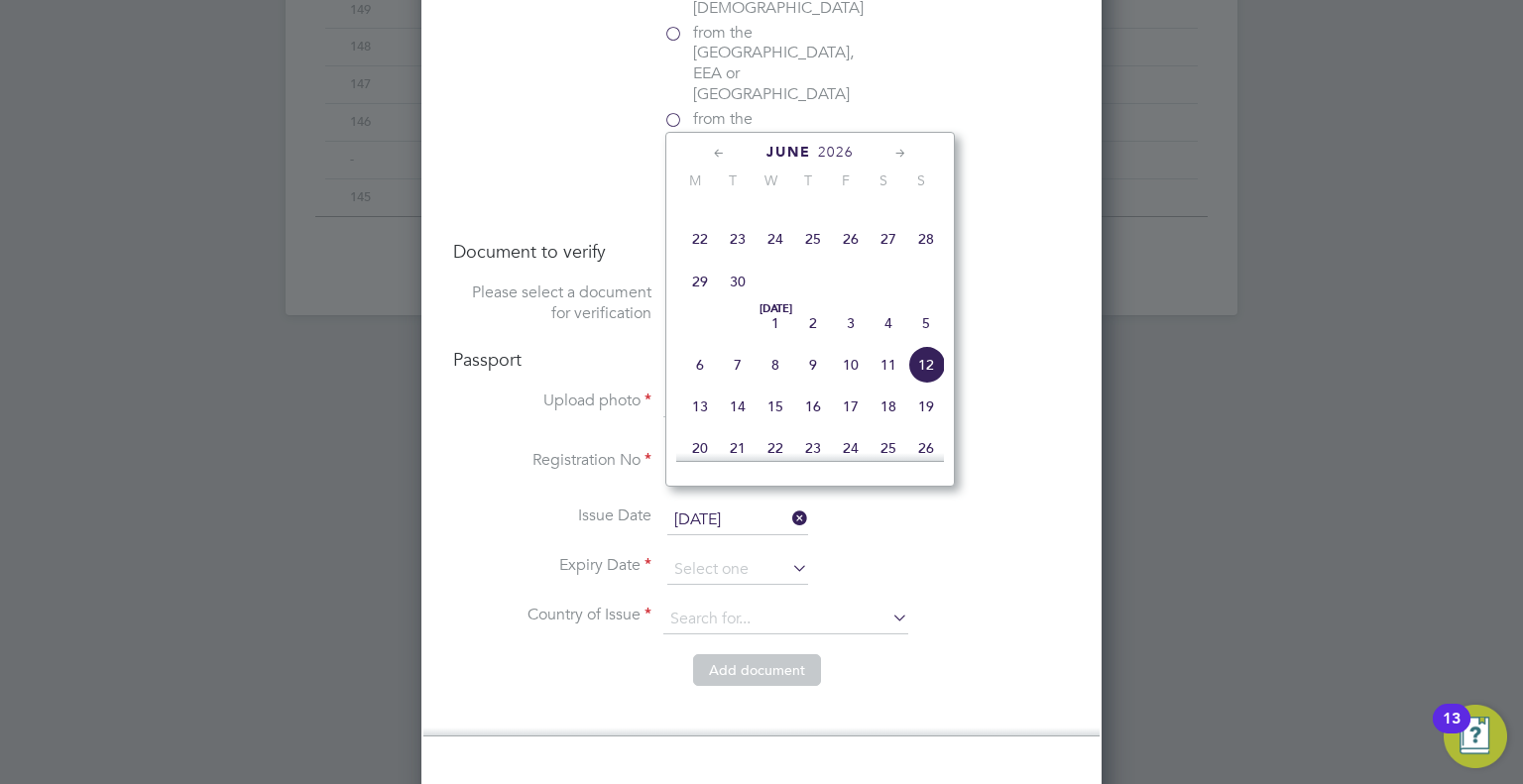 click on "21" 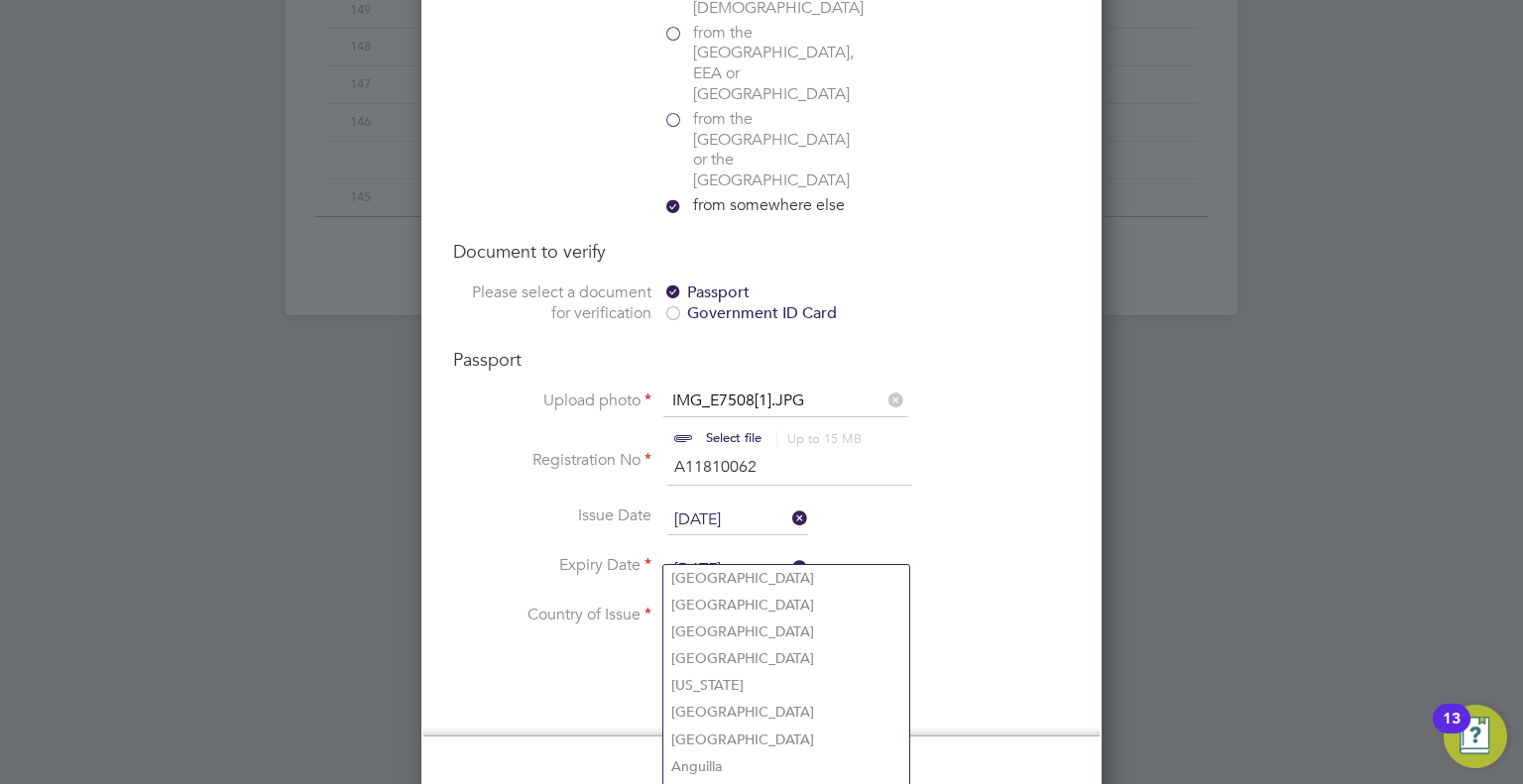 click at bounding box center [785, 619] 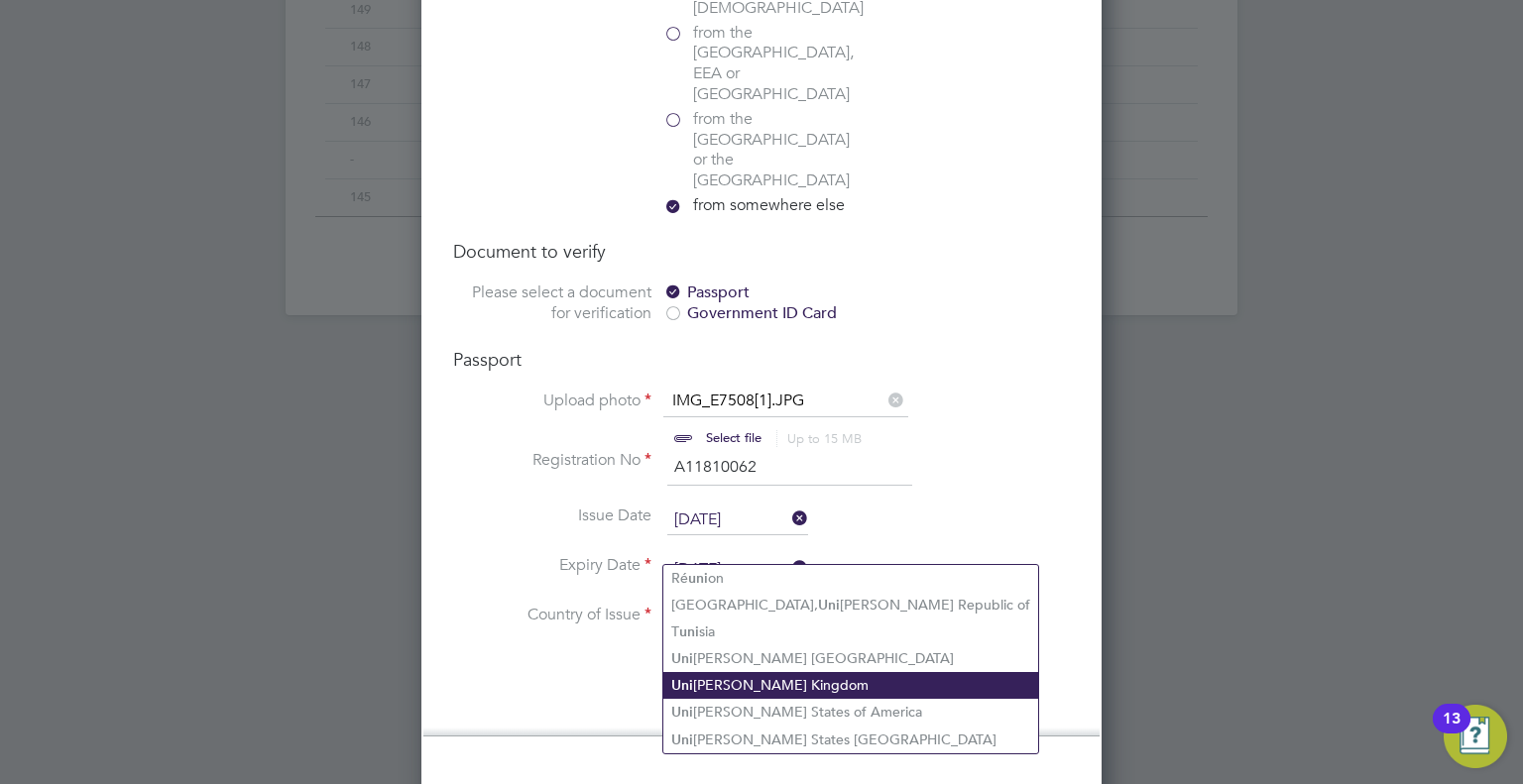 click on "Uni ted Kingdom" 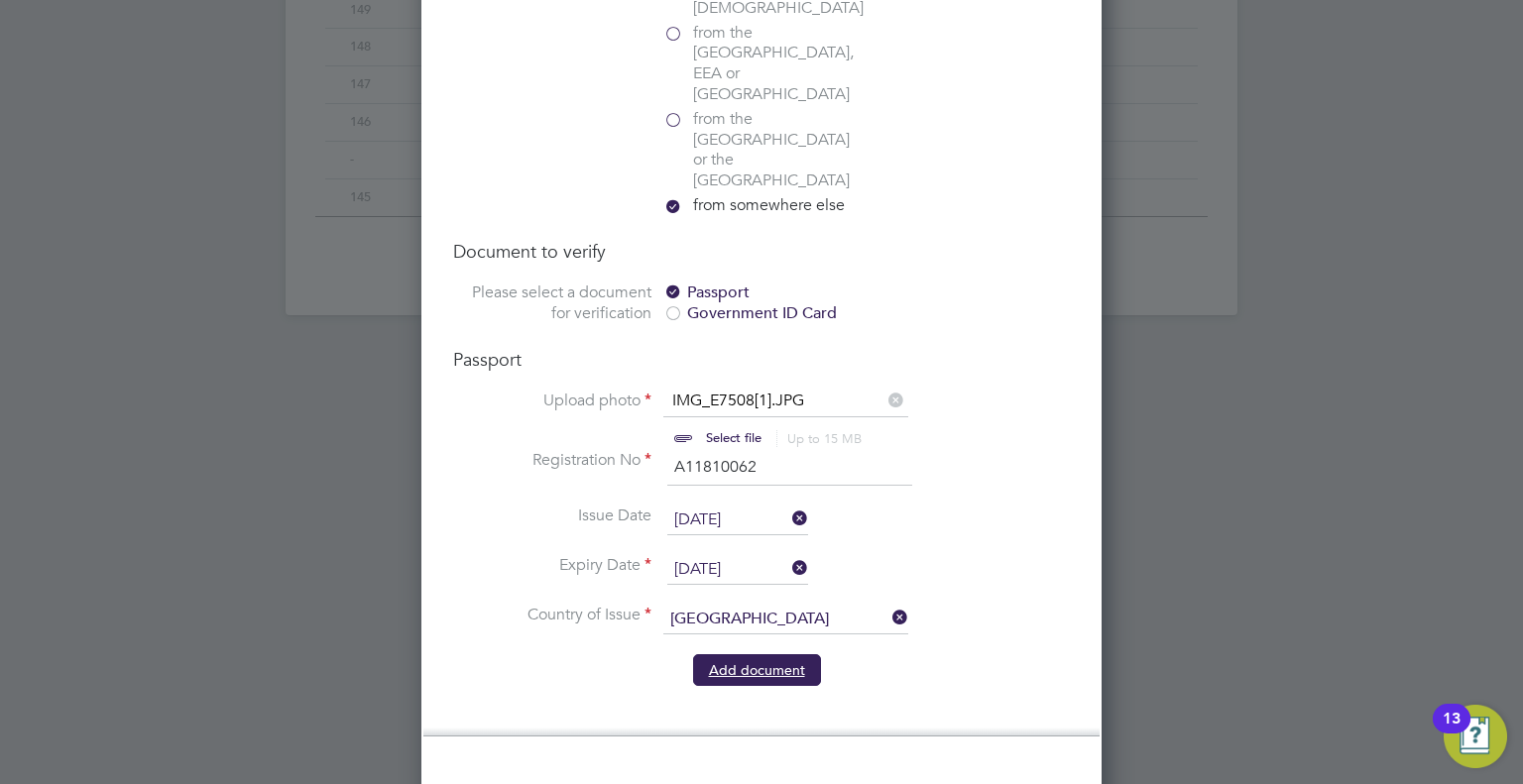 click on "Add document" at bounding box center [757, 670] 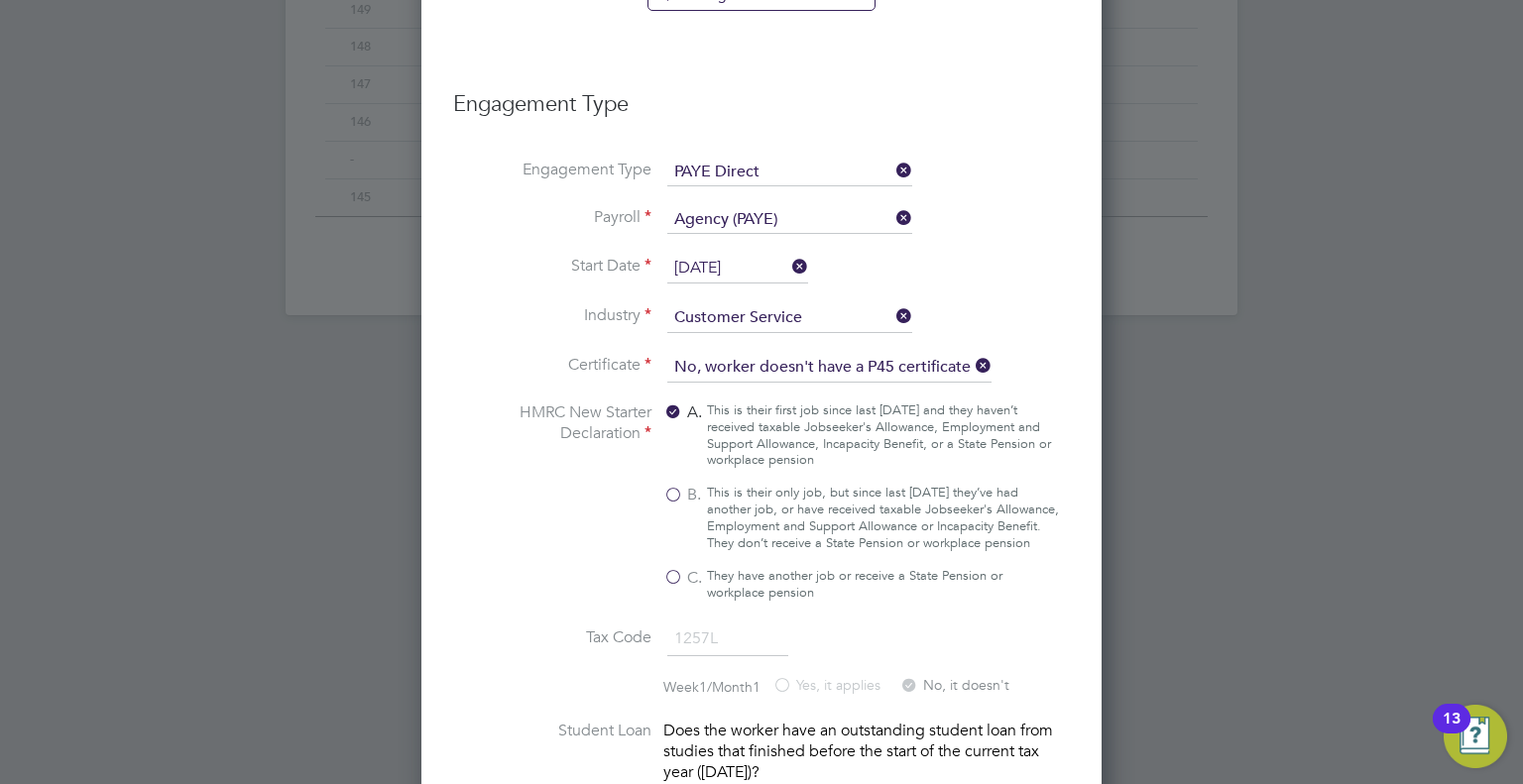 scroll, scrollTop: 1126, scrollLeft: 0, axis: vertical 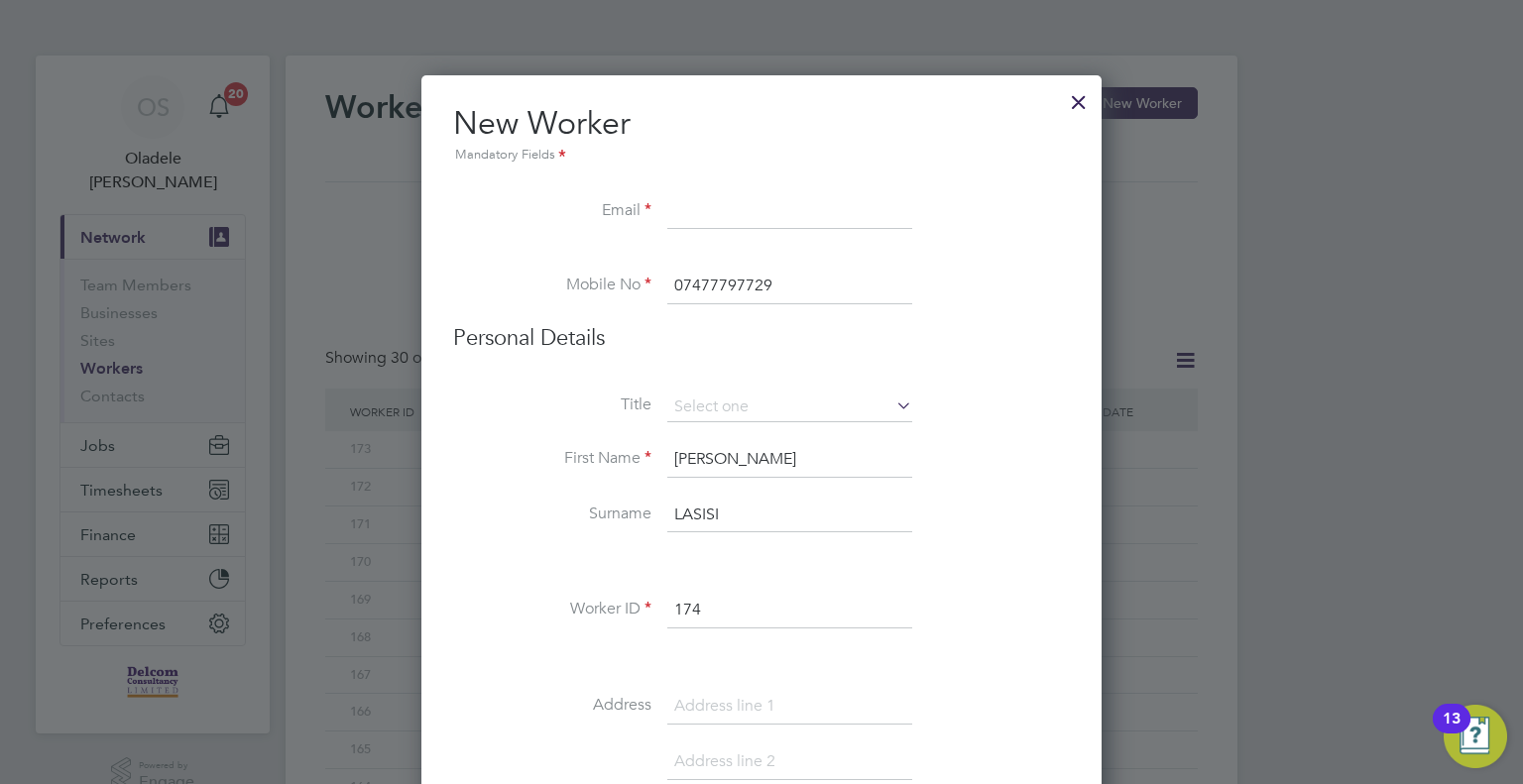 click at bounding box center (789, 212) 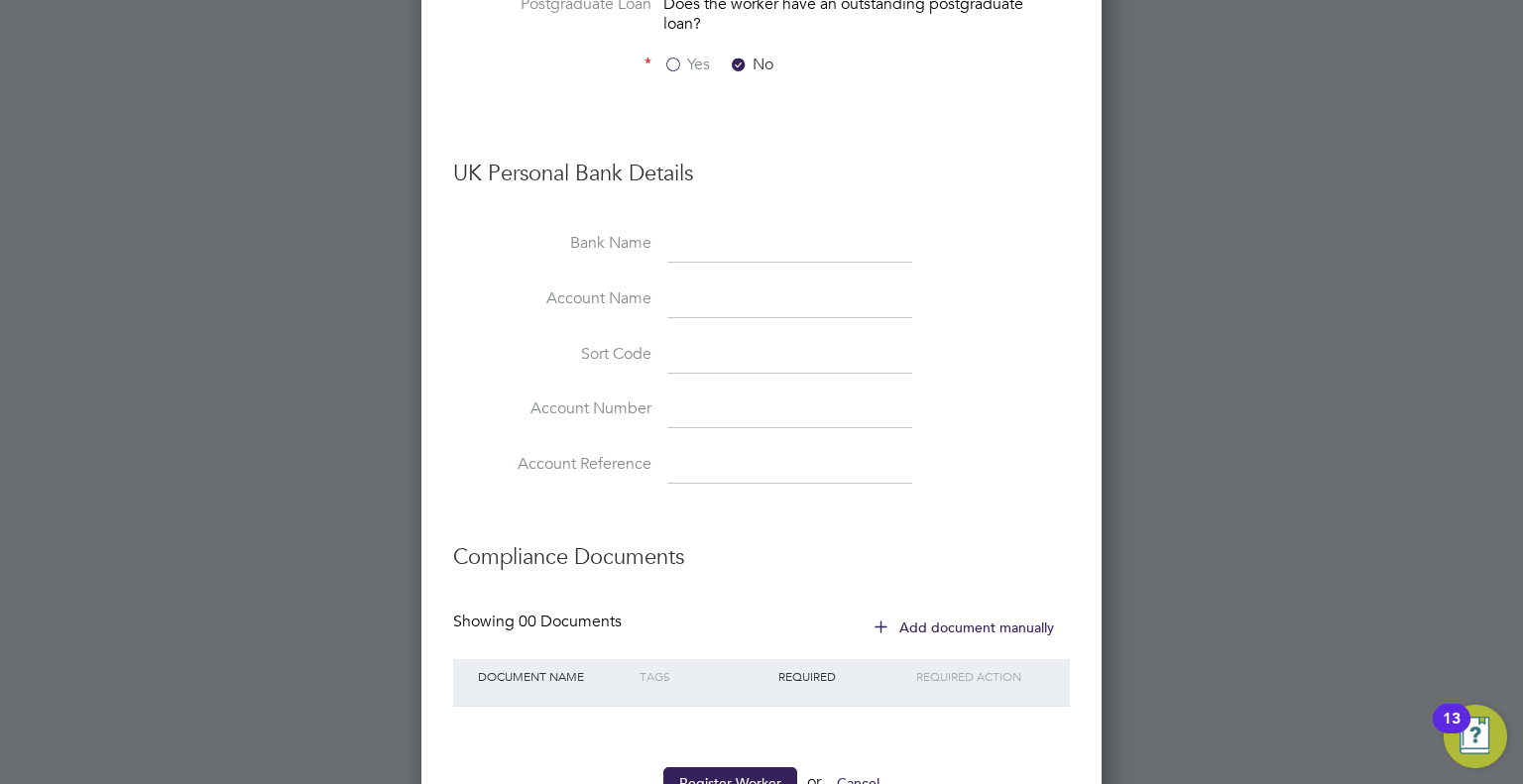 scroll, scrollTop: 2275, scrollLeft: 0, axis: vertical 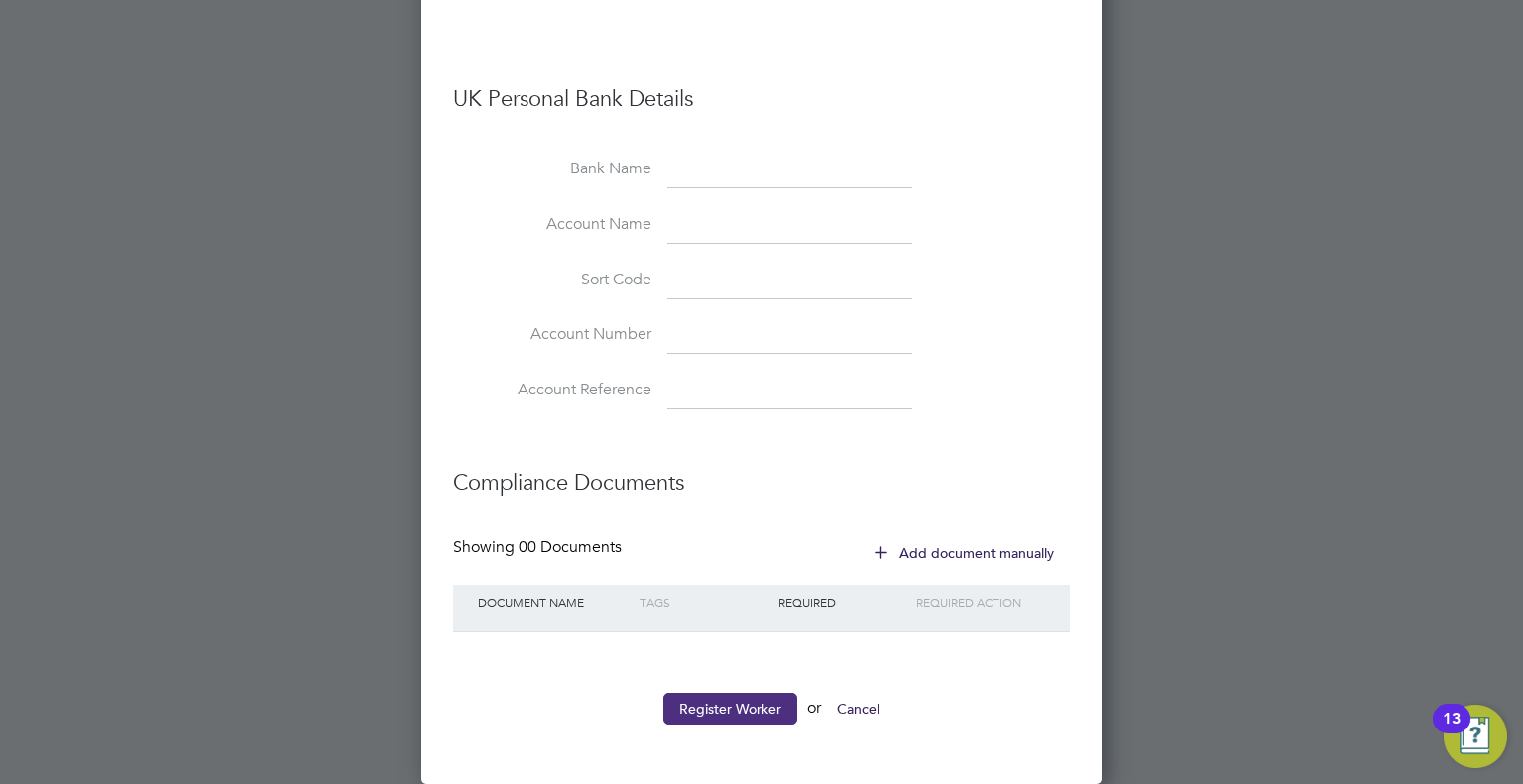 type on "[EMAIL_ADDRESS][DOMAIN_NAME]" 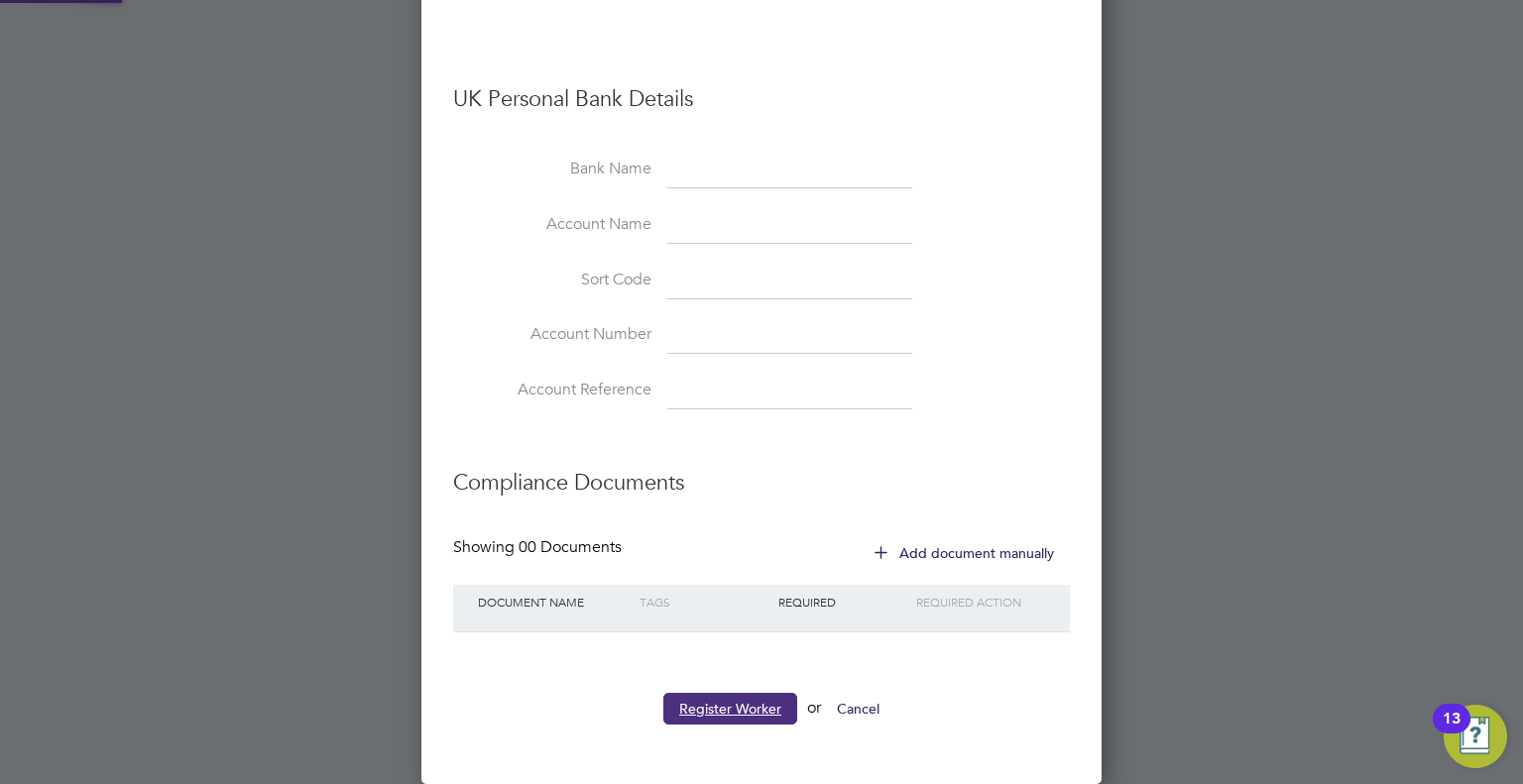 click on "Register Worker" at bounding box center [730, 709] 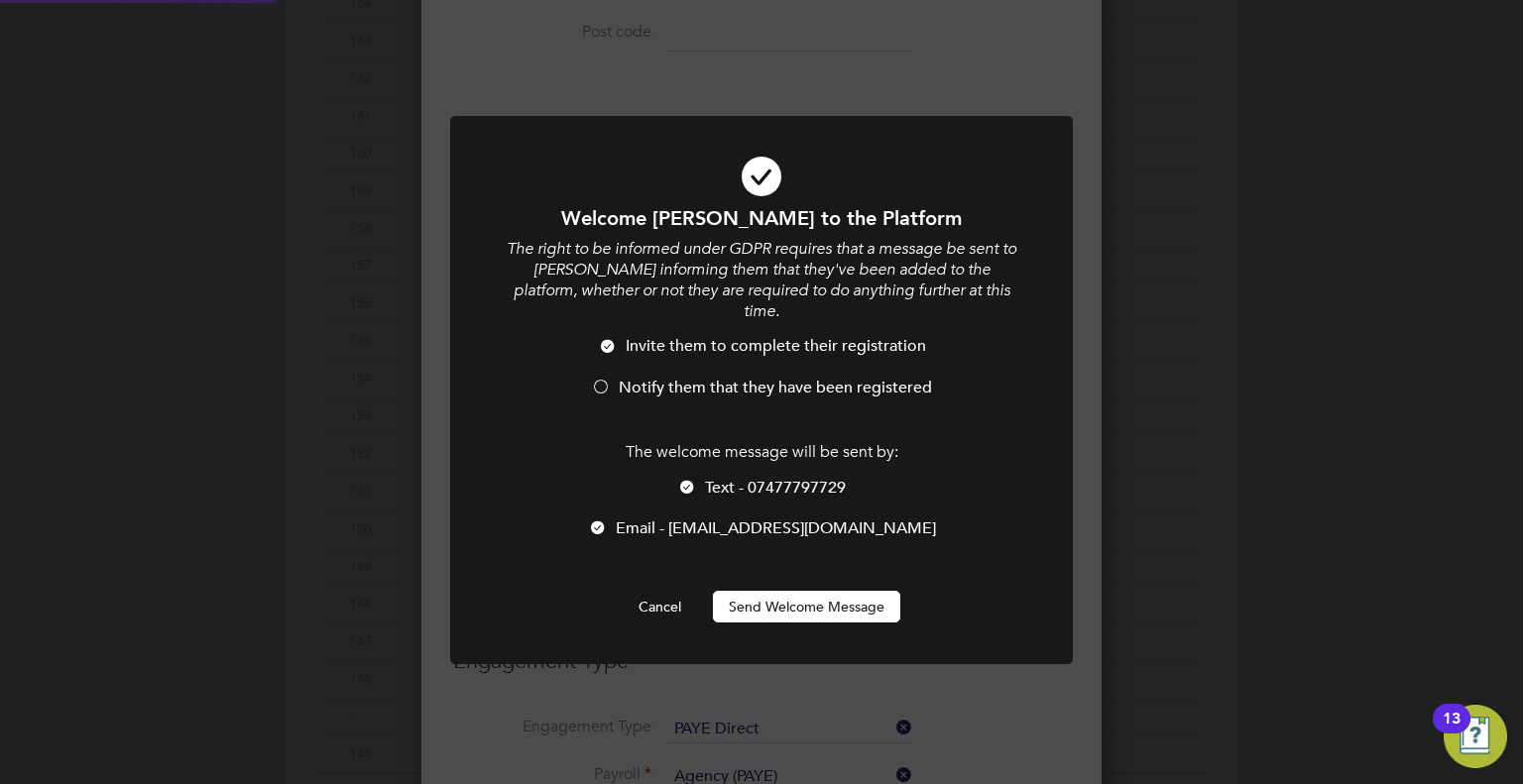 scroll, scrollTop: 0, scrollLeft: 0, axis: both 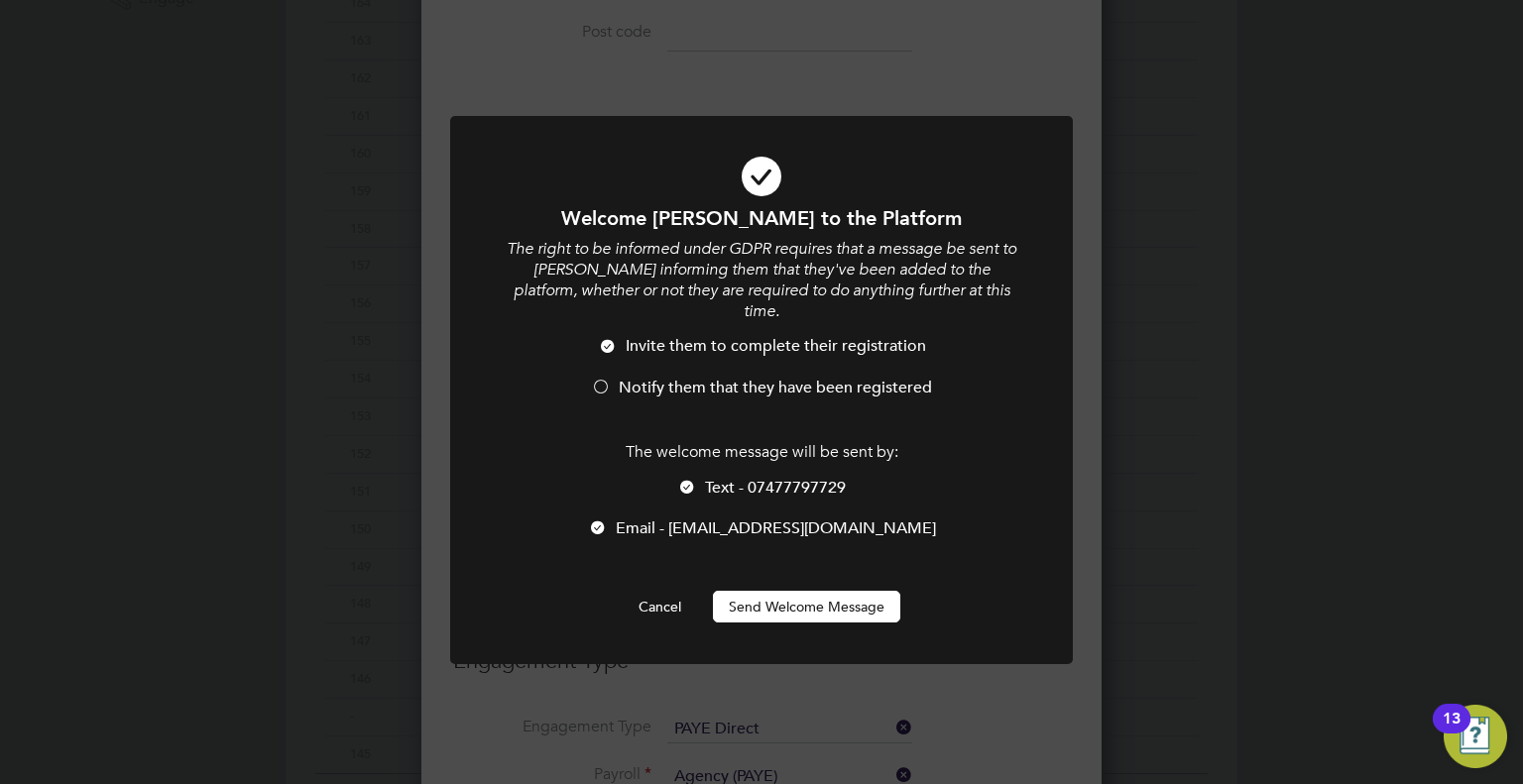 click at bounding box center [601, 389] 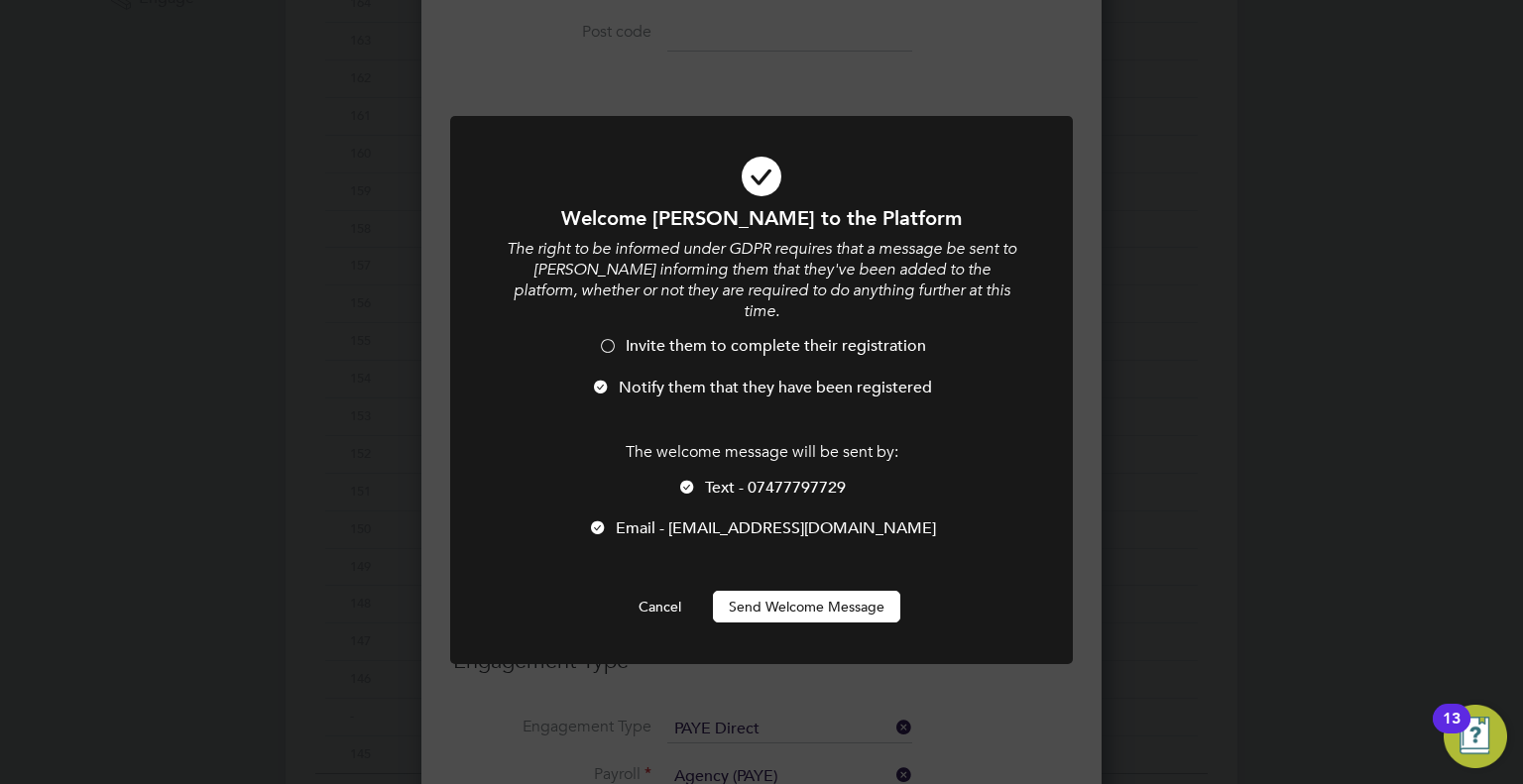 click at bounding box center (598, 529) 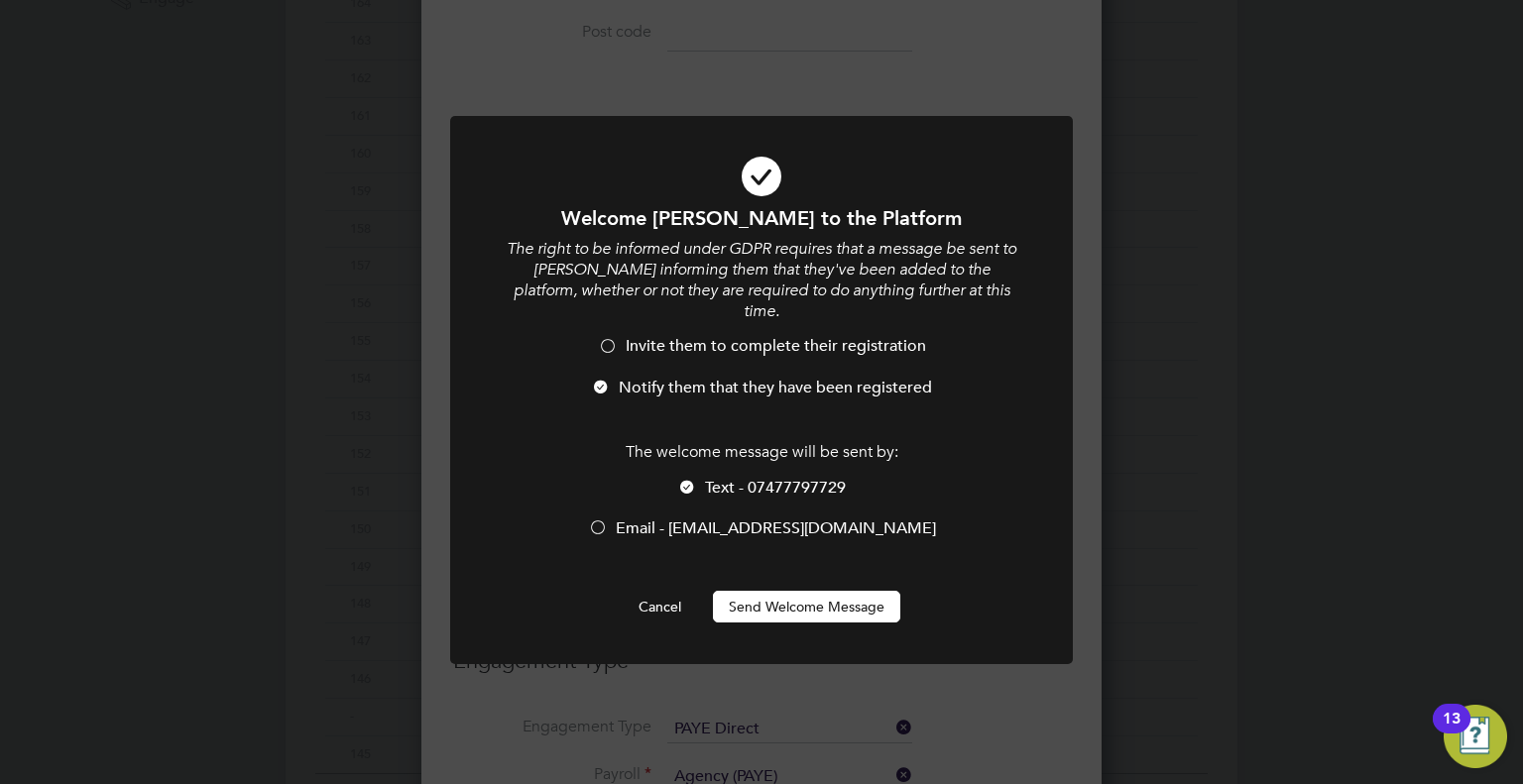 click at bounding box center [598, 529] 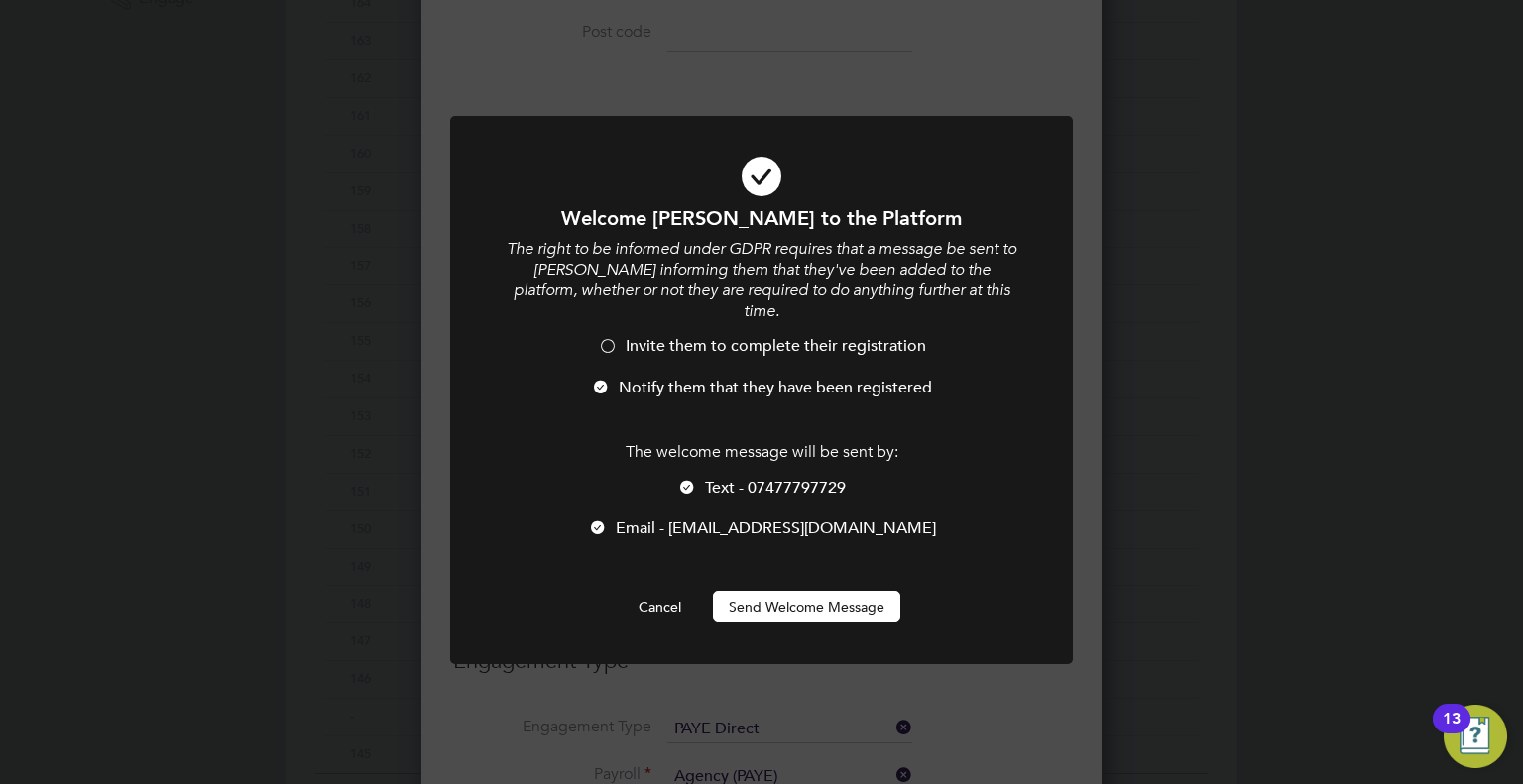 click on "Send Welcome Message" at bounding box center [806, 607] 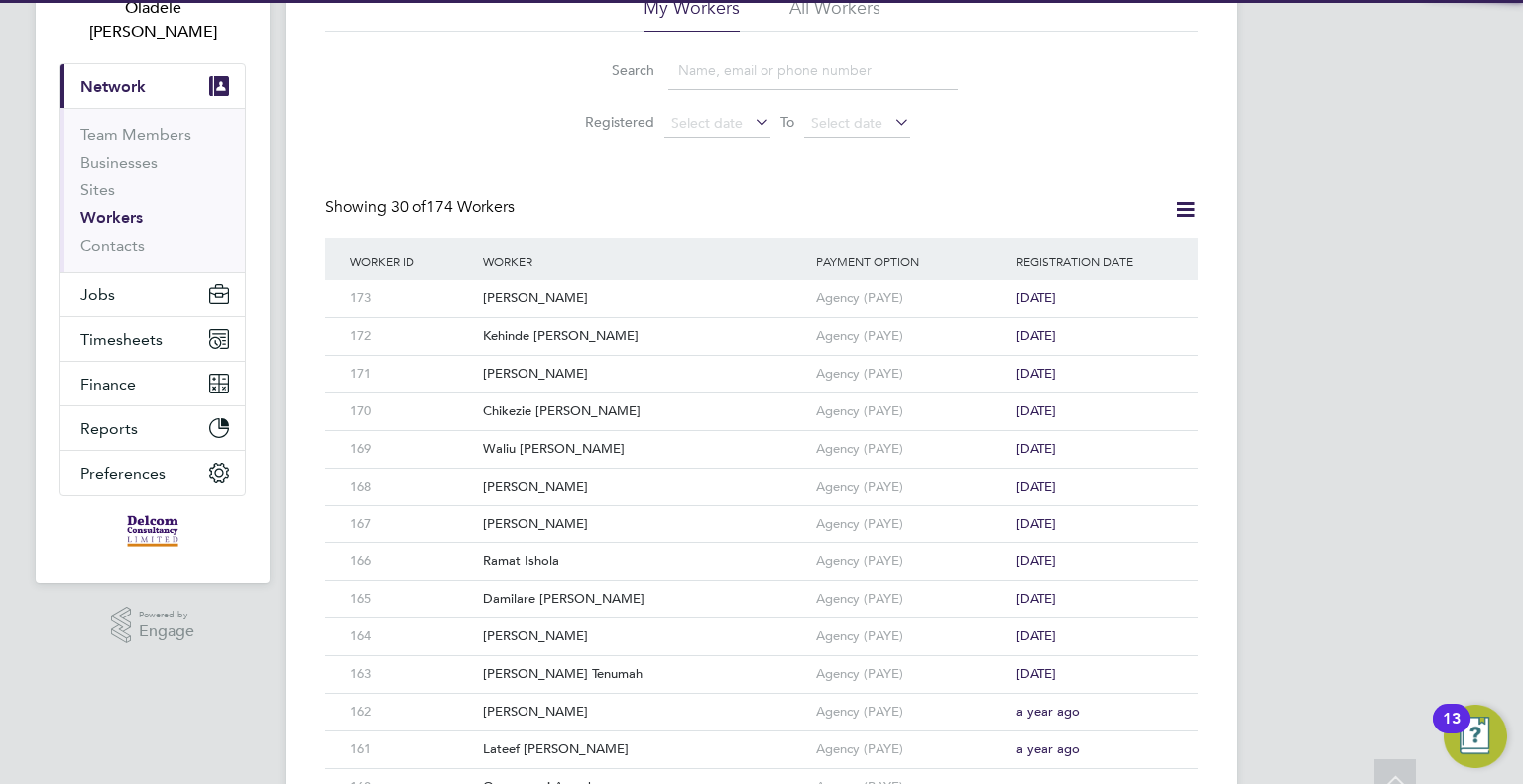 scroll, scrollTop: 0, scrollLeft: 0, axis: both 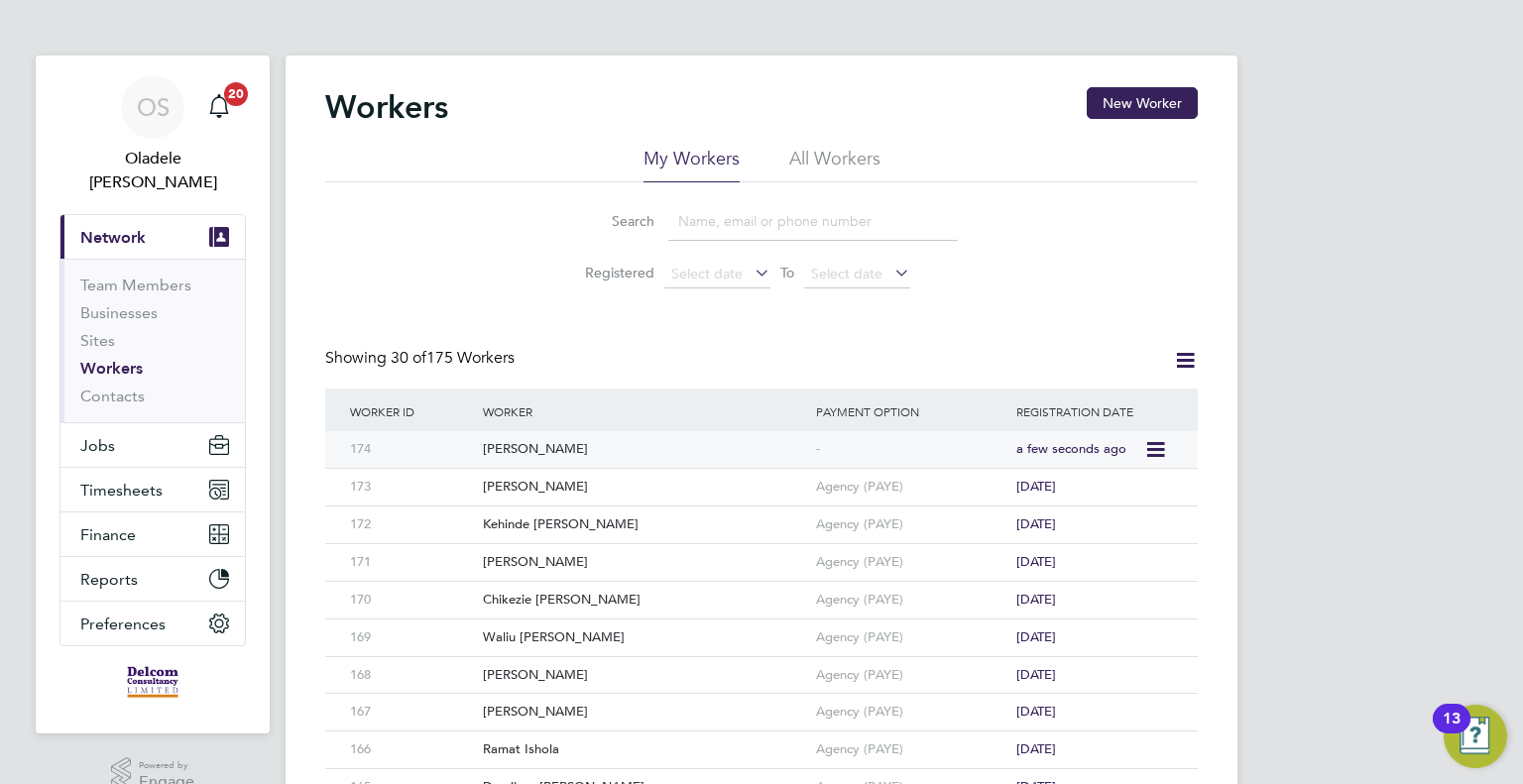 click on "[PERSON_NAME]" 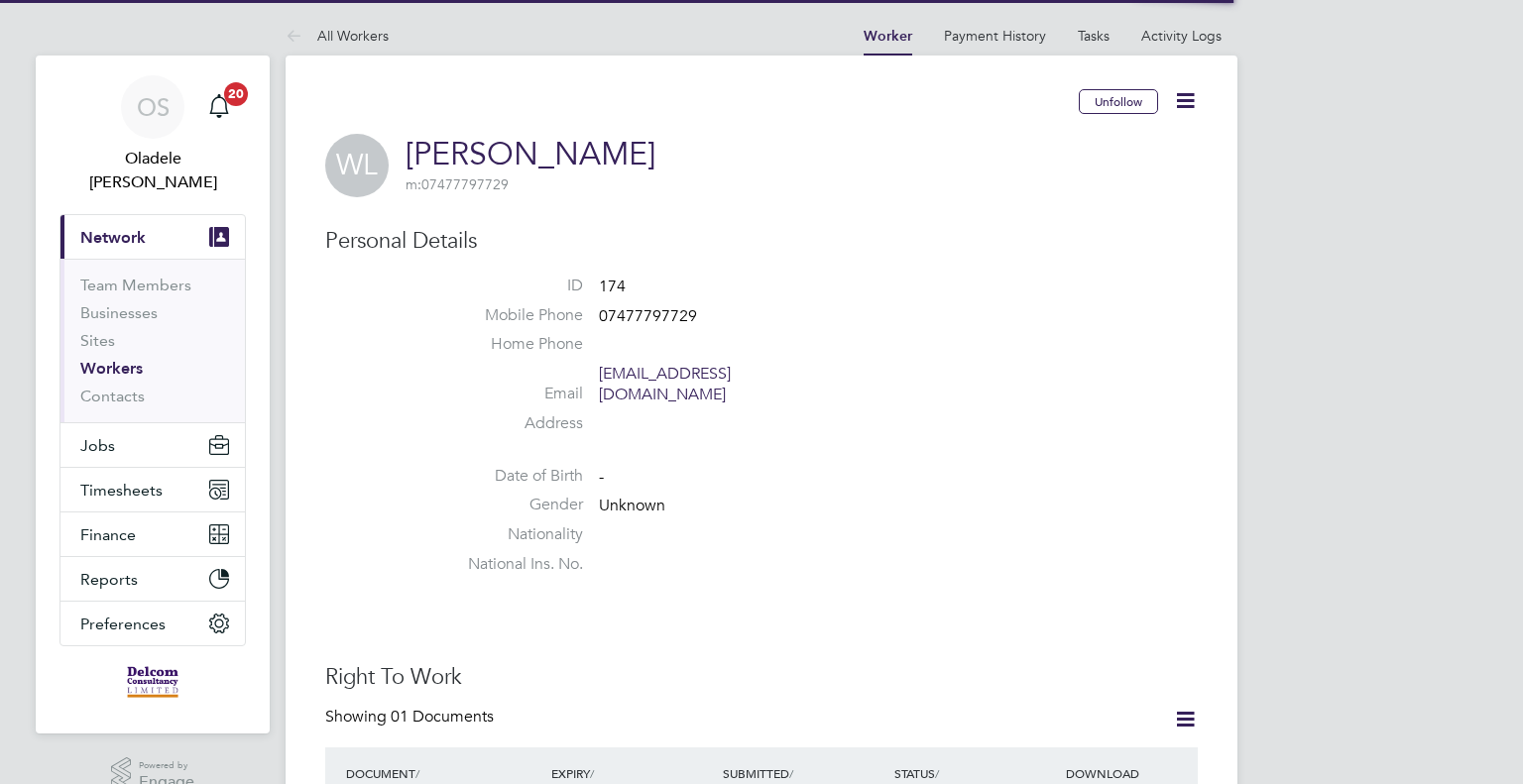 scroll, scrollTop: 0, scrollLeft: 0, axis: both 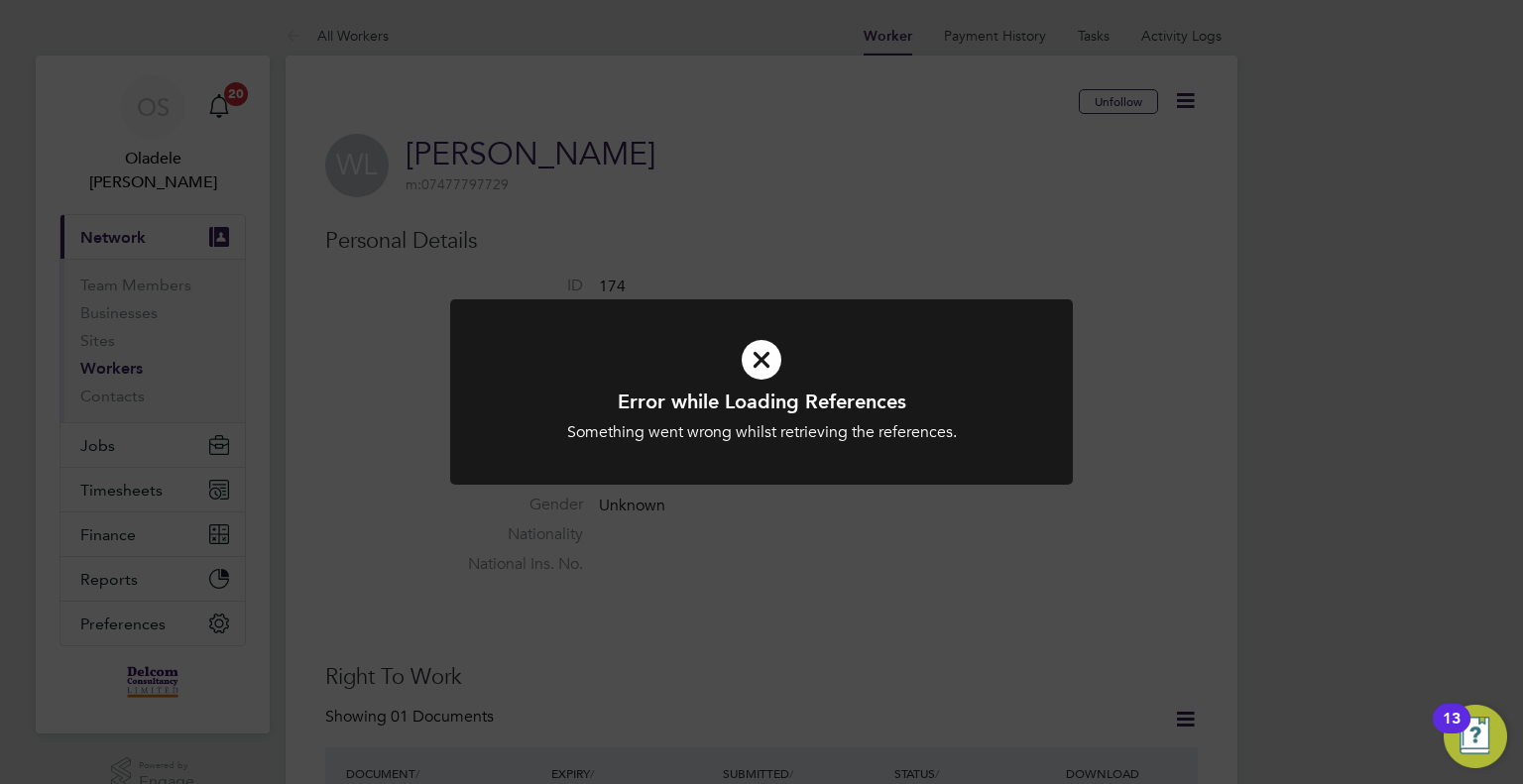 click at bounding box center [762, 360] 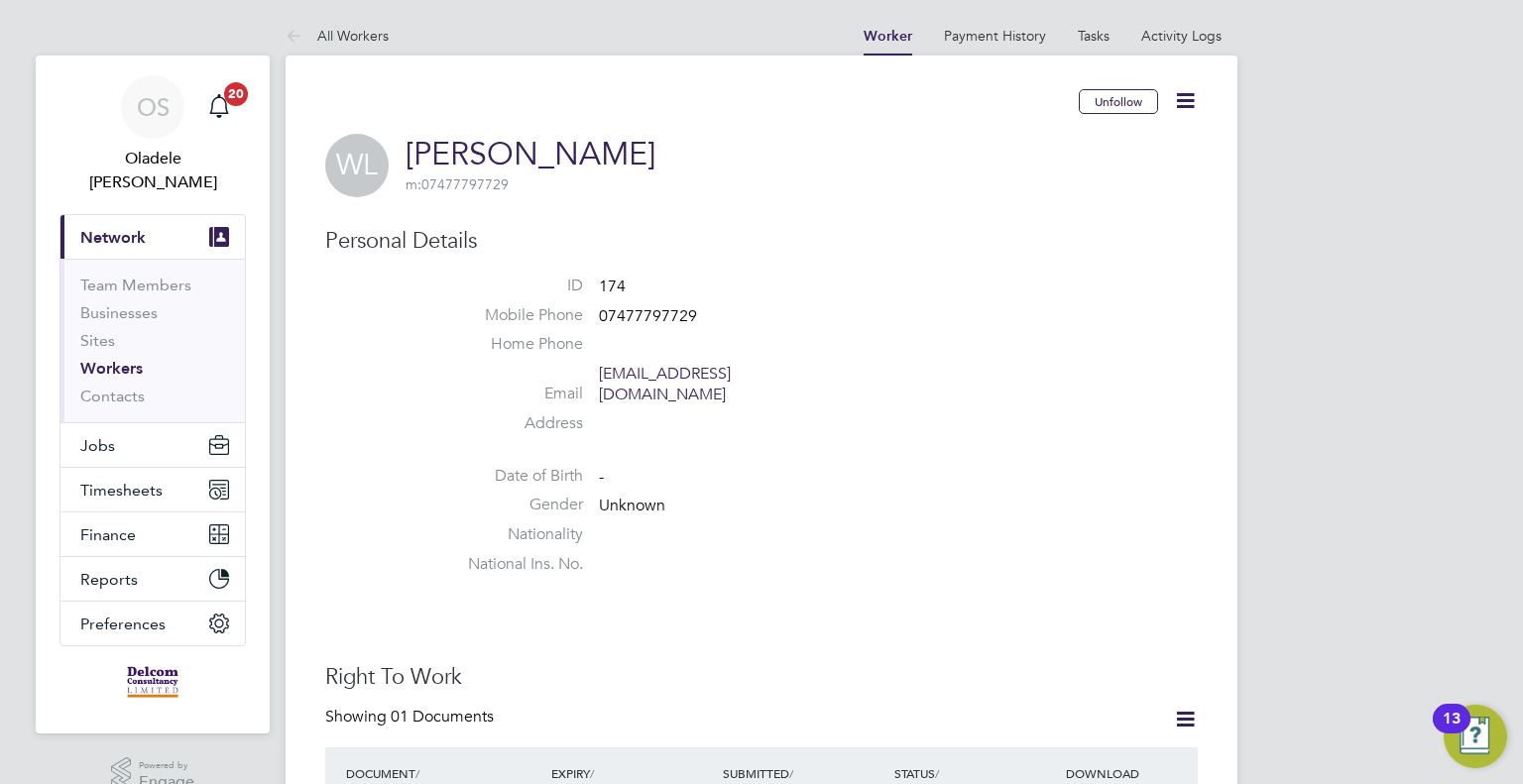 click 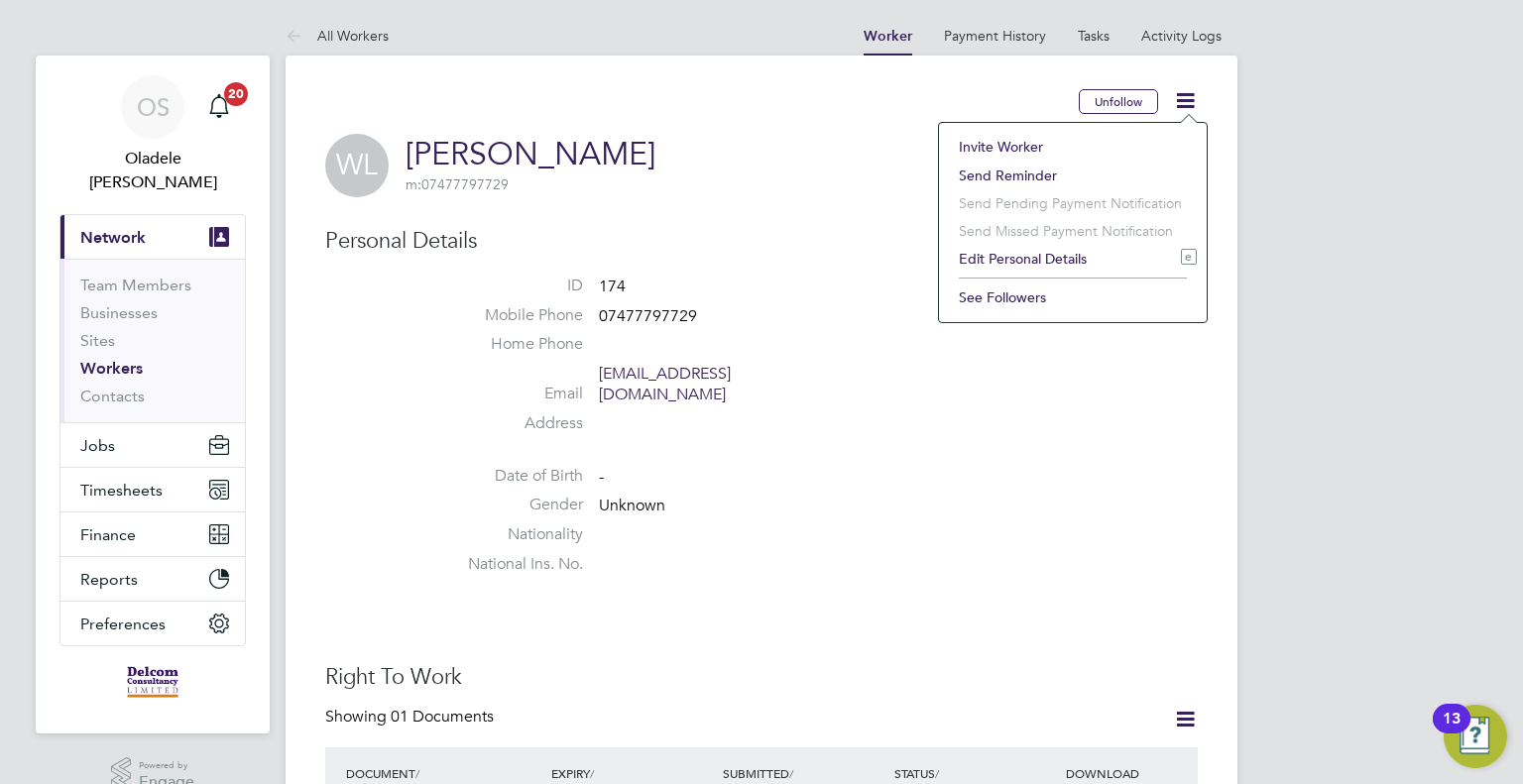 click on "Edit Personal Details e" 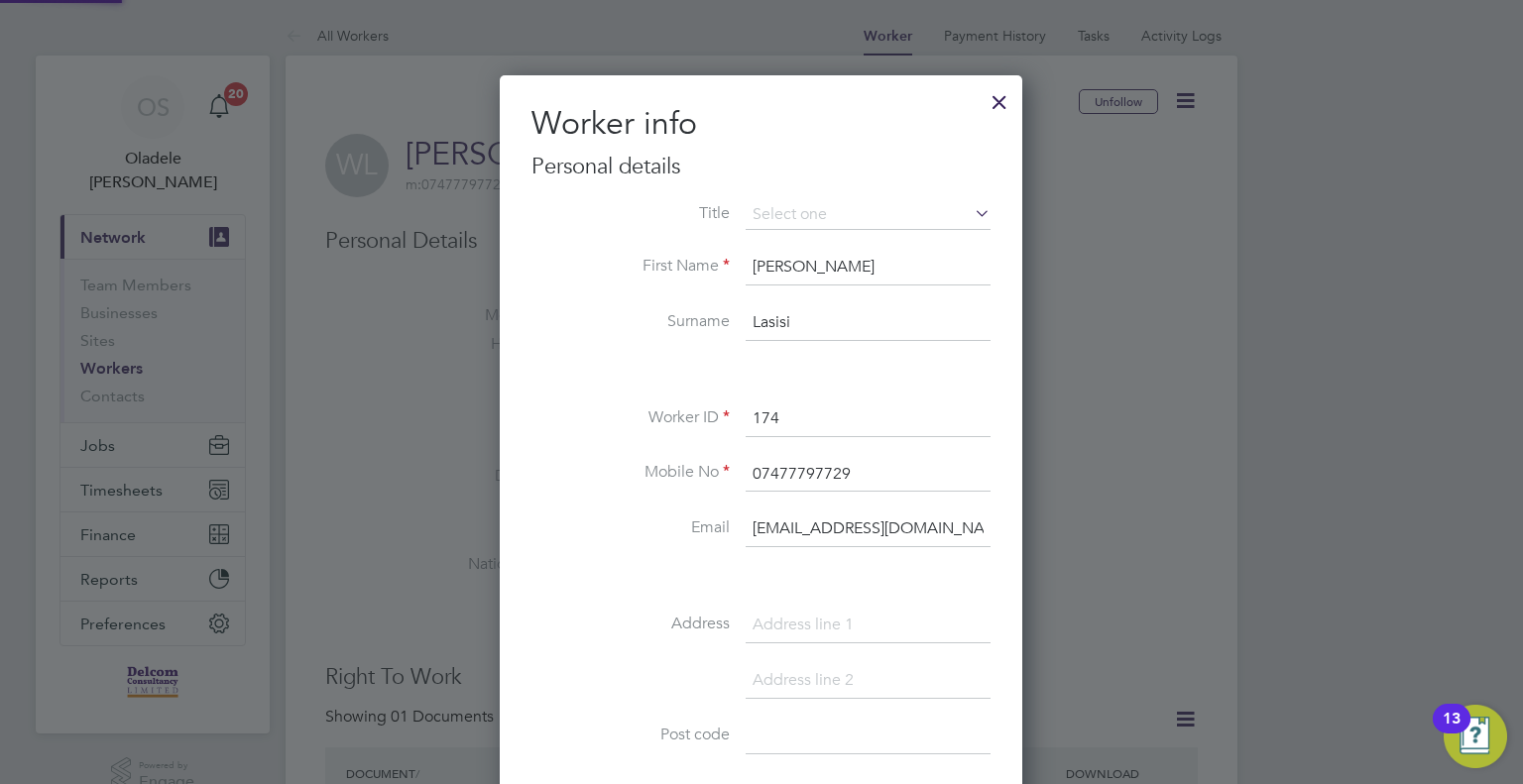 scroll, scrollTop: 9, scrollLeft: 9, axis: both 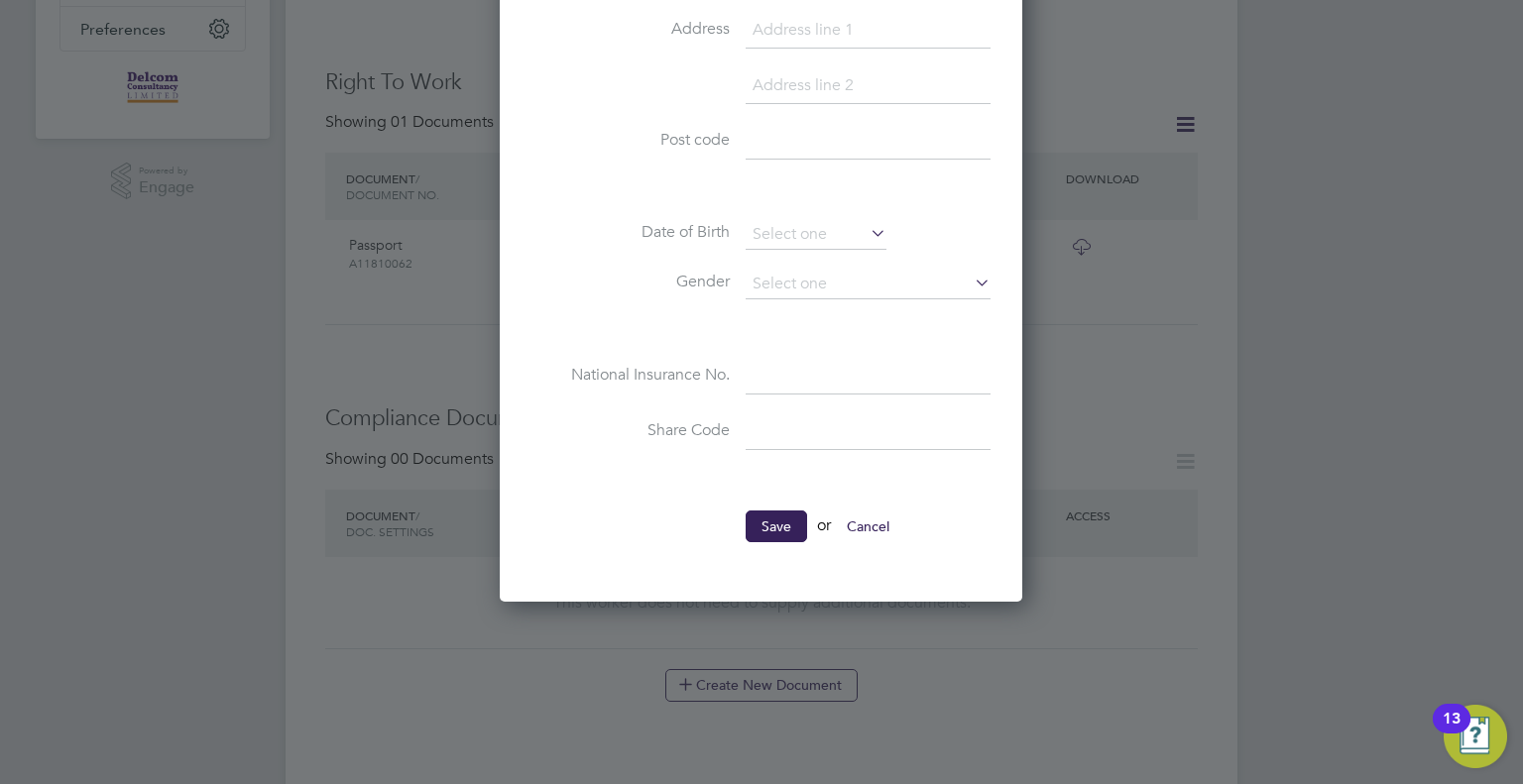 click at bounding box center [868, 432] 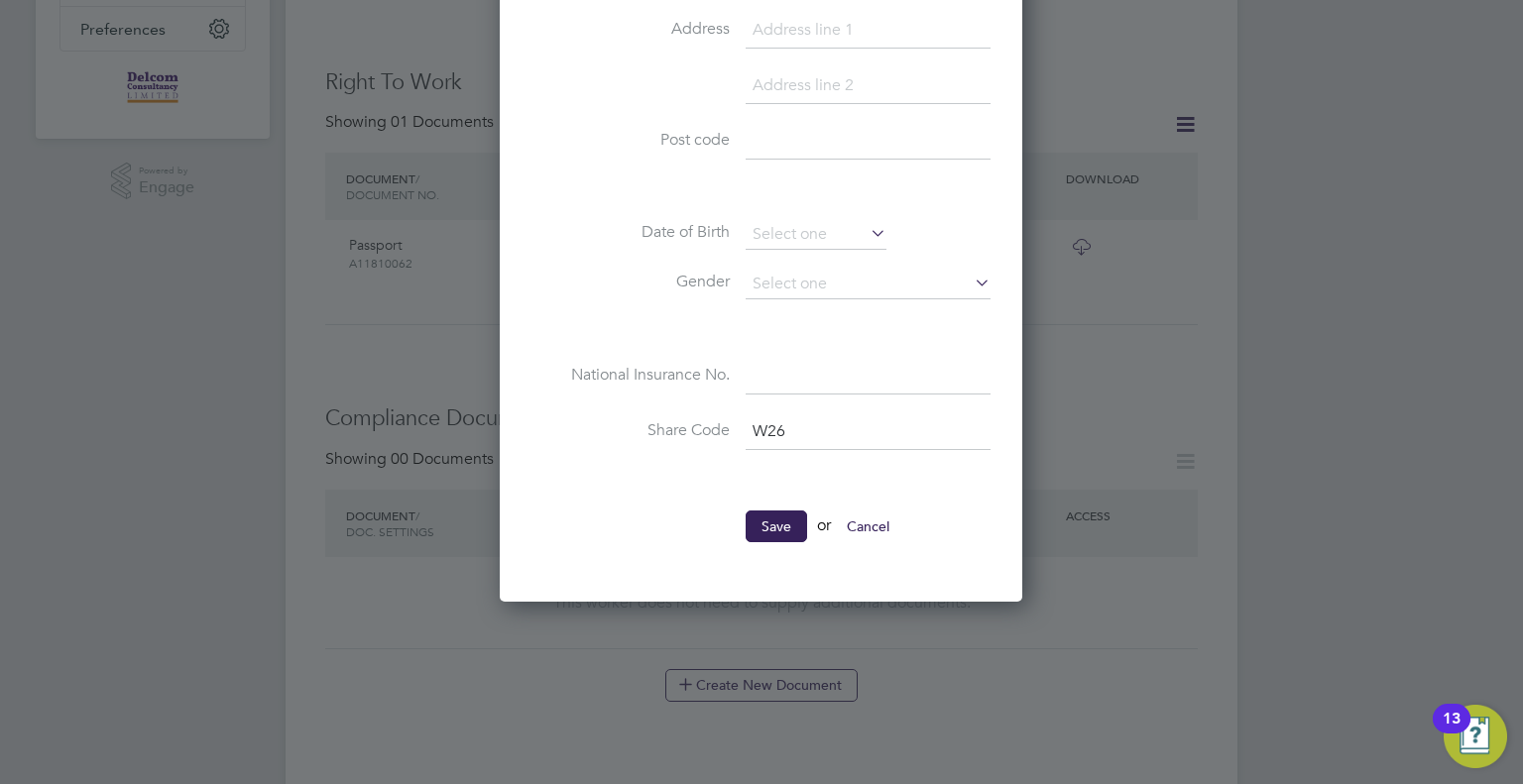 type on "W26 CP3 6YS" 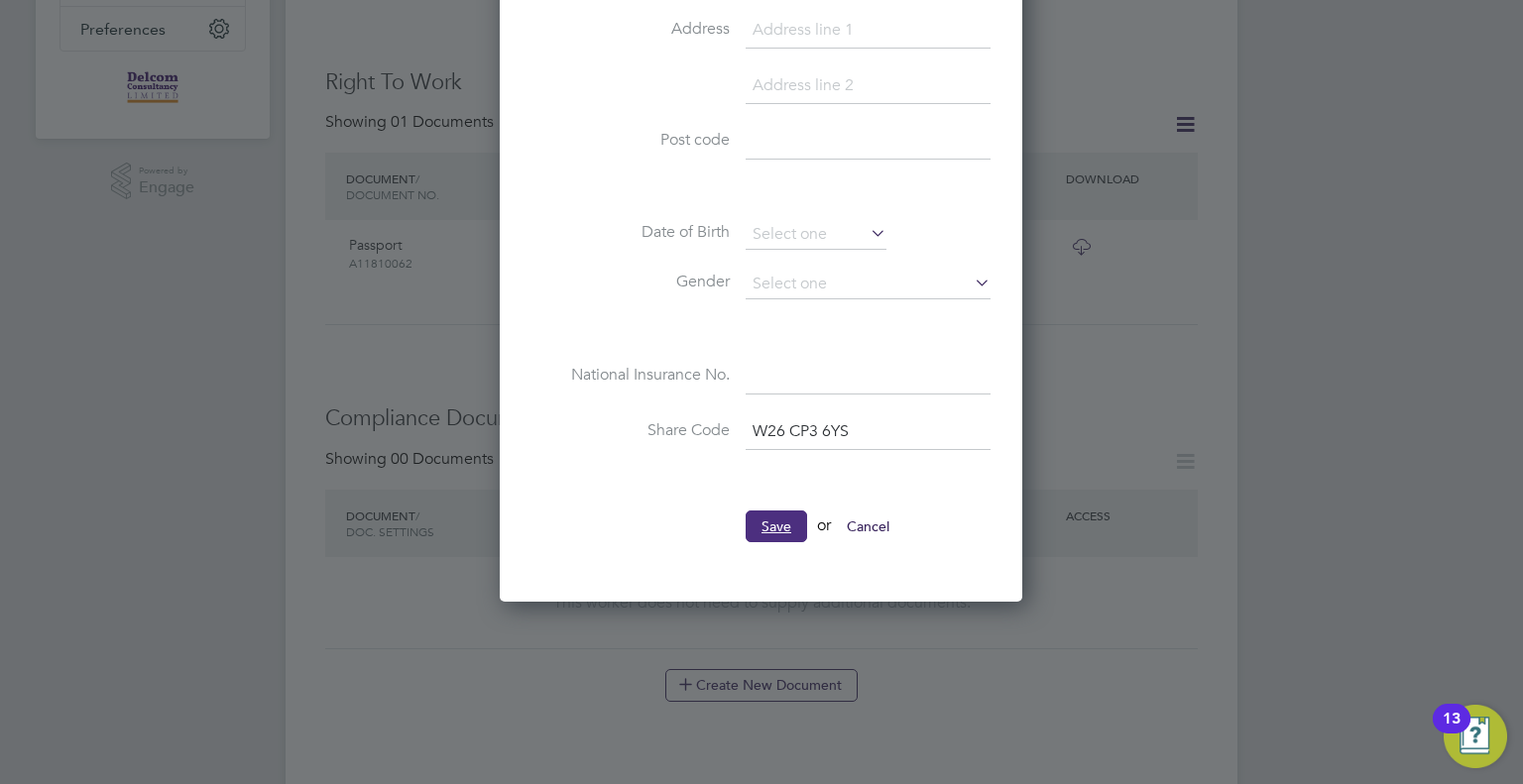 click on "Save" at bounding box center [776, 526] 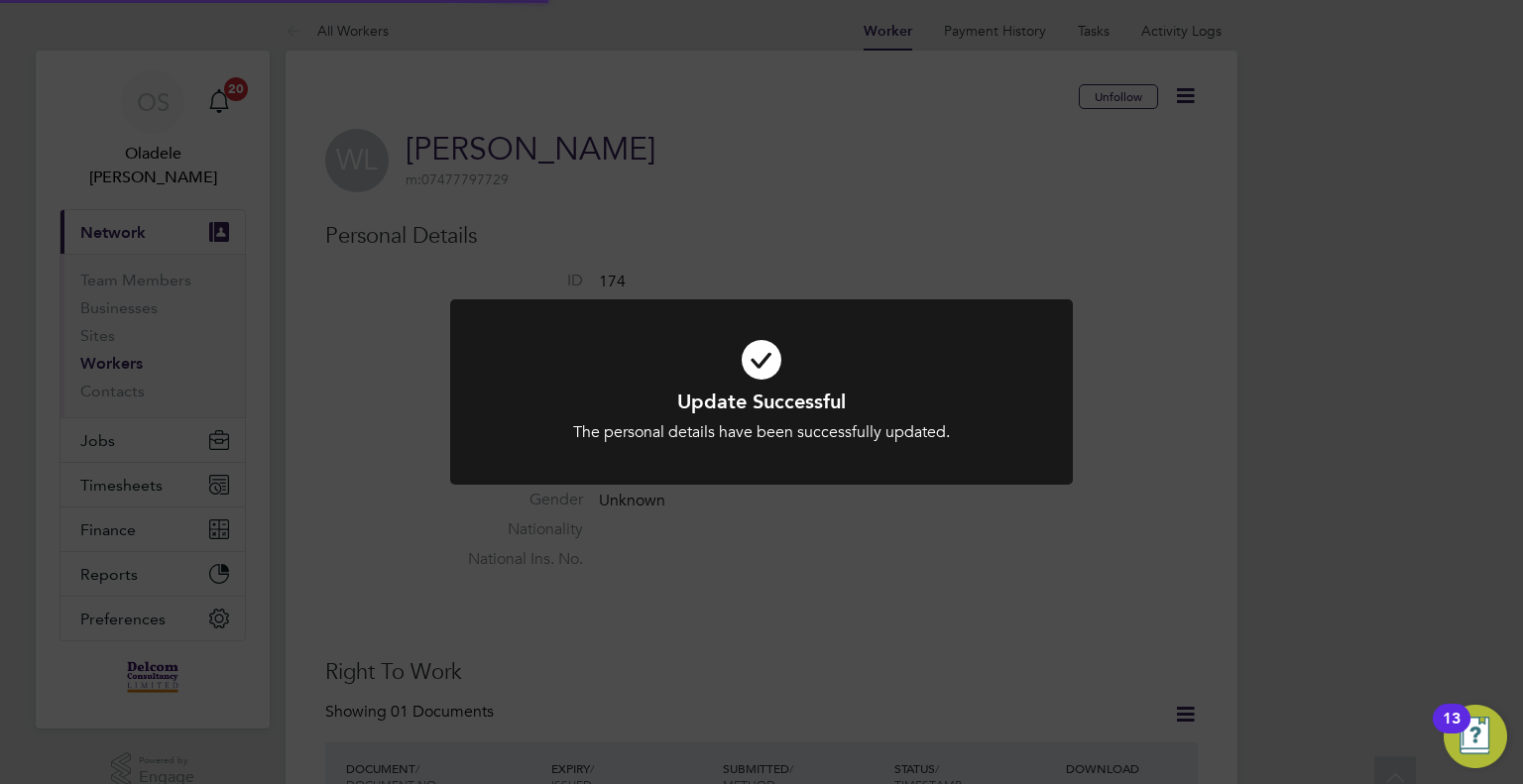 scroll, scrollTop: 0, scrollLeft: 0, axis: both 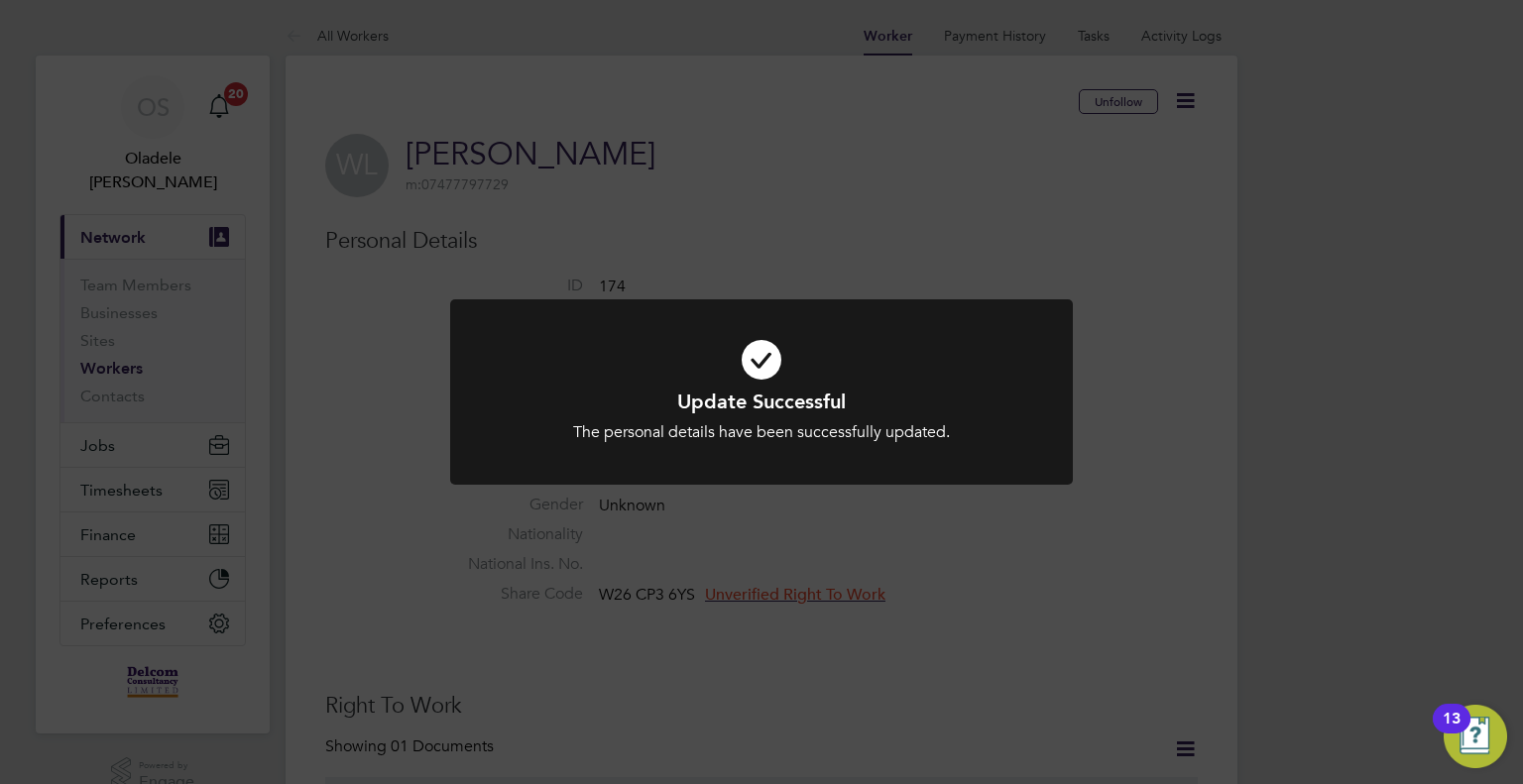 click on "Update Successful The personal details have been successfully updated. Cancel Okay" 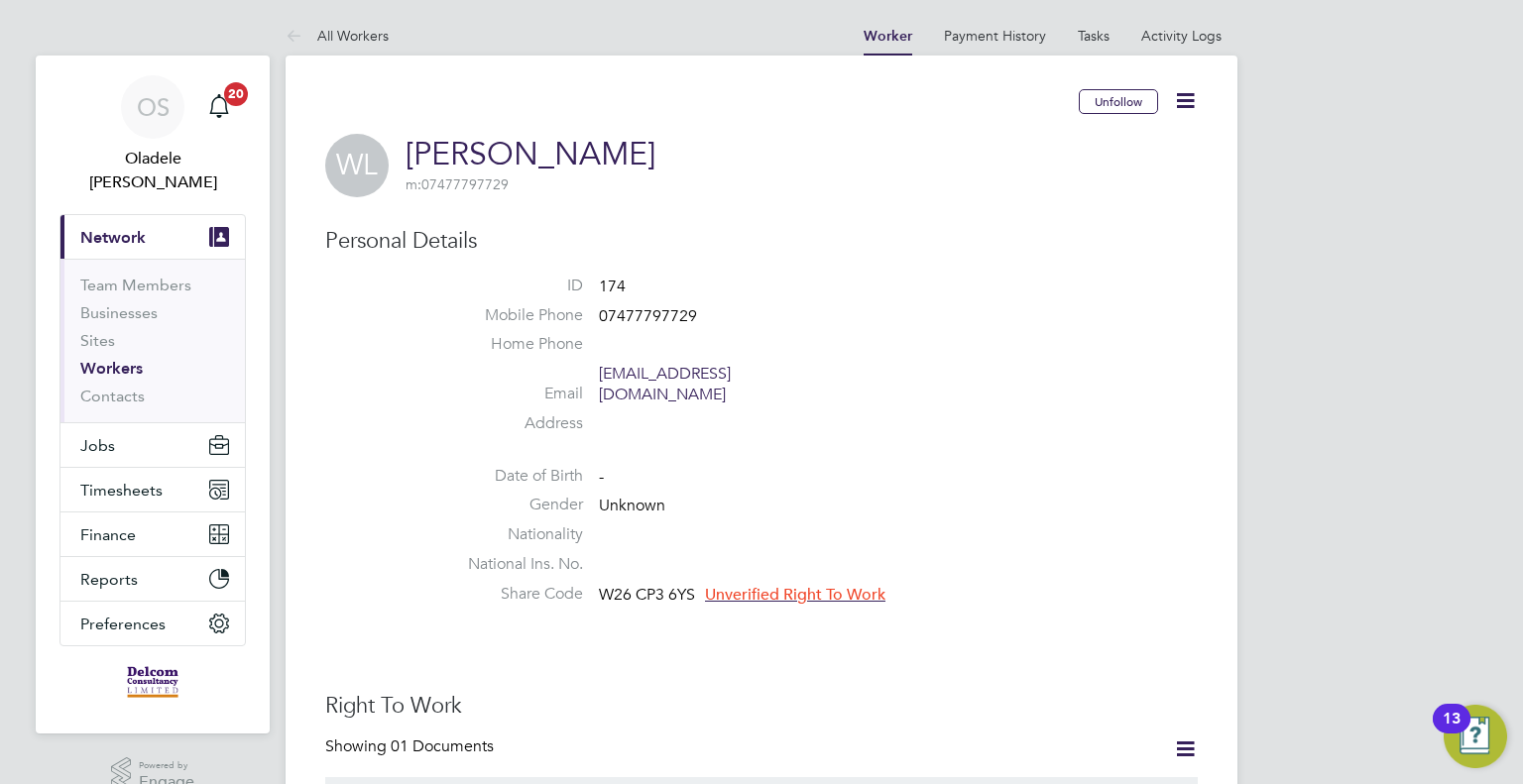 click on "Unverified Right To Work" 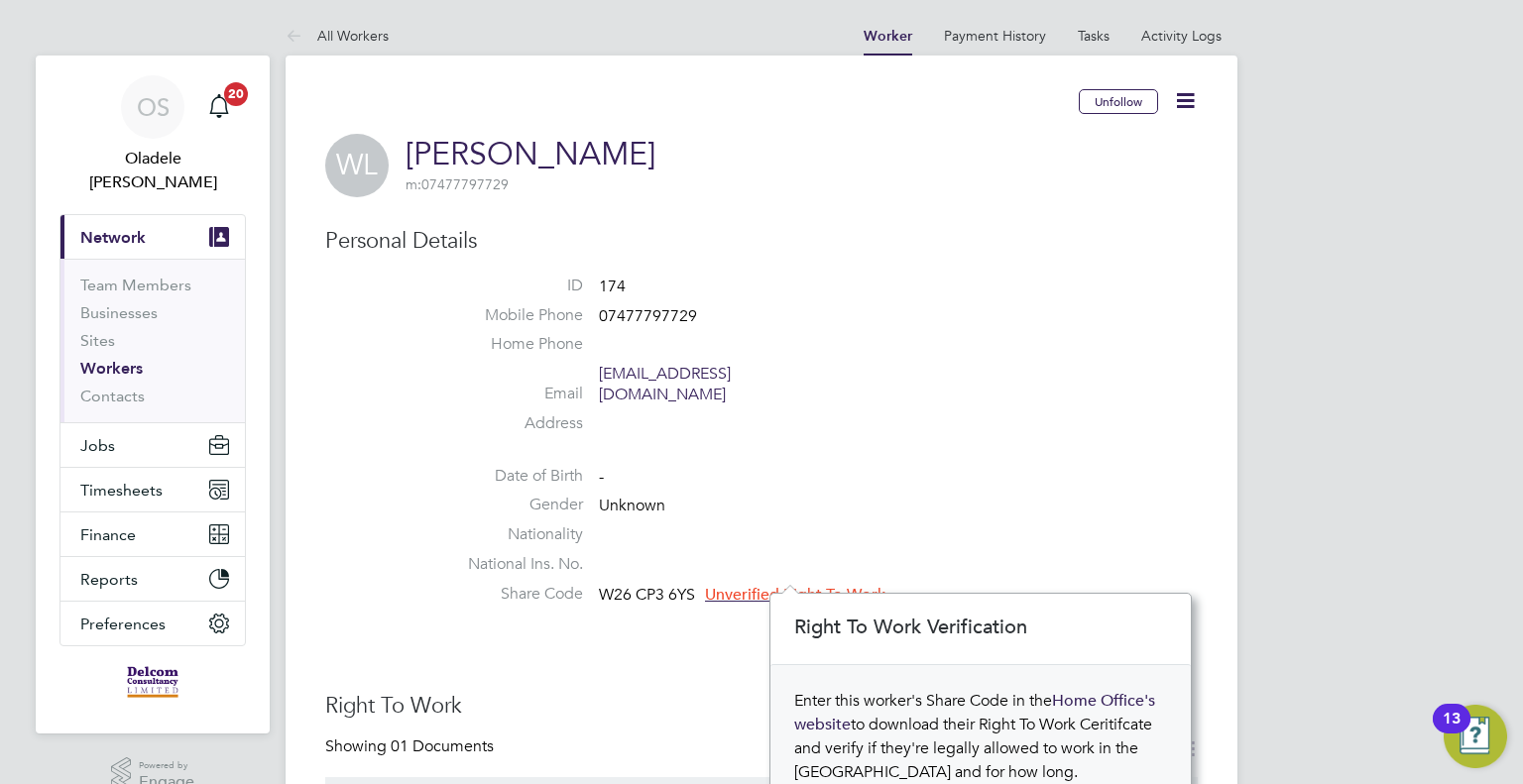 scroll, scrollTop: 11, scrollLeft: 12, axis: both 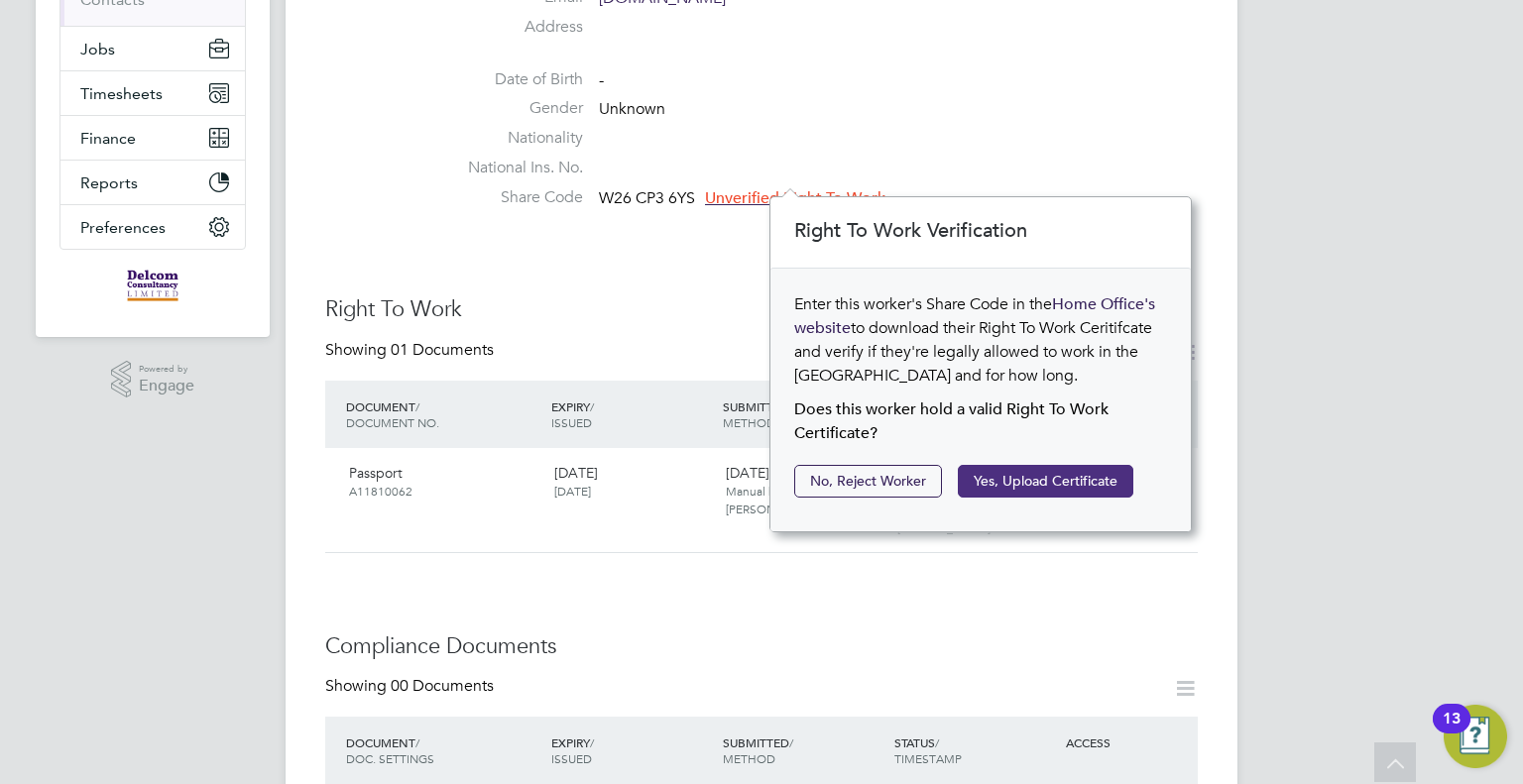 click on "Yes, Upload Certificate" 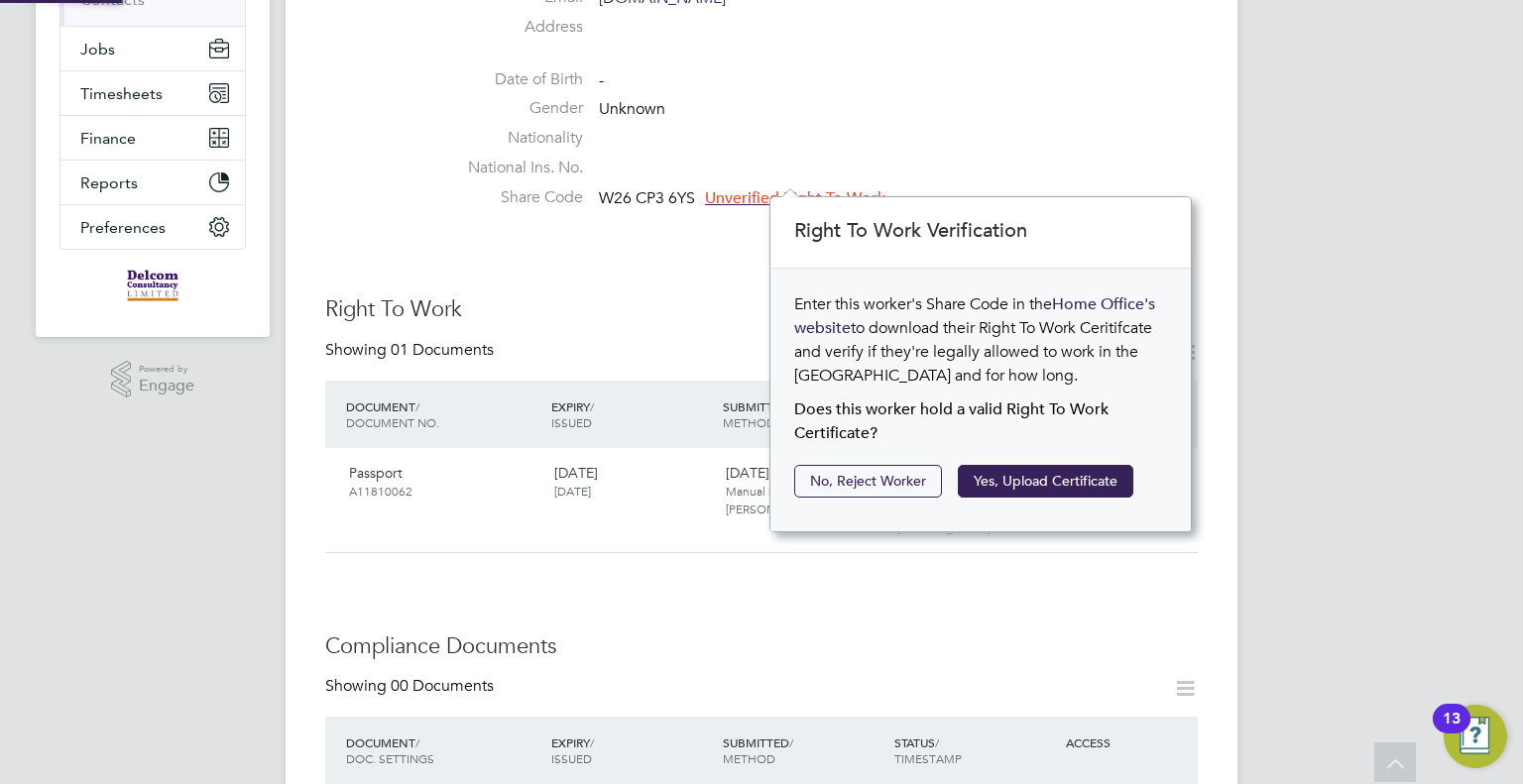 scroll, scrollTop: 10, scrollLeft: 9, axis: both 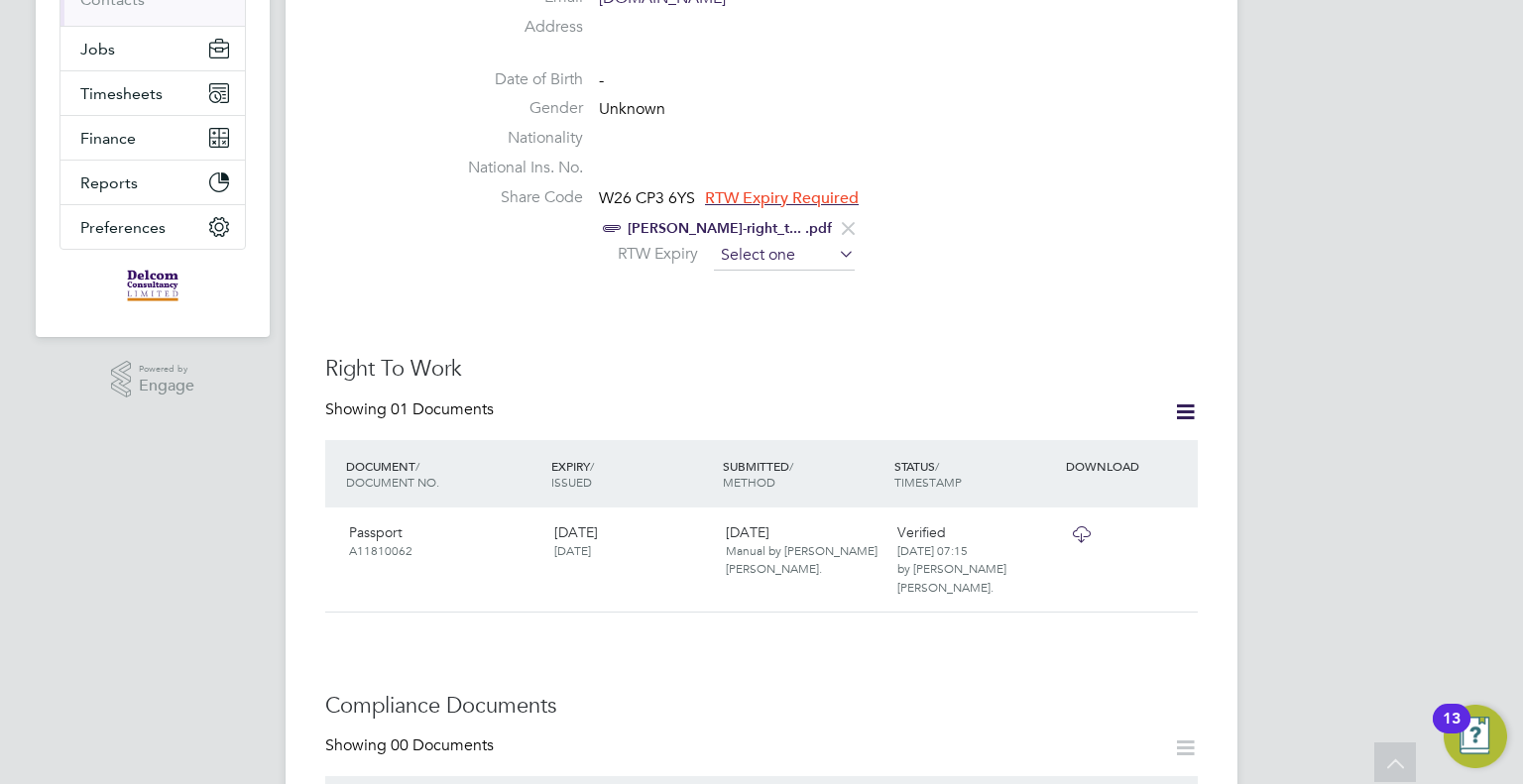 click 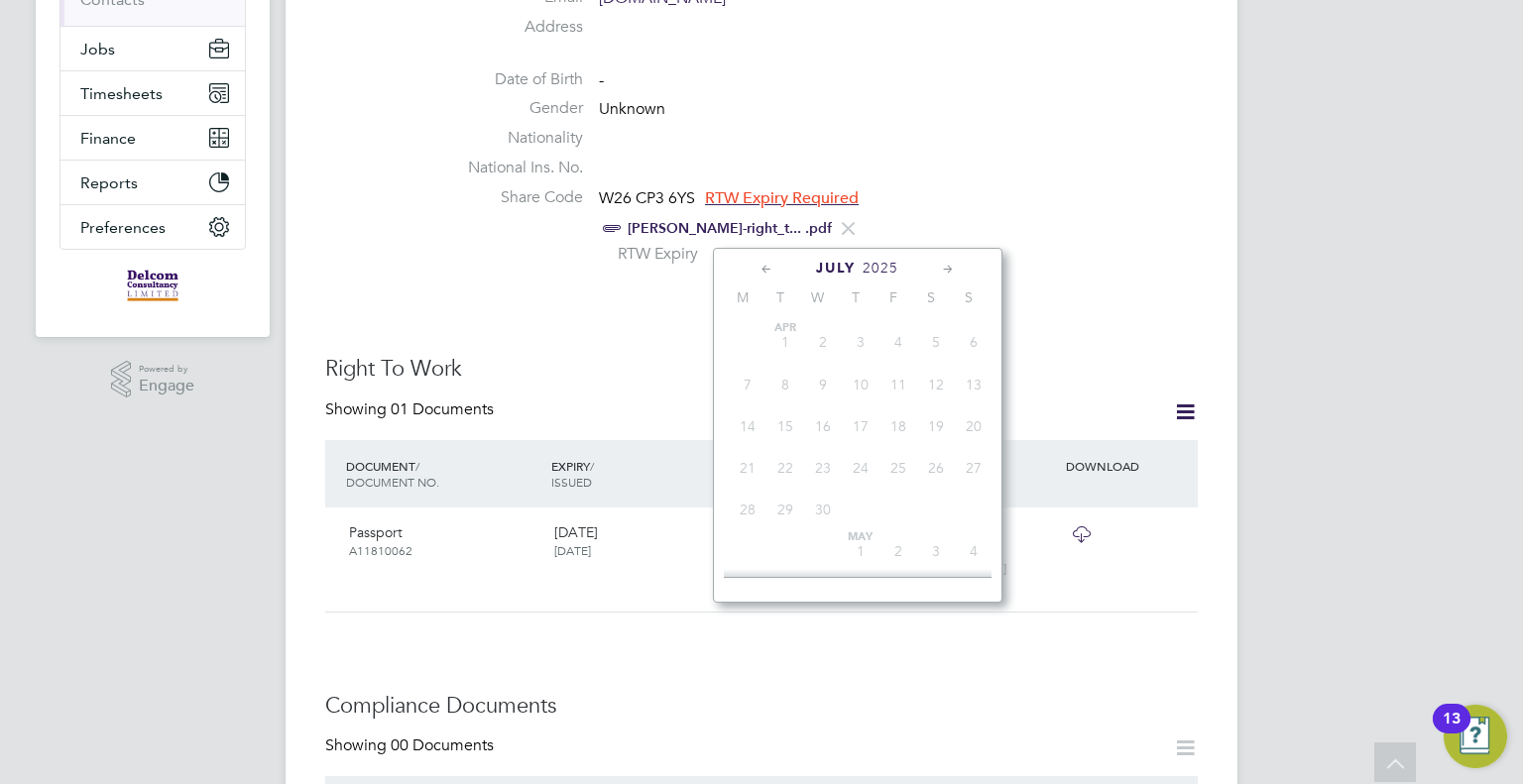 scroll, scrollTop: 646, scrollLeft: 0, axis: vertical 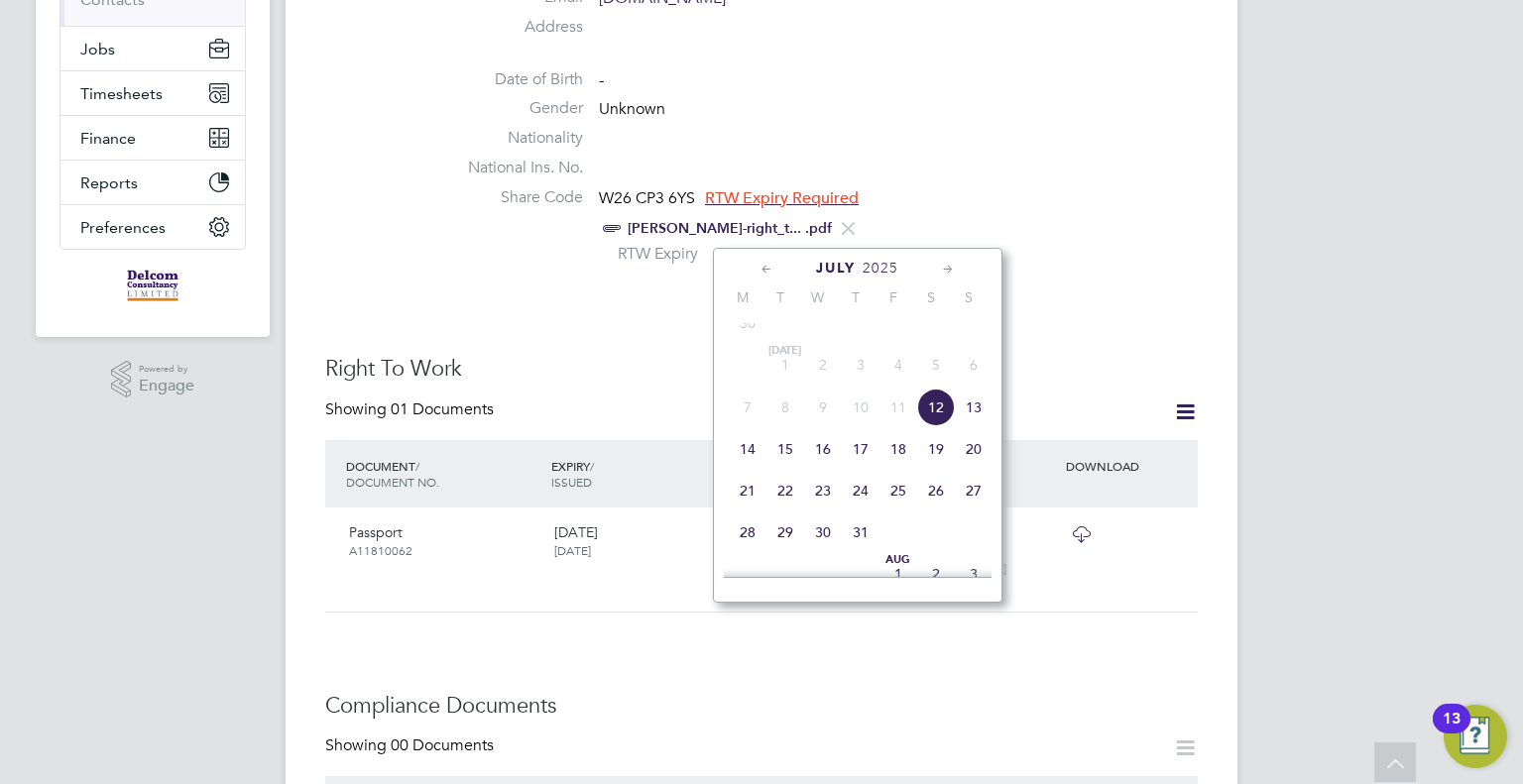click on "2025" 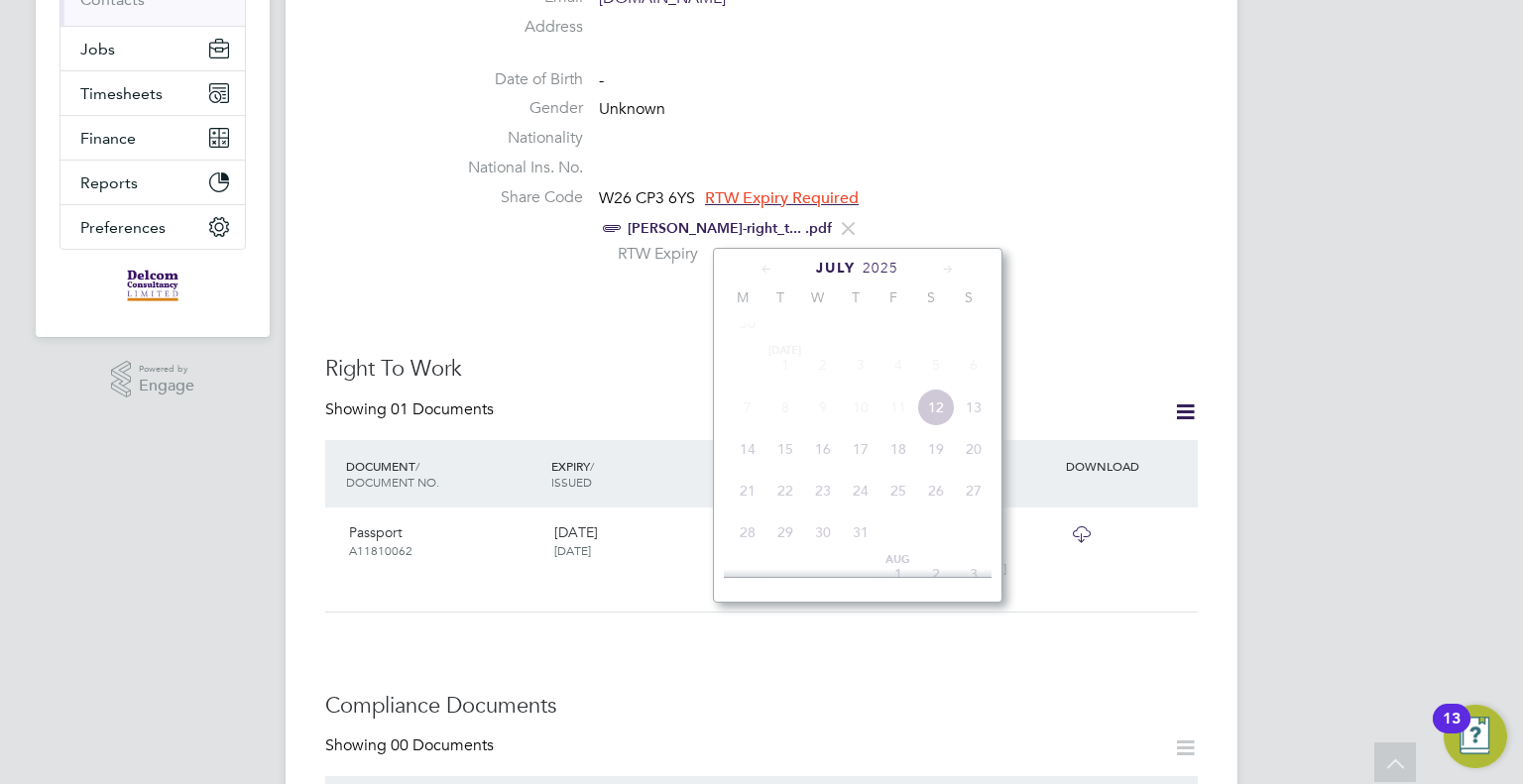 scroll, scrollTop: 530, scrollLeft: 0, axis: vertical 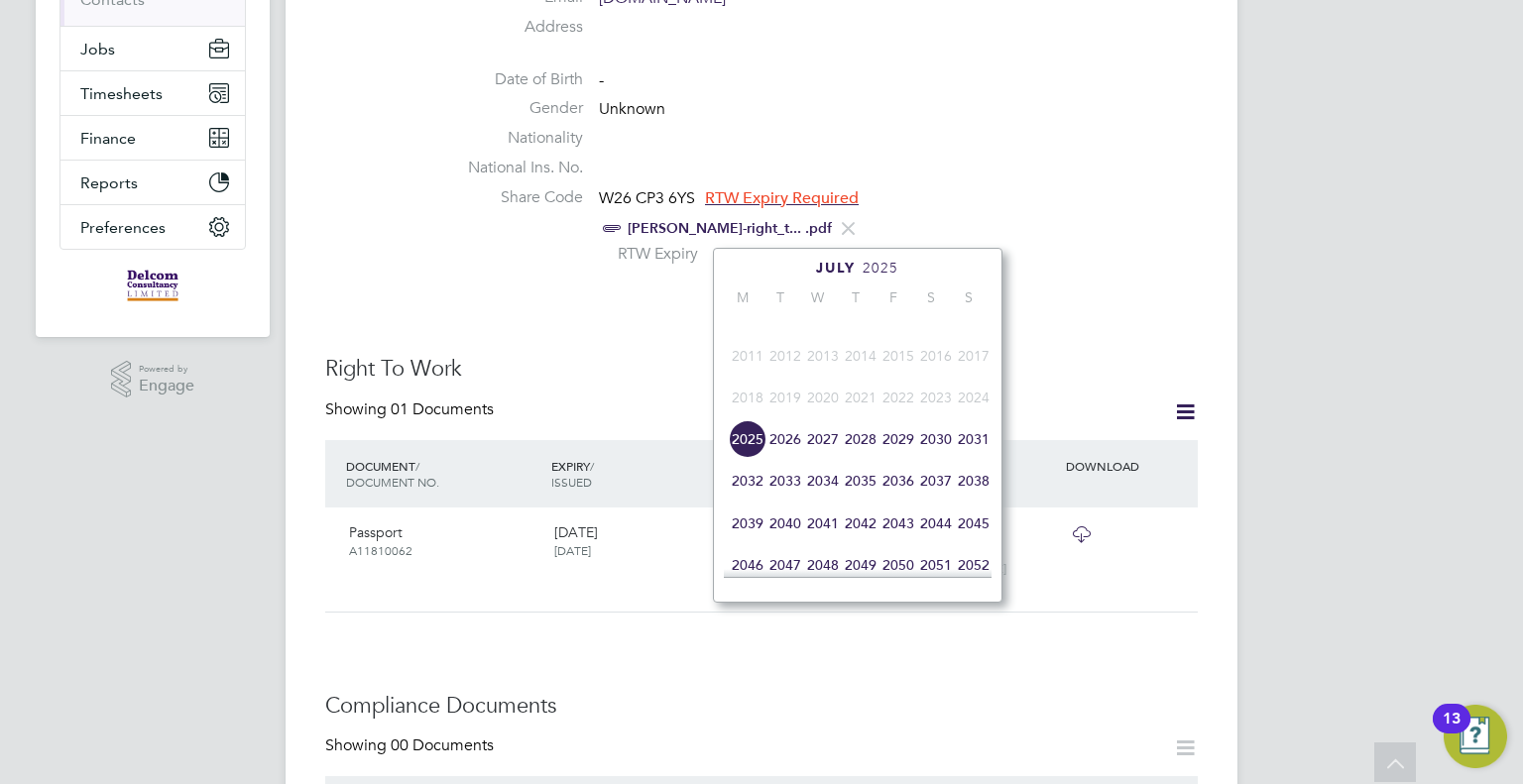 click on "2037" 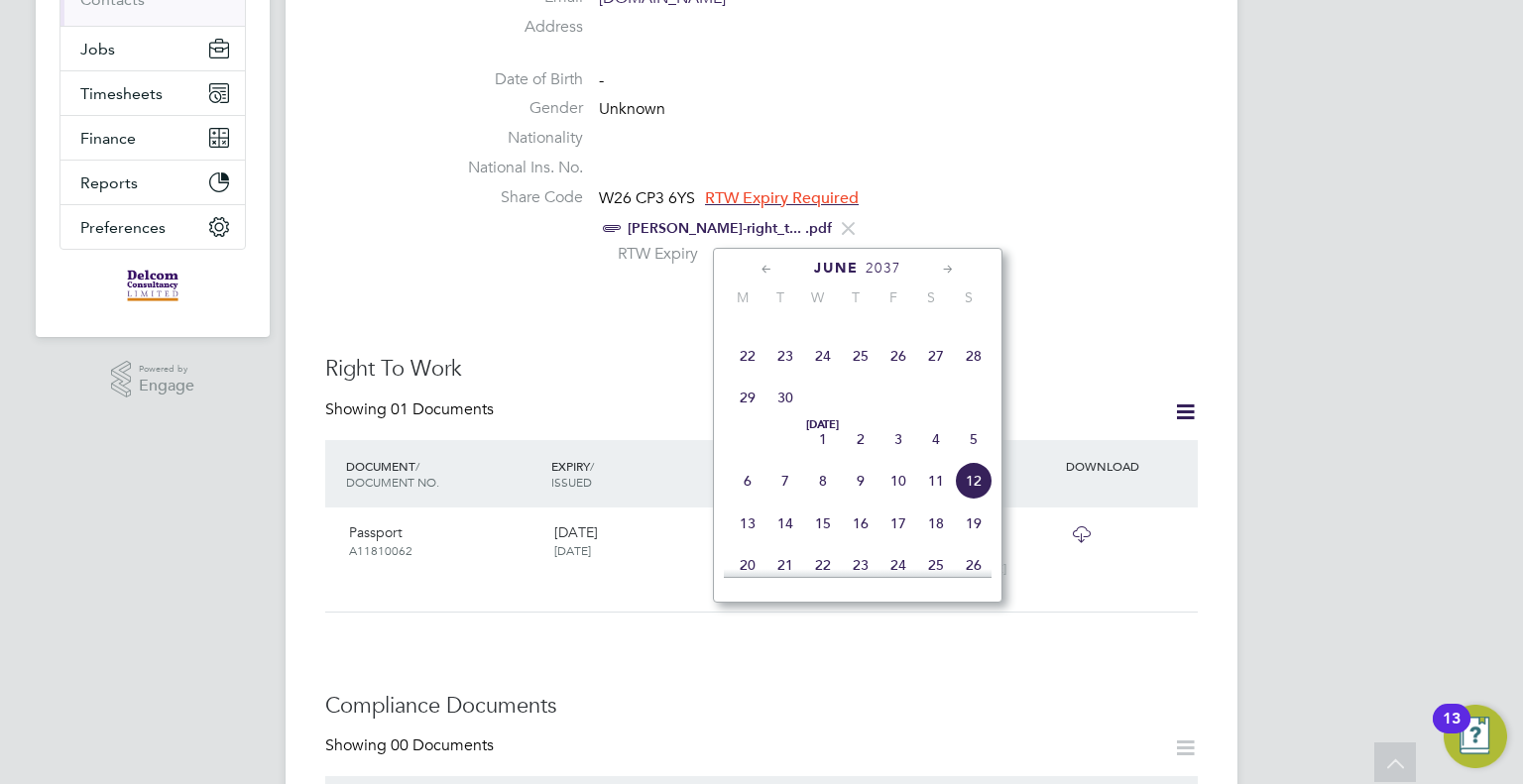 click on "2037" 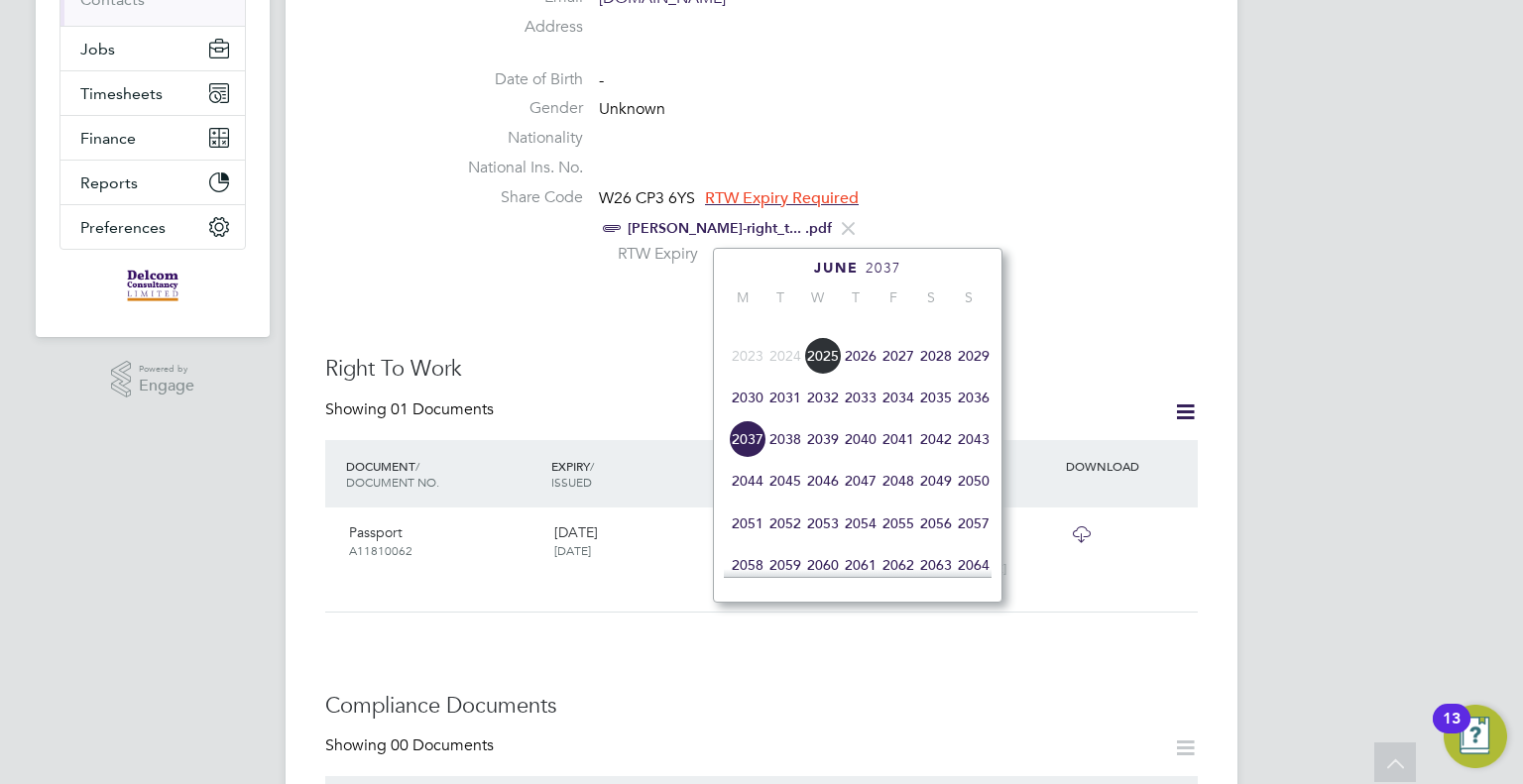 click on "2027" 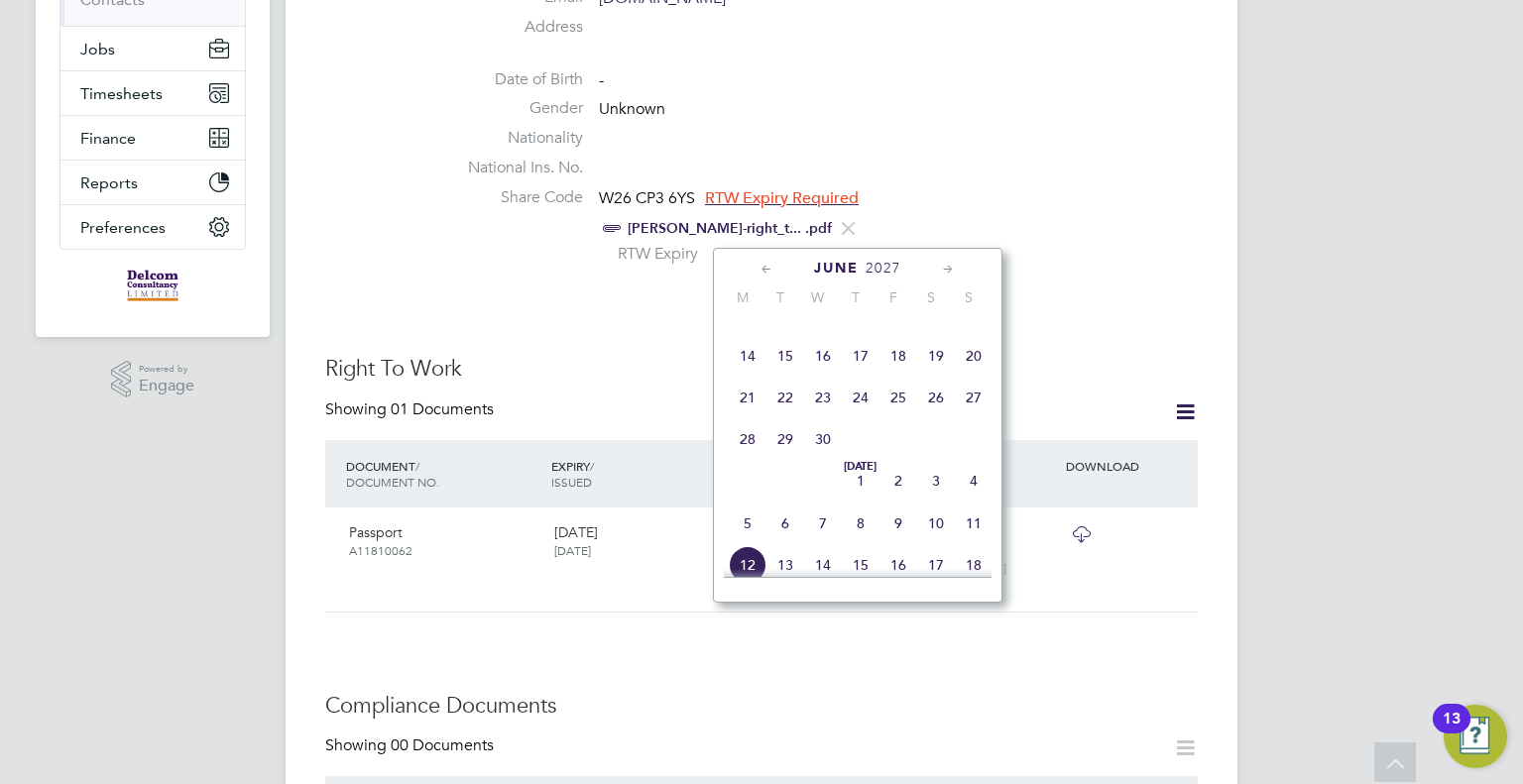 click on "23" 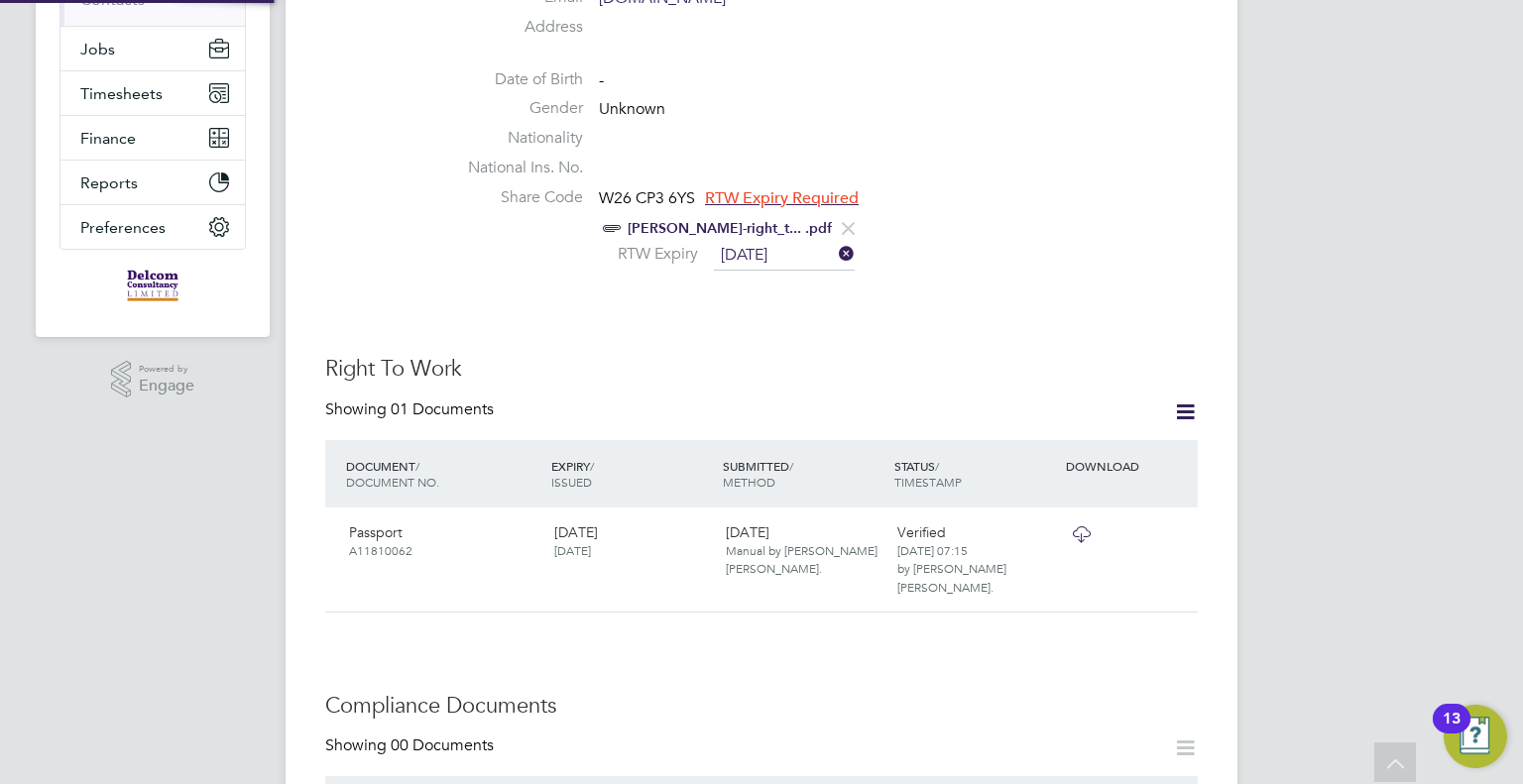 scroll, scrollTop: 10, scrollLeft: 11, axis: both 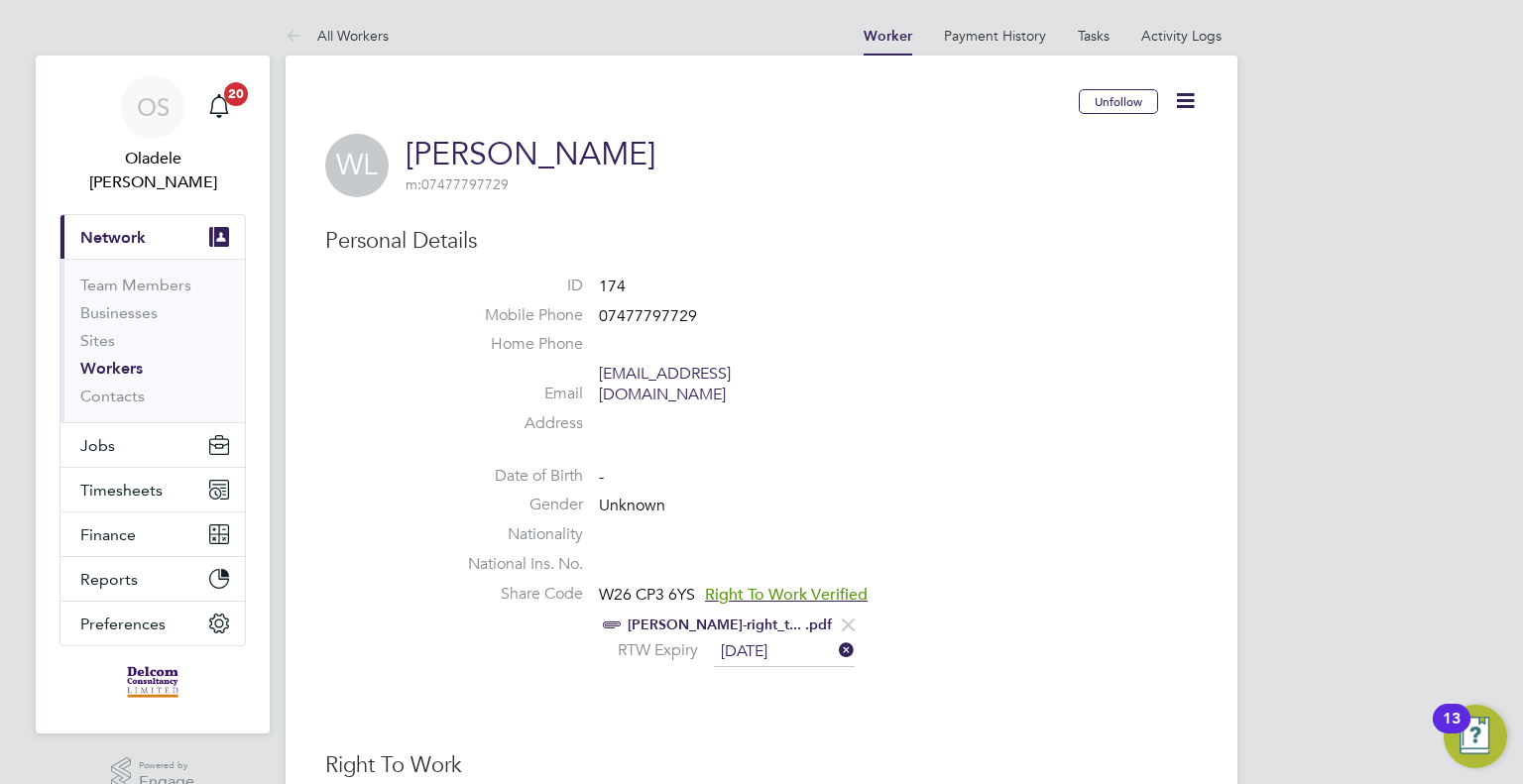 click on "Network" at bounding box center (113, 237) 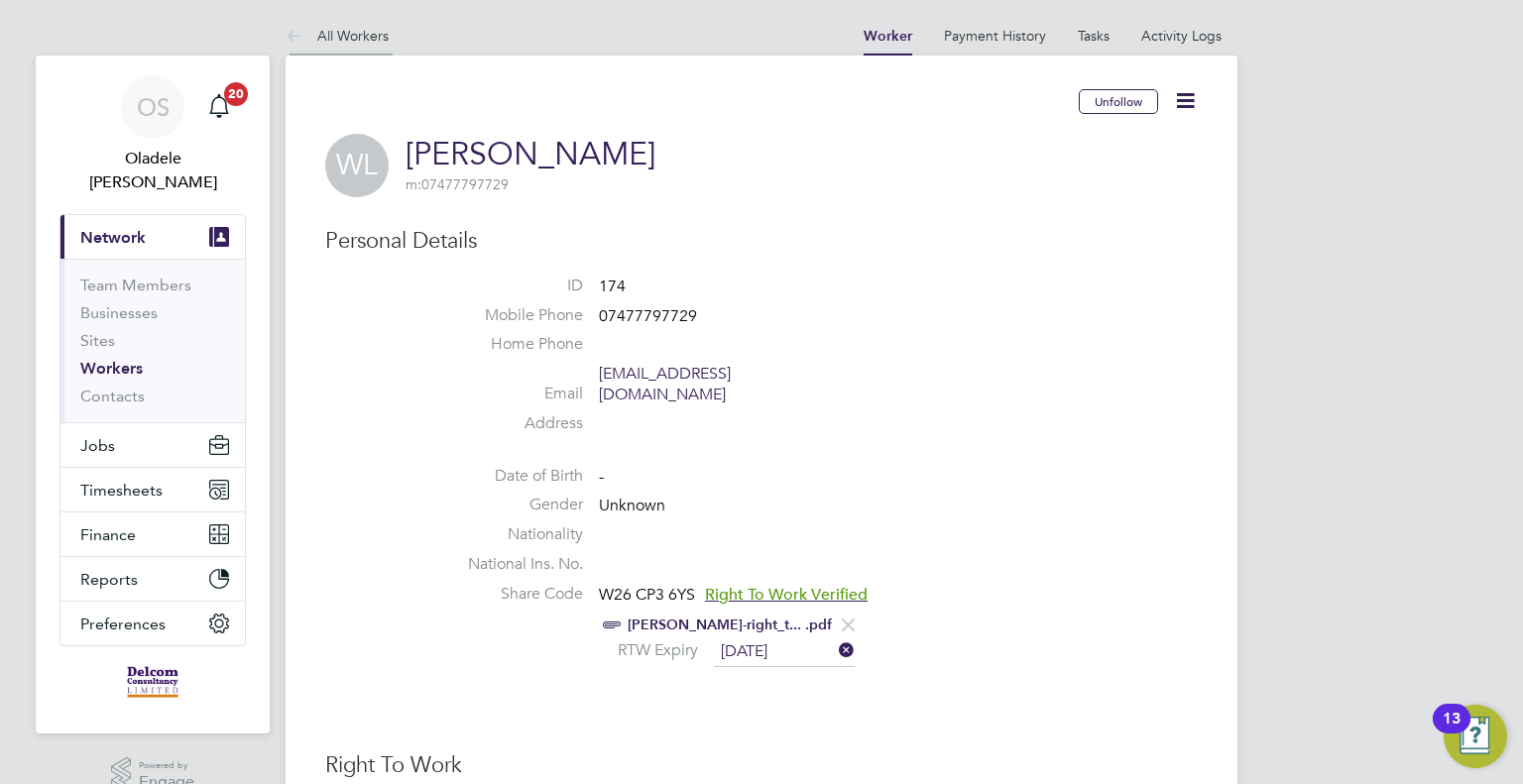 click on "All Workers" at bounding box center [337, 36] 